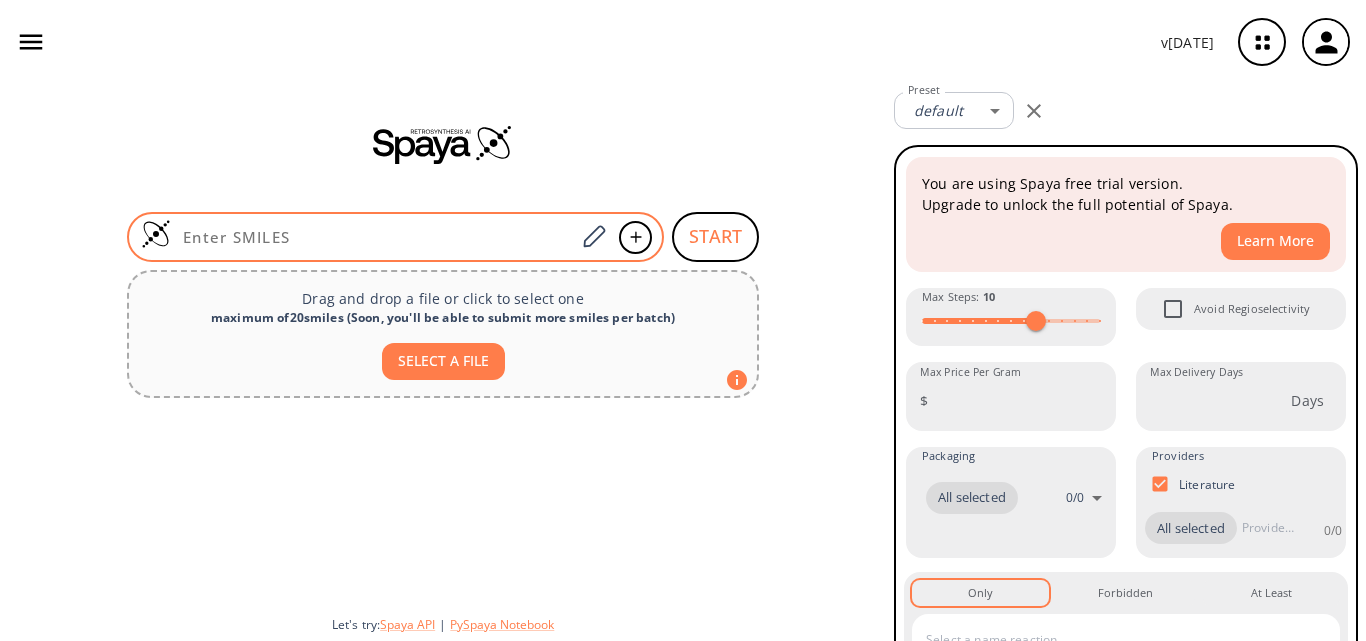 scroll, scrollTop: 0, scrollLeft: 0, axis: both 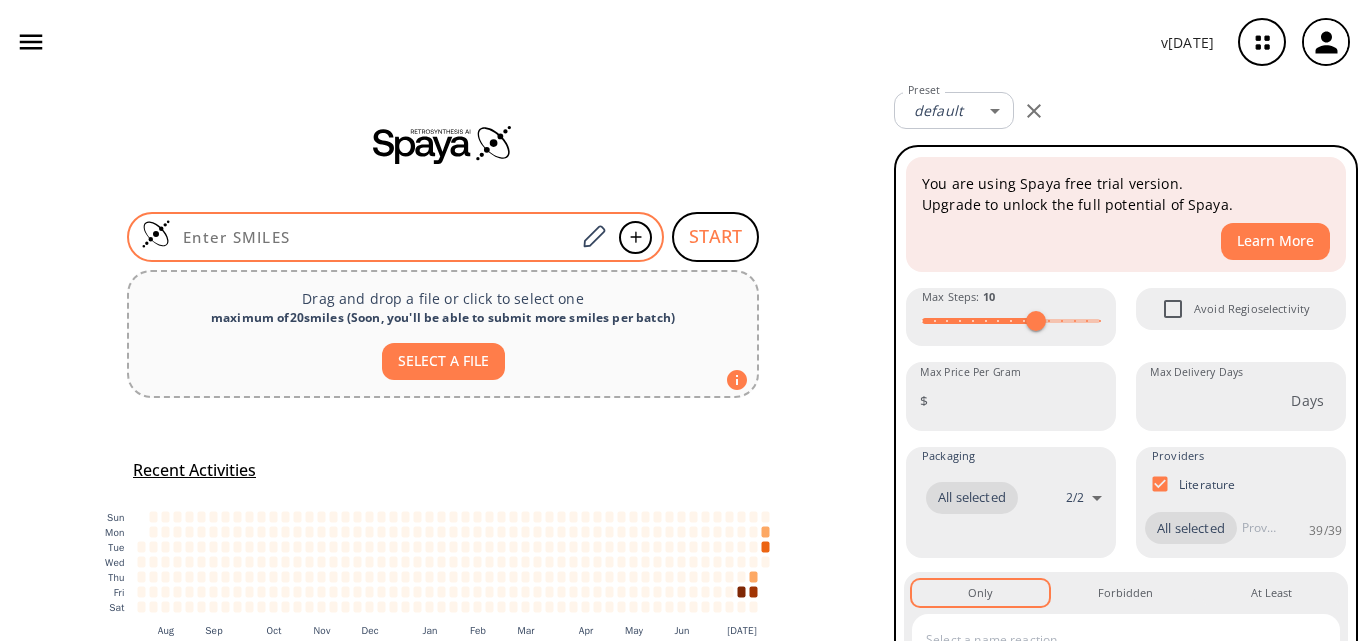 click at bounding box center [373, 237] 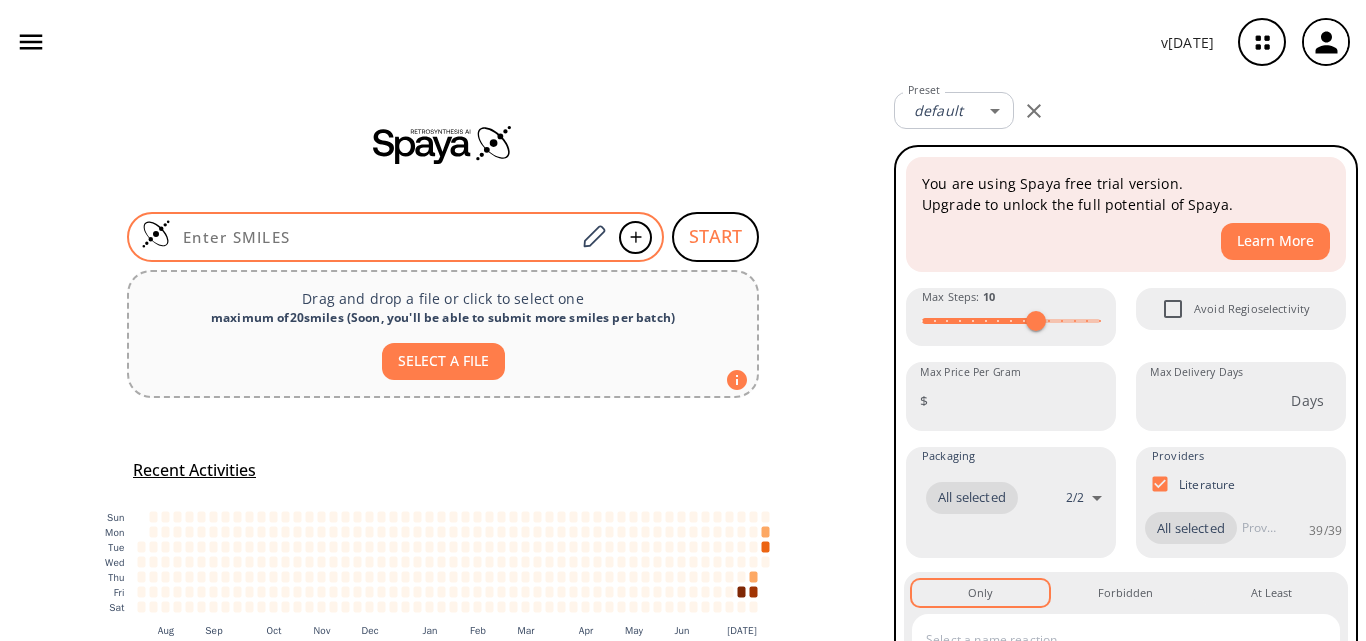 paste on "NC(CS)=O" 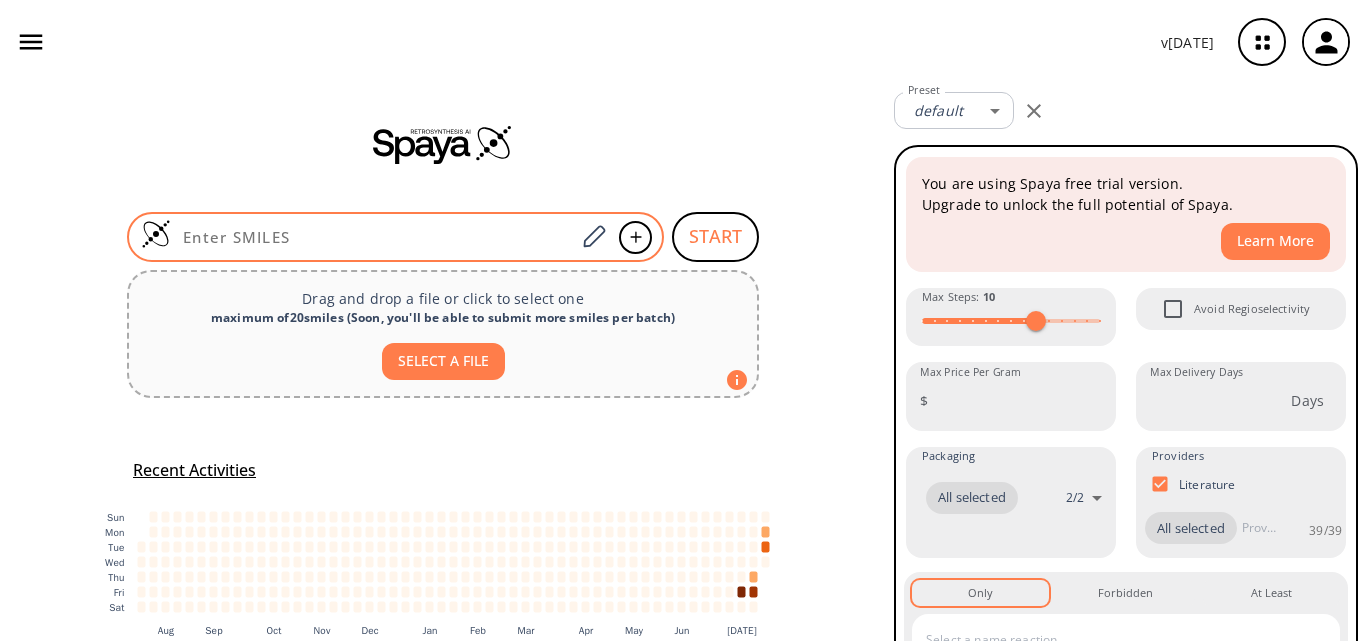 type on "NC(CS)=O" 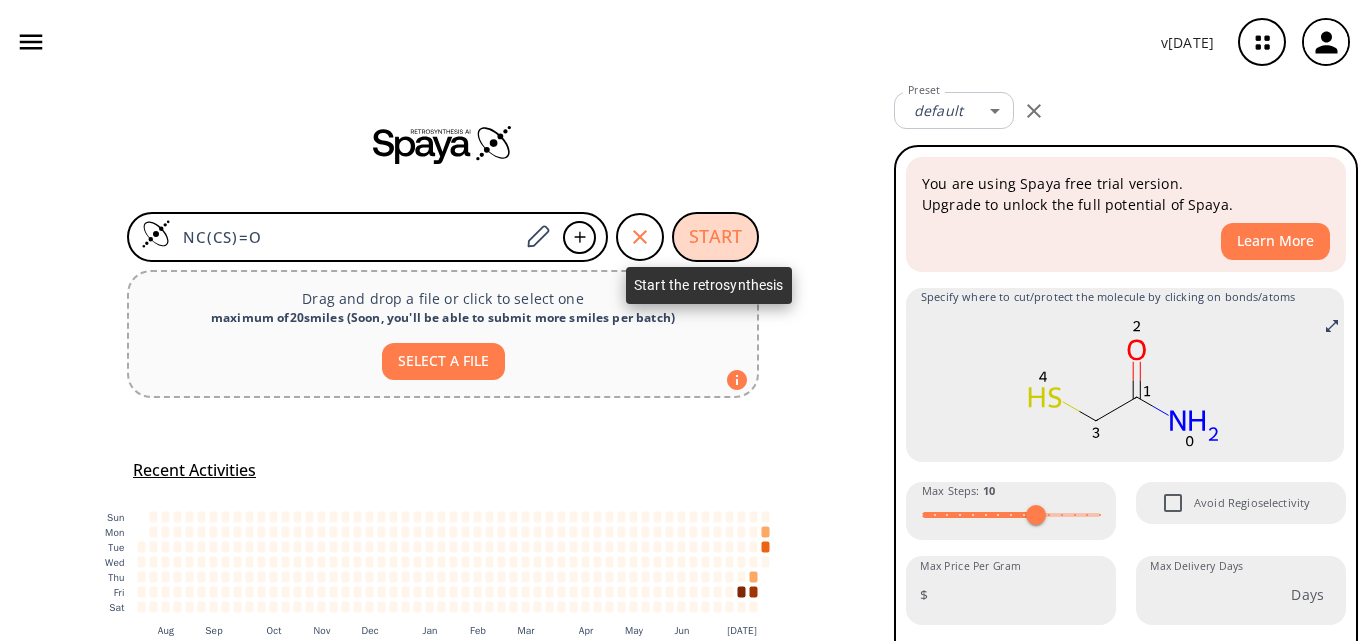 click on "START" at bounding box center (715, 237) 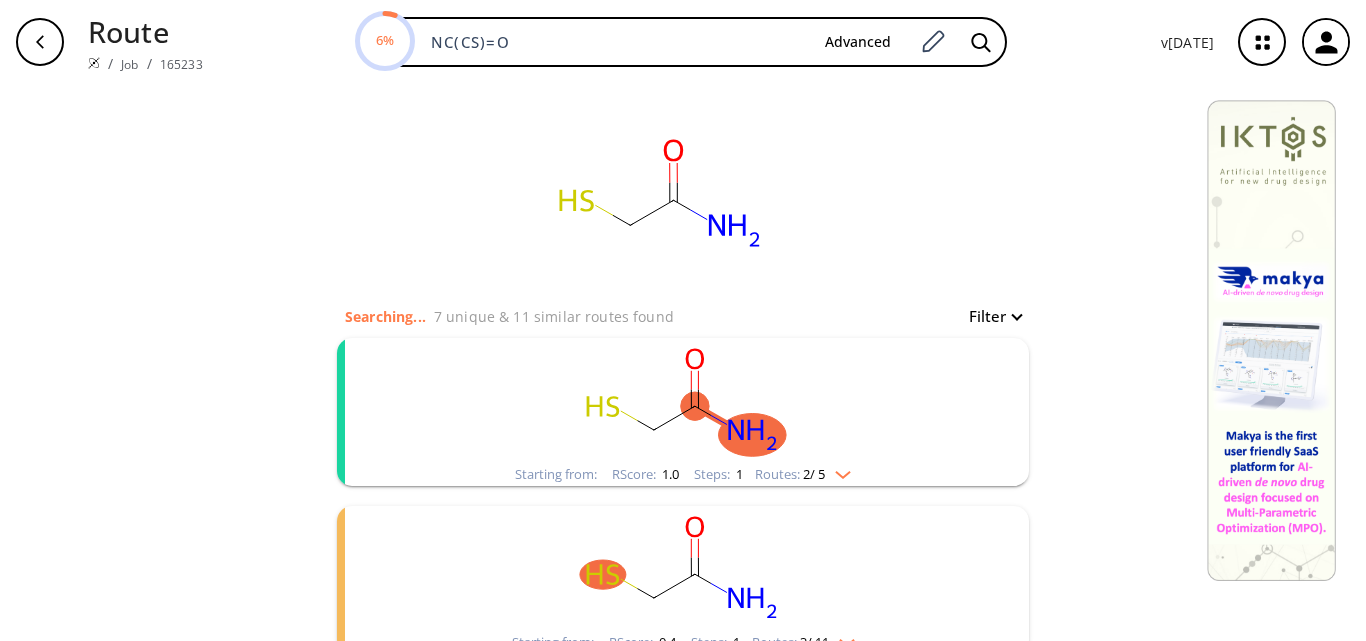 click 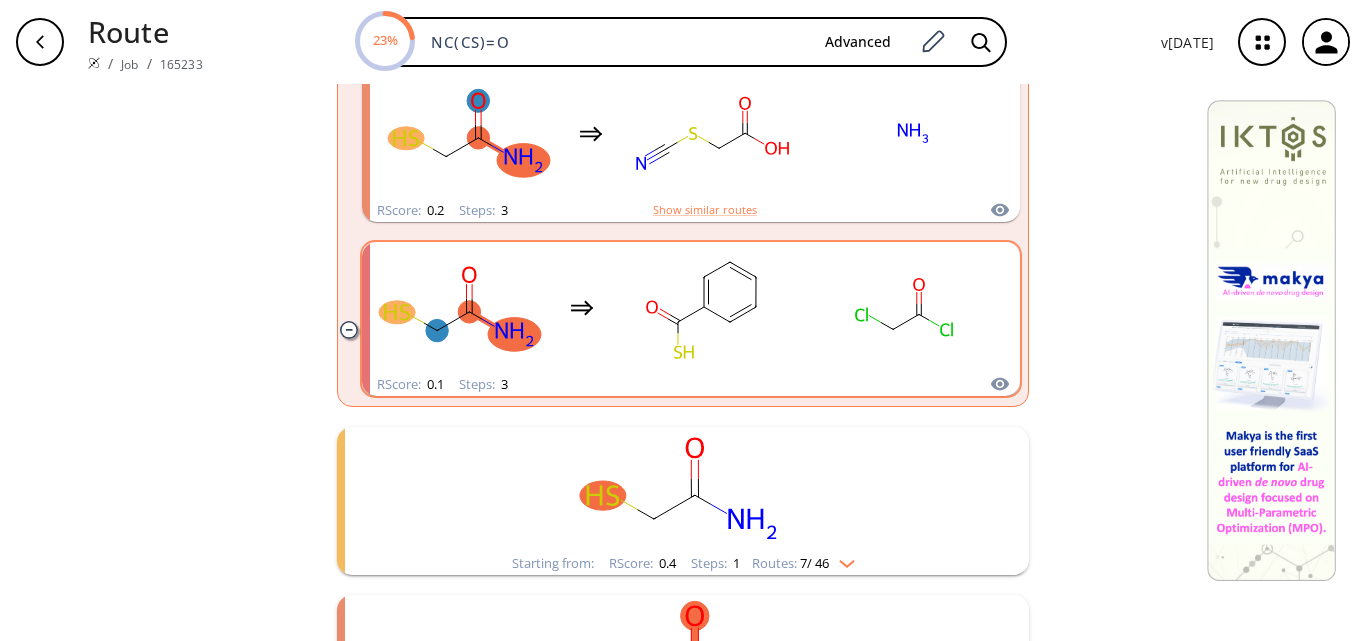 scroll, scrollTop: 800, scrollLeft: 0, axis: vertical 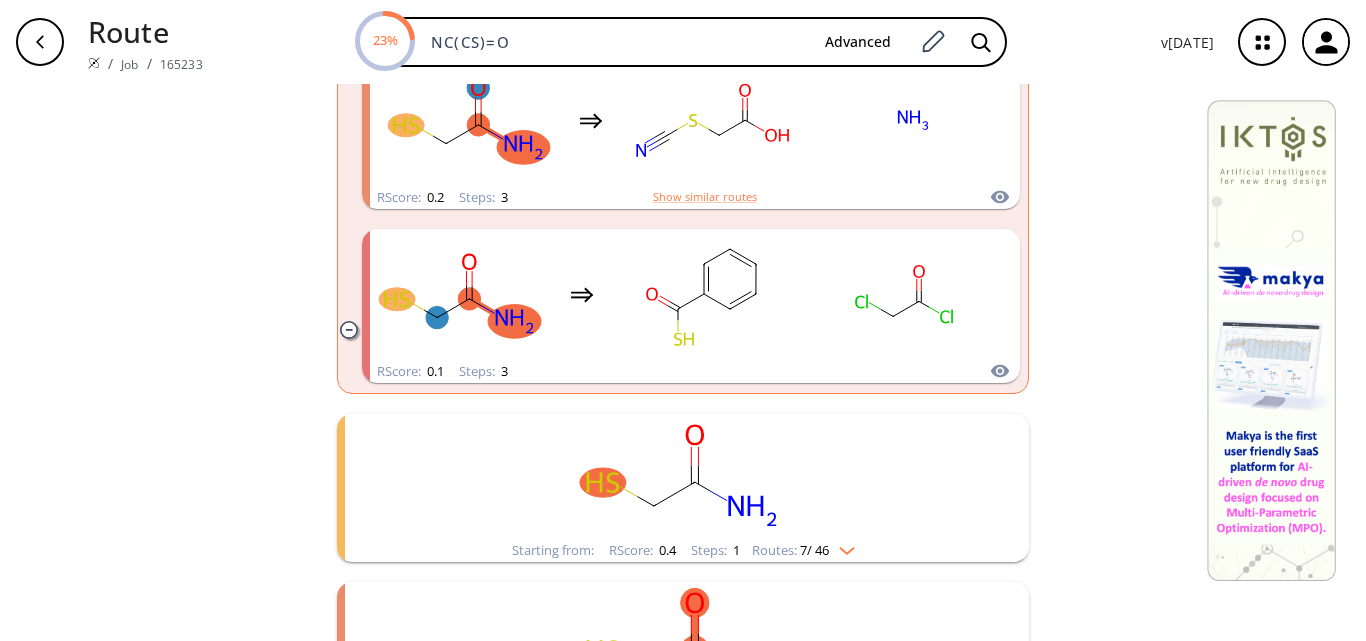 click 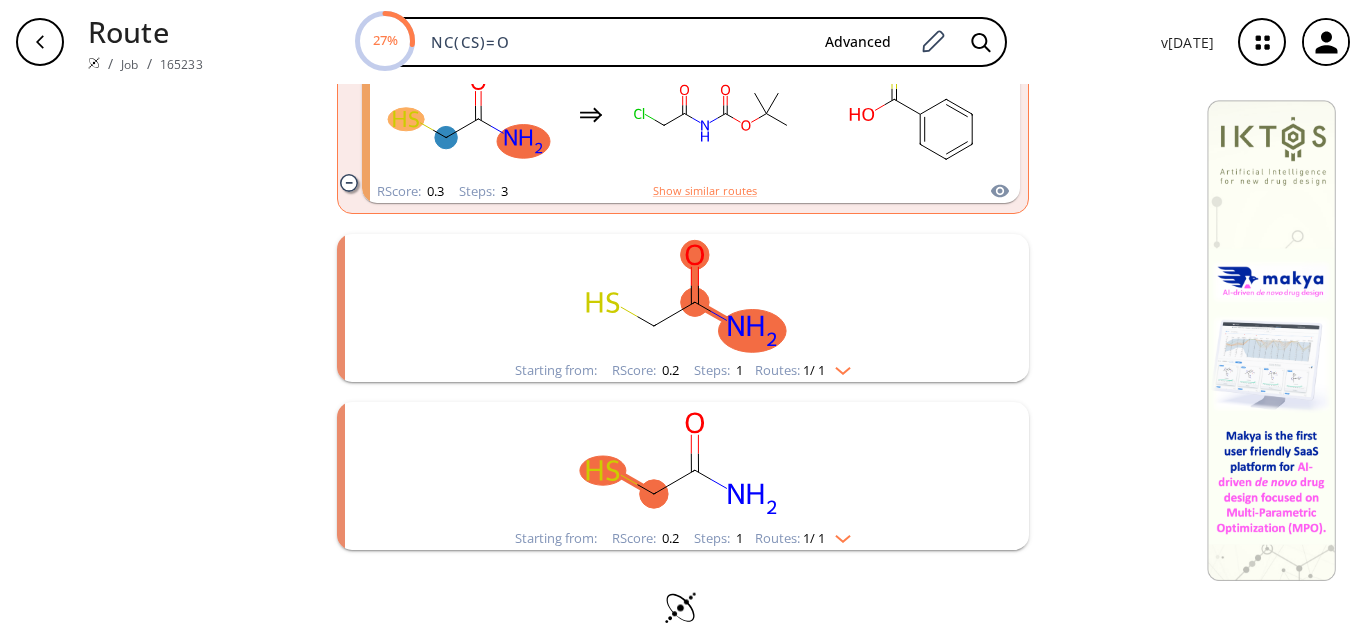 scroll, scrollTop: 2397, scrollLeft: 0, axis: vertical 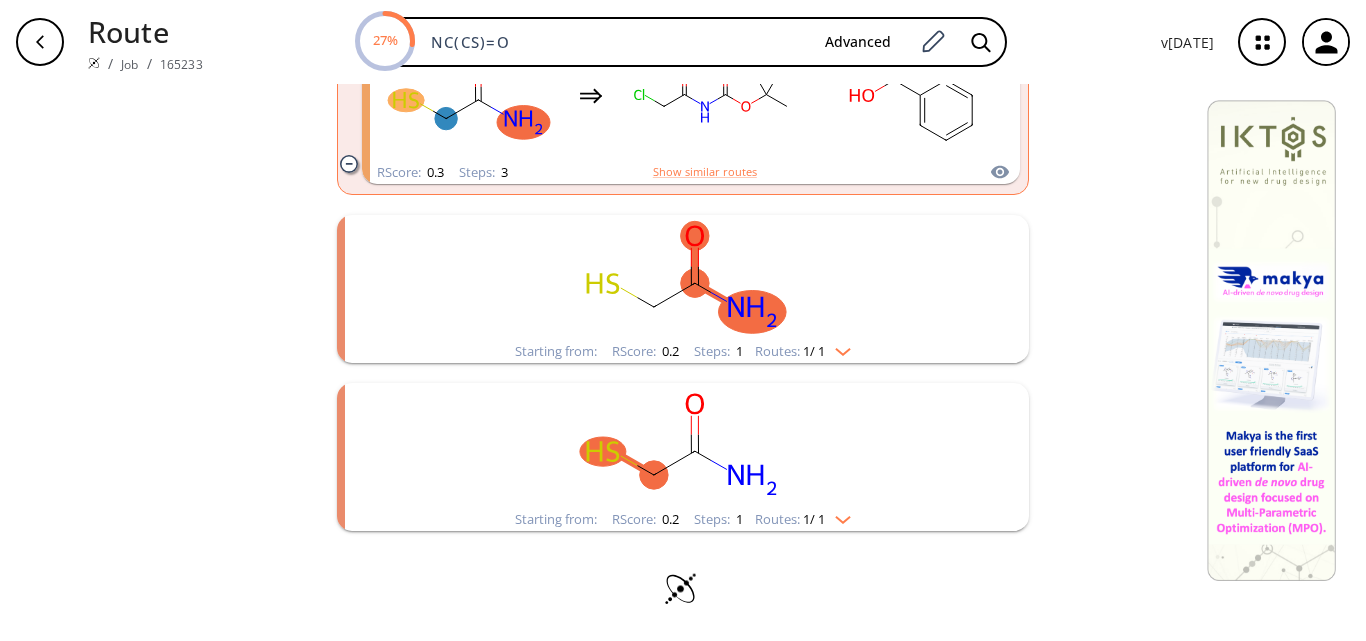 click 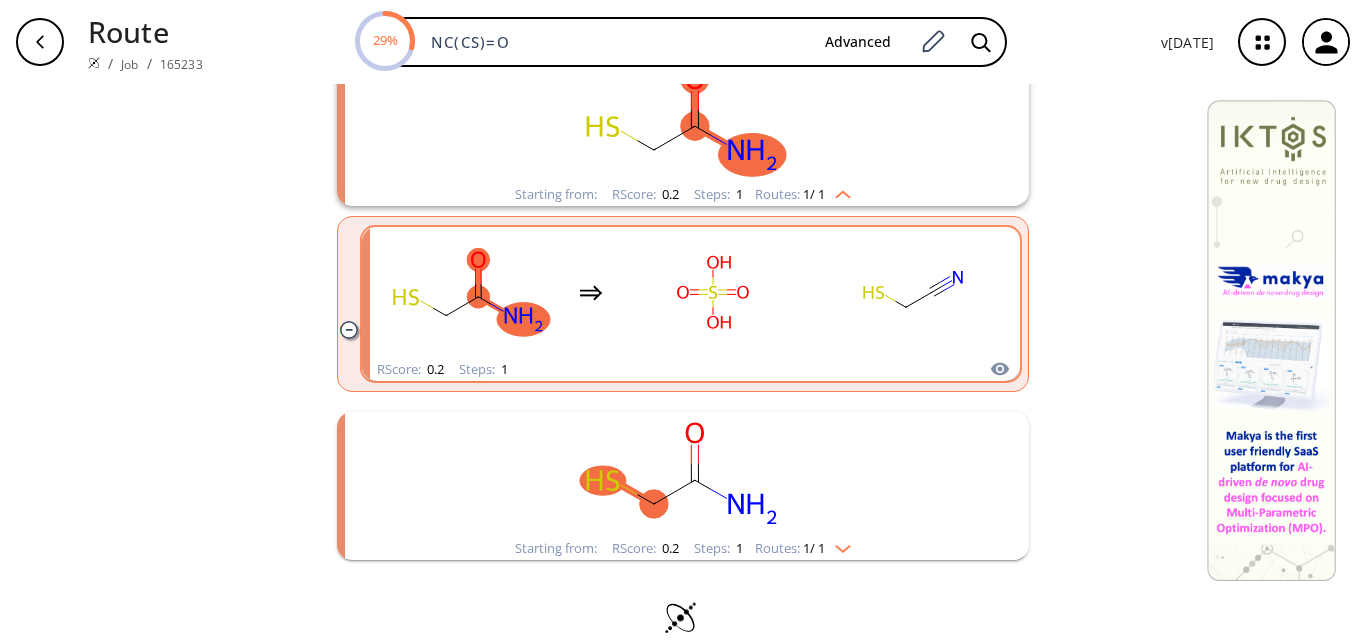 scroll, scrollTop: 2583, scrollLeft: 0, axis: vertical 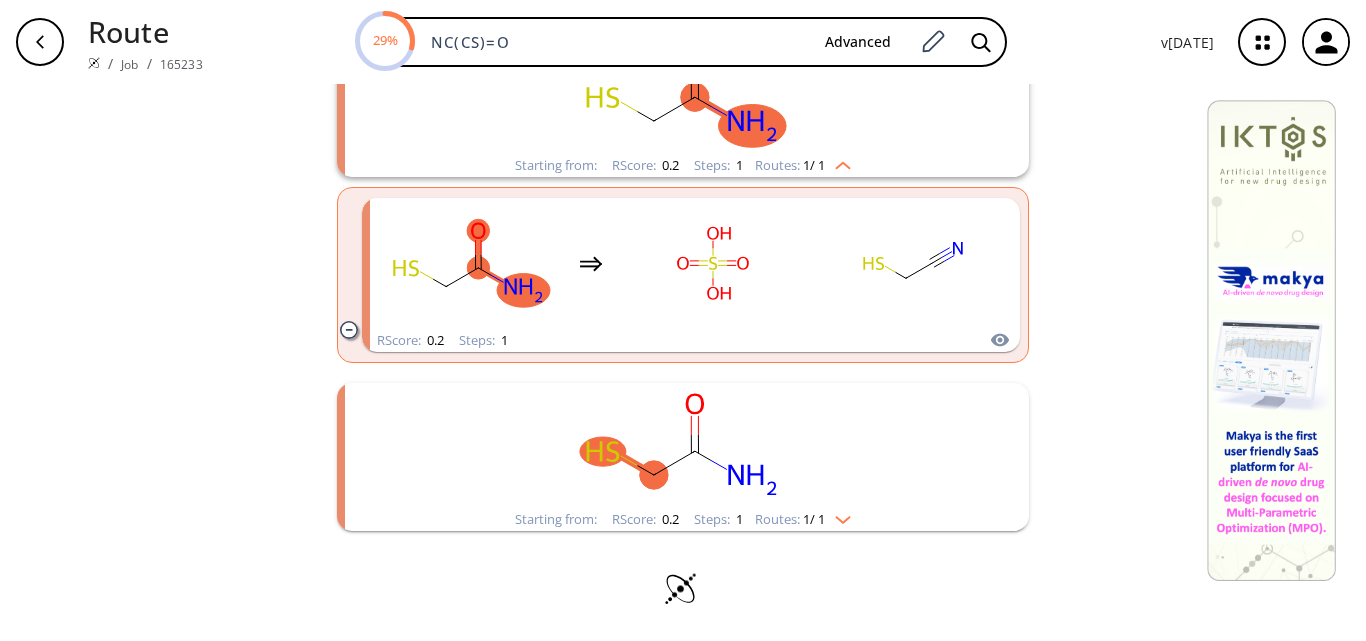 click on "Starting from: RScore :   0.2   Steps :   1   Routes:   1  / 1" at bounding box center (683, 519) 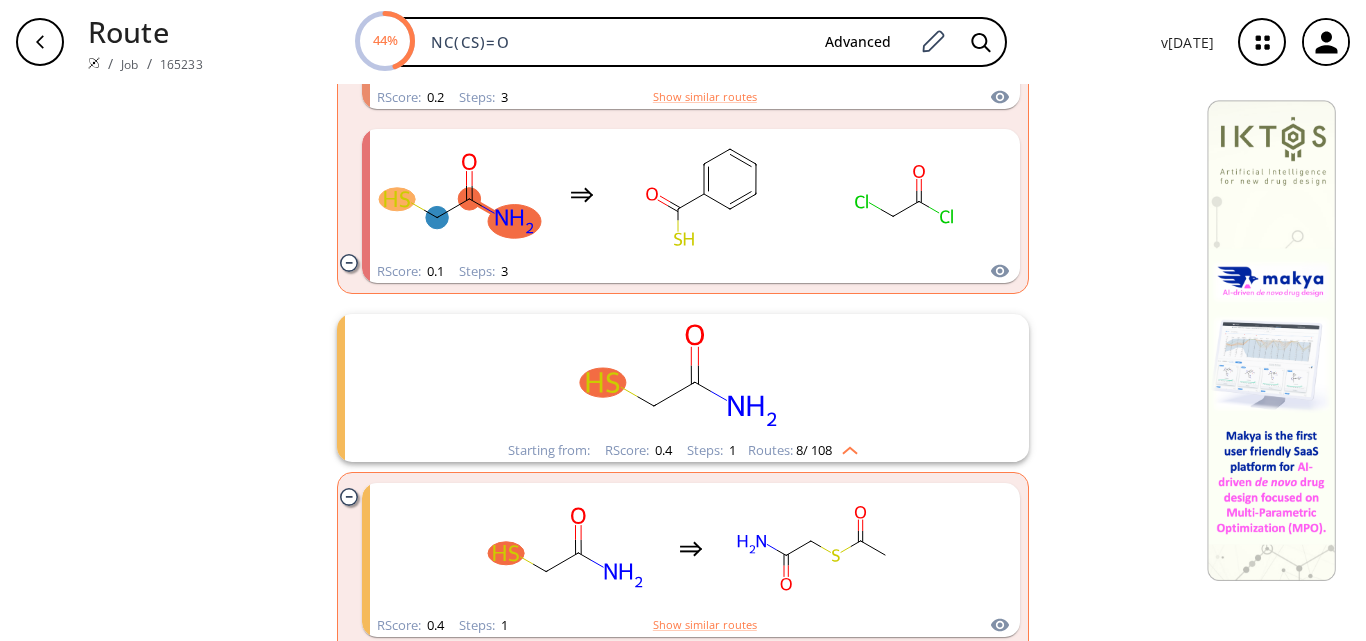 scroll, scrollTop: 1000, scrollLeft: 0, axis: vertical 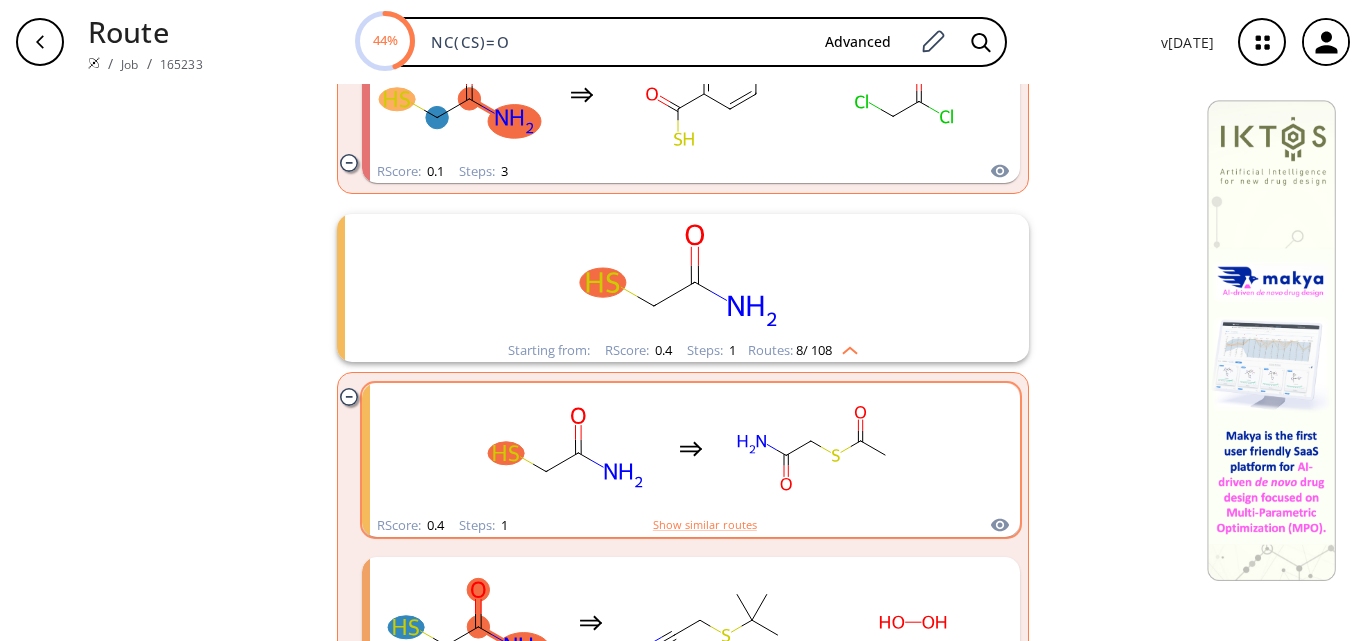 click 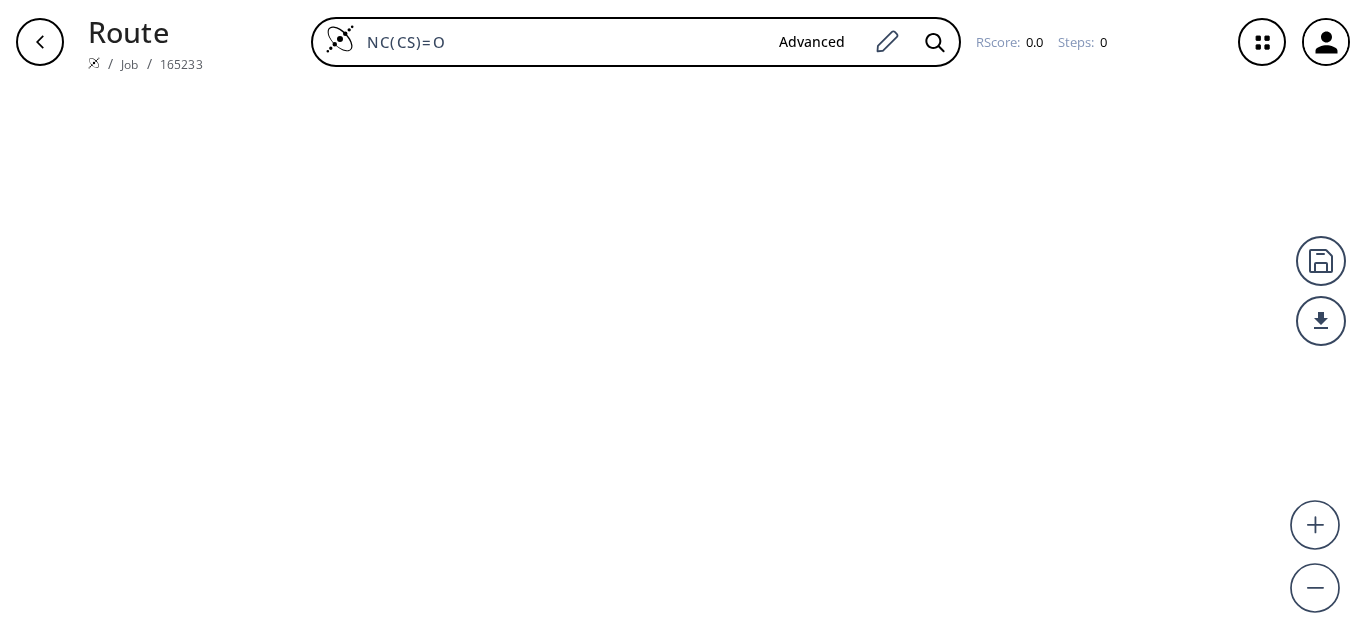 scroll, scrollTop: 0, scrollLeft: 0, axis: both 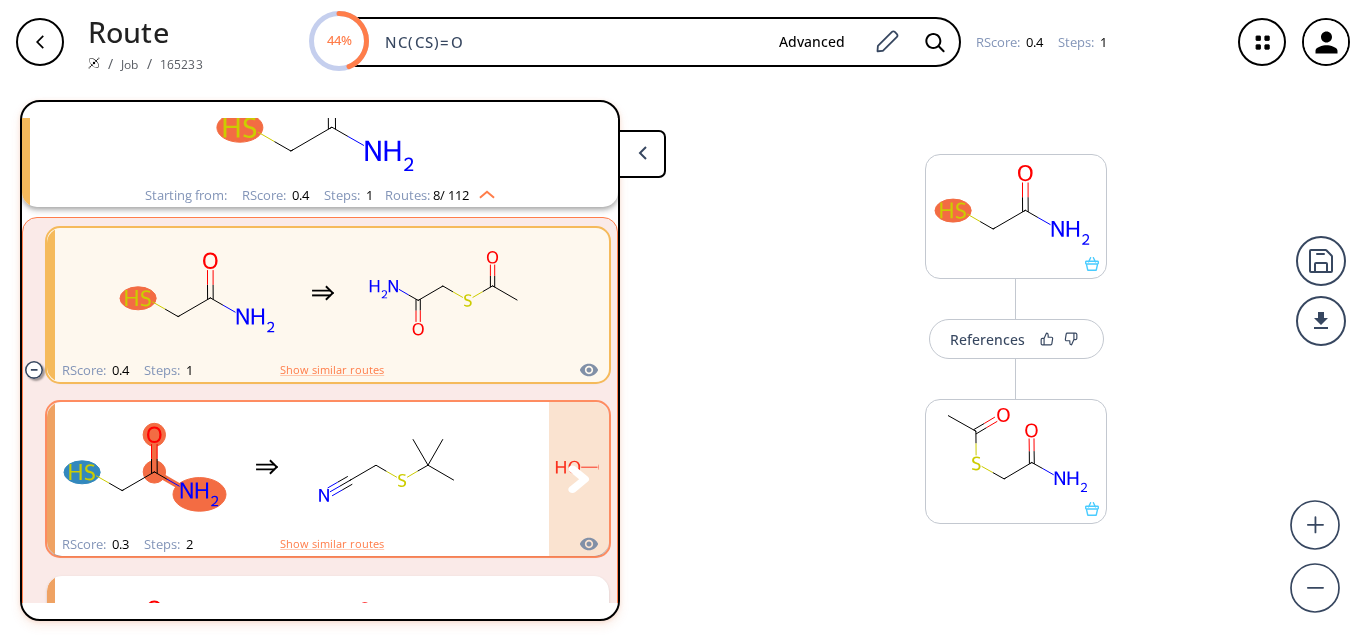 click 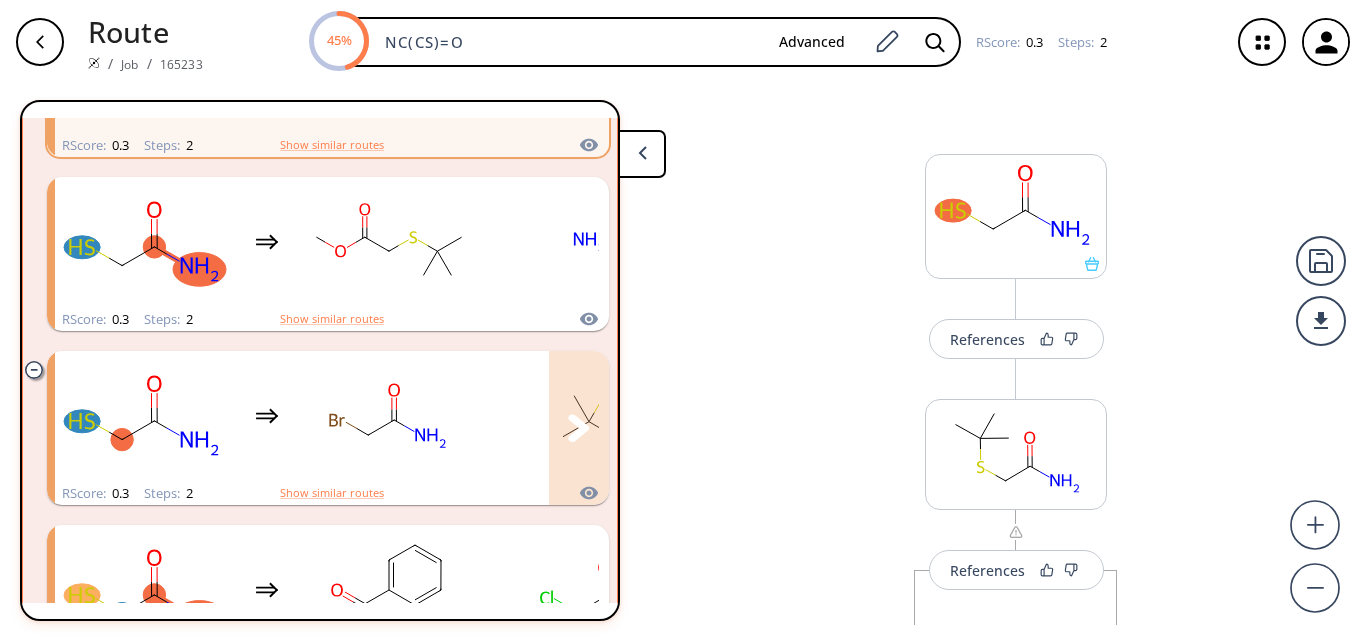 scroll, scrollTop: 714, scrollLeft: 0, axis: vertical 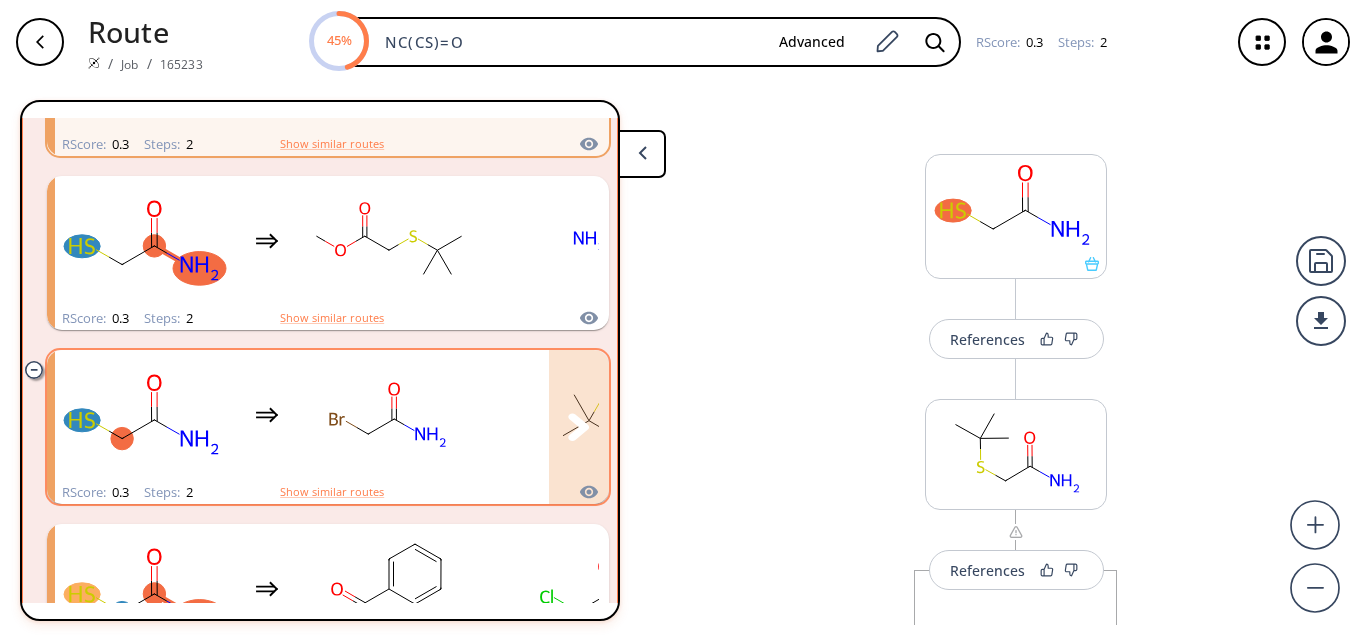 click 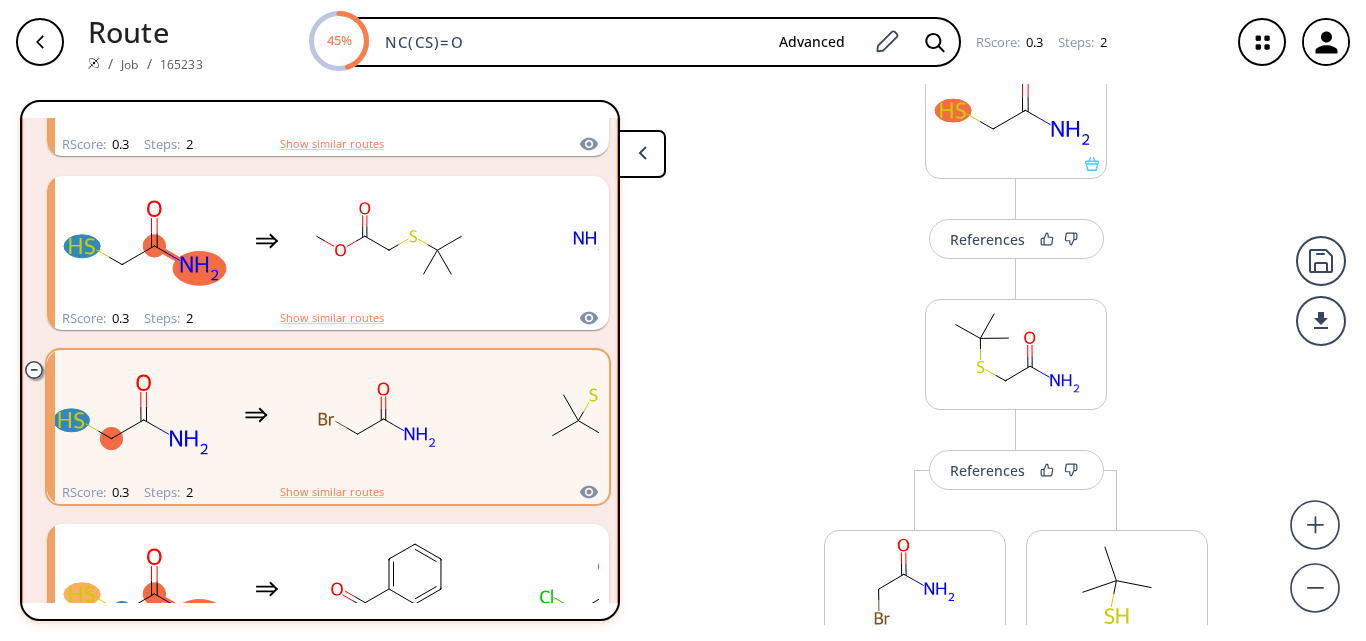 scroll, scrollTop: 200, scrollLeft: 0, axis: vertical 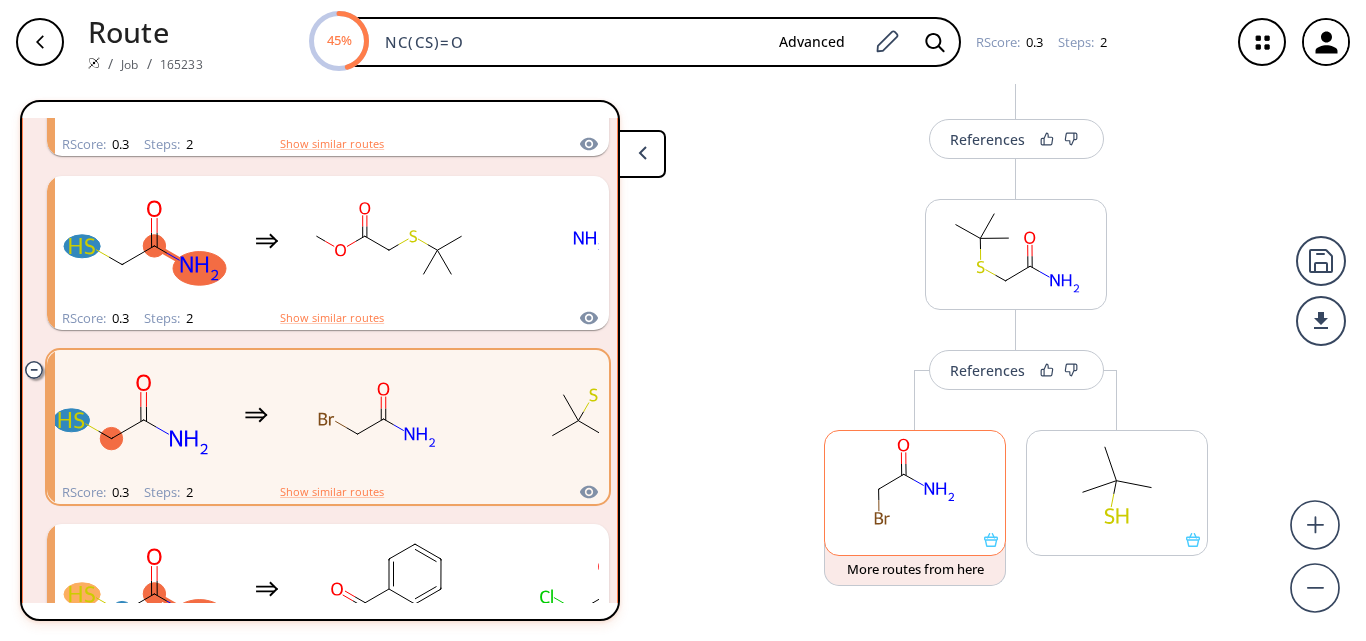 click 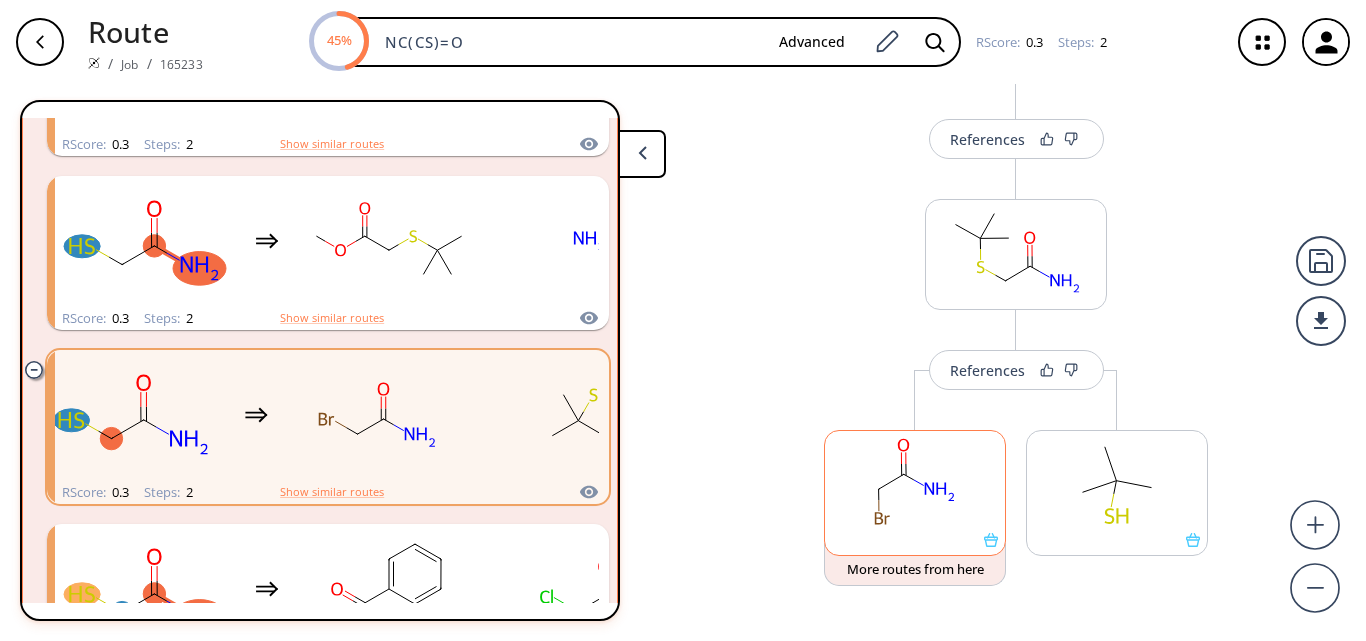 scroll, scrollTop: 0, scrollLeft: 0, axis: both 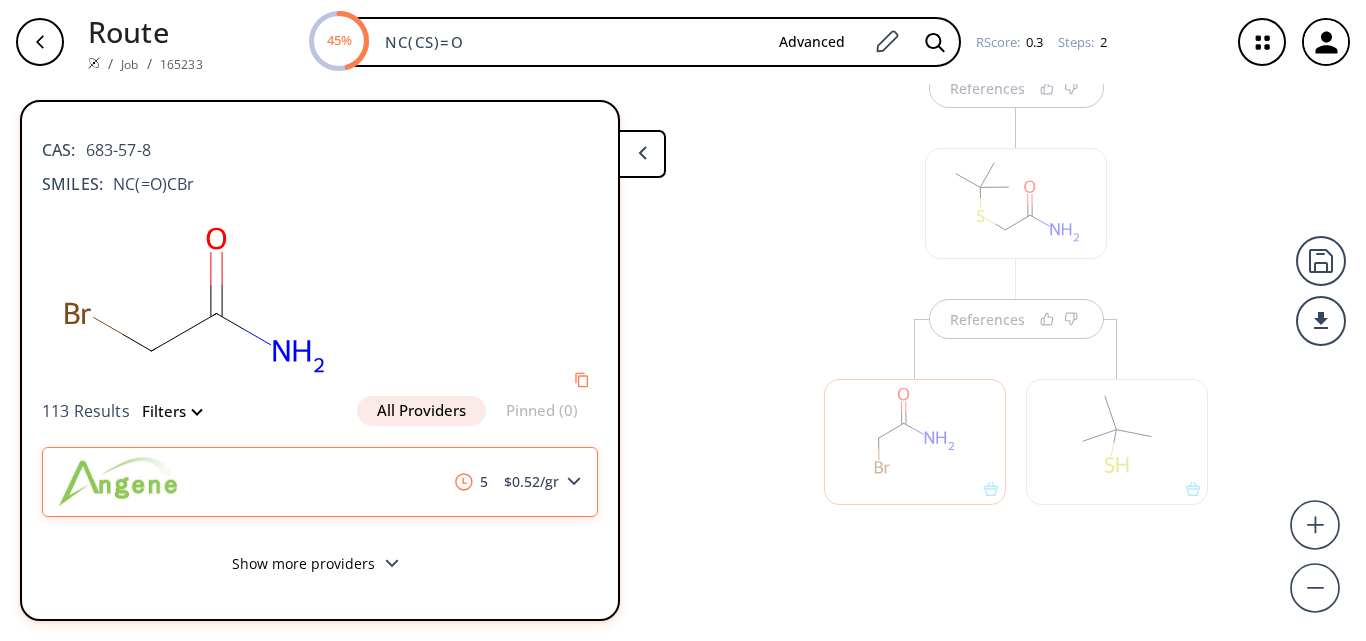click on "5 $ 0.52 /gr" at bounding box center (320, 482) 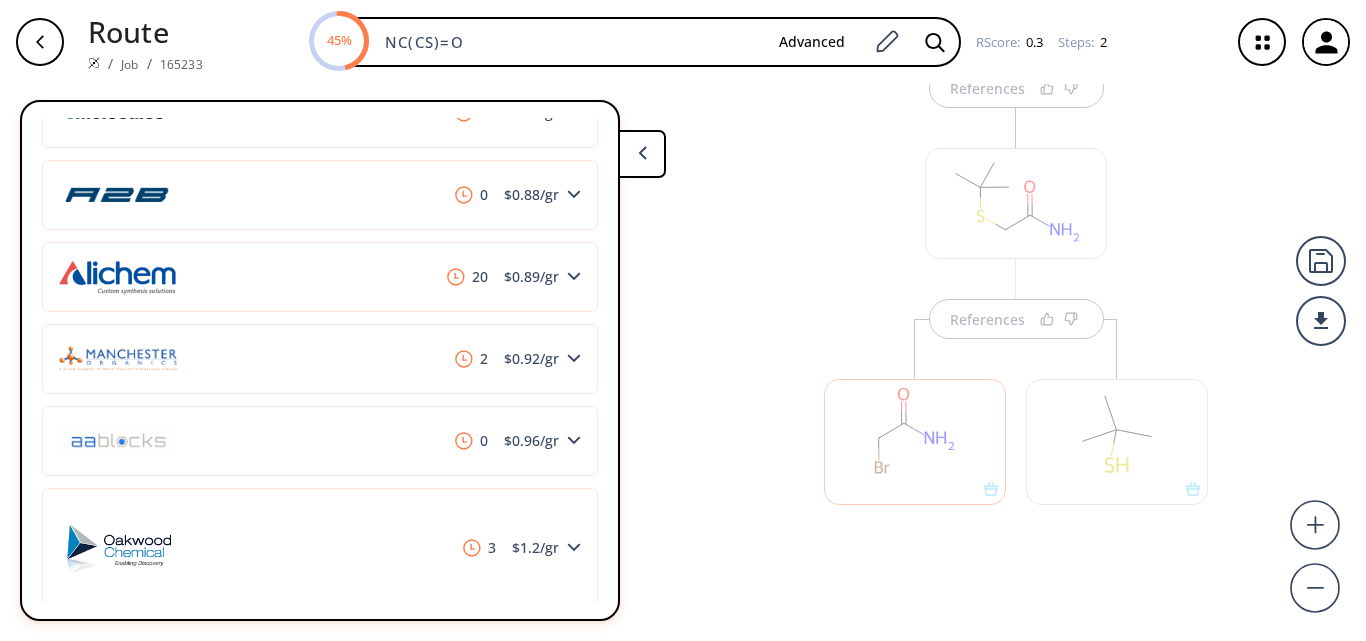 scroll, scrollTop: 800, scrollLeft: 0, axis: vertical 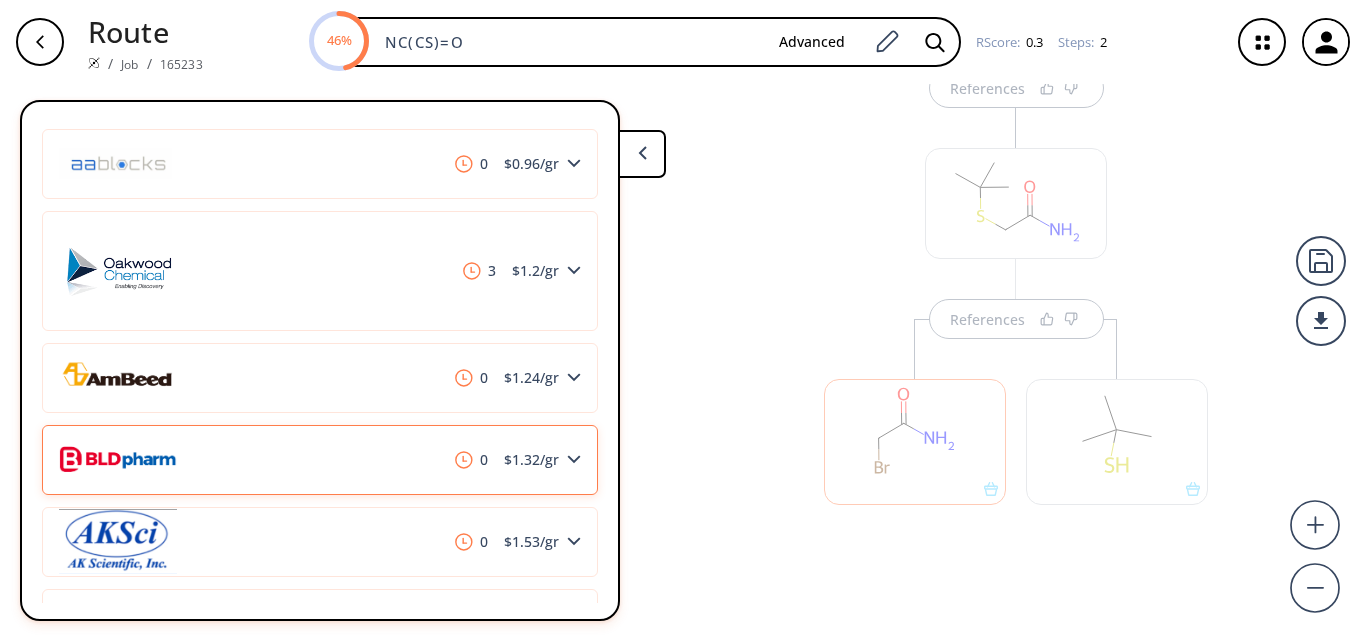 click on "0 $ 1.32 /gr" at bounding box center [320, 460] 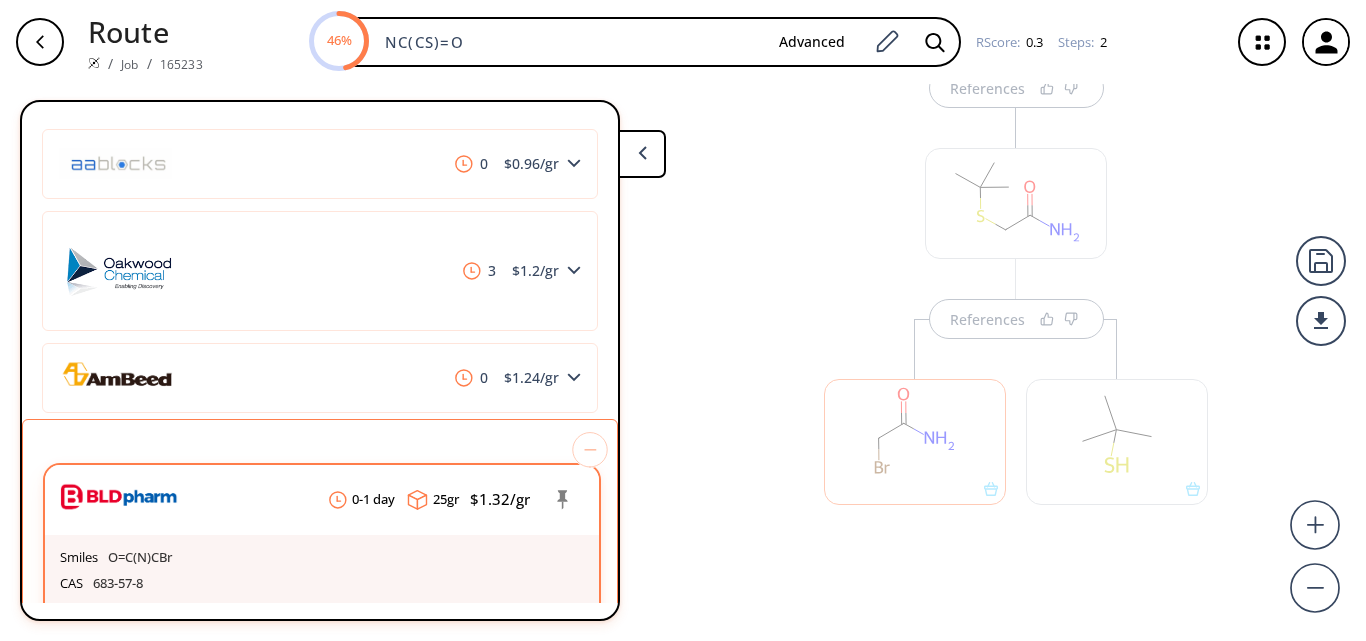 scroll, scrollTop: 1000, scrollLeft: 0, axis: vertical 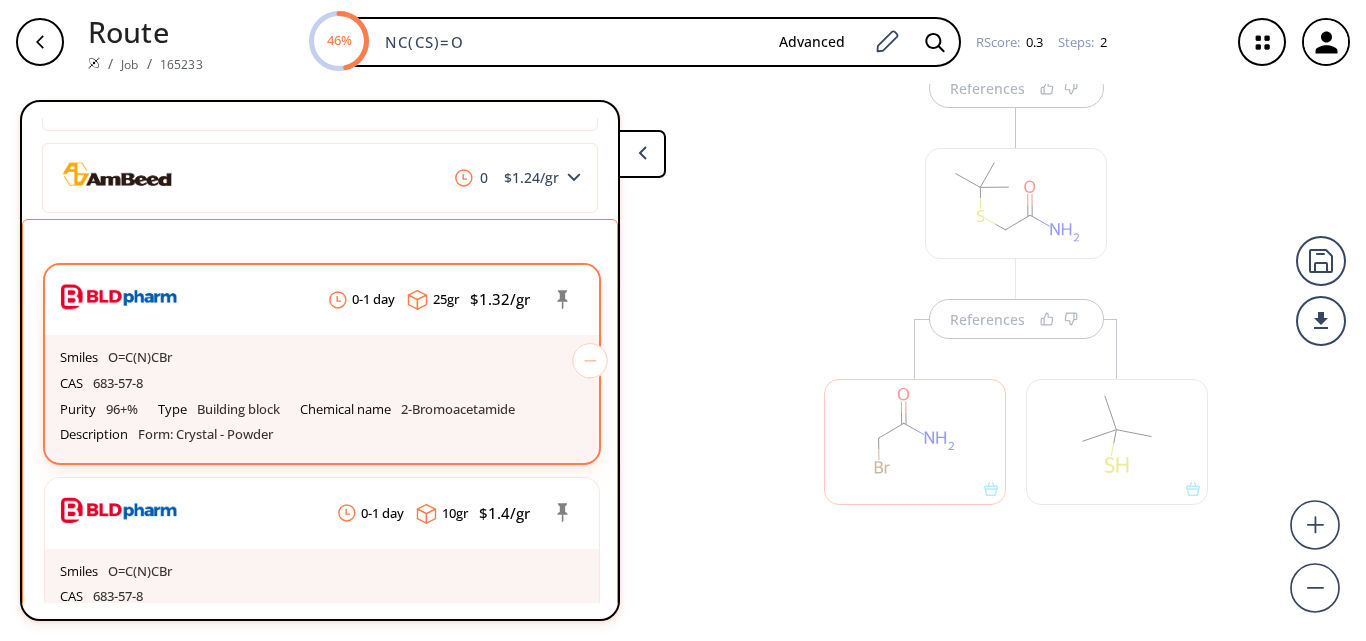 click on "CAS 683-57-8" at bounding box center [322, 384] 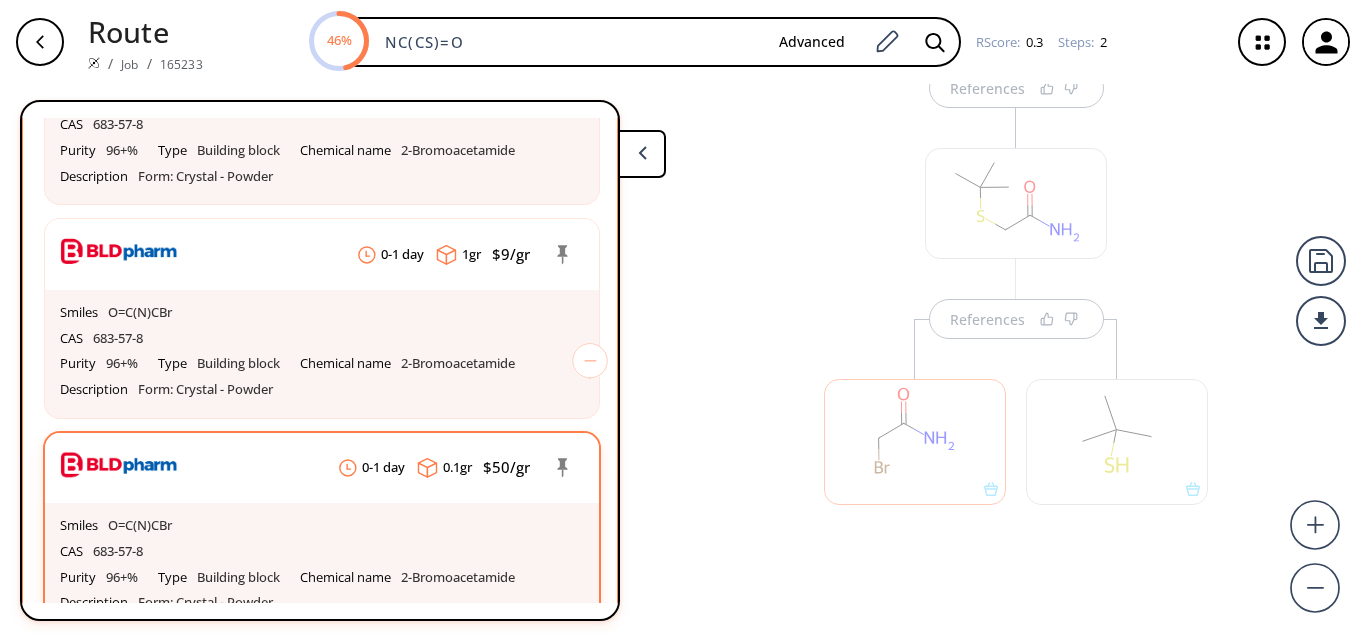 scroll, scrollTop: 1800, scrollLeft: 0, axis: vertical 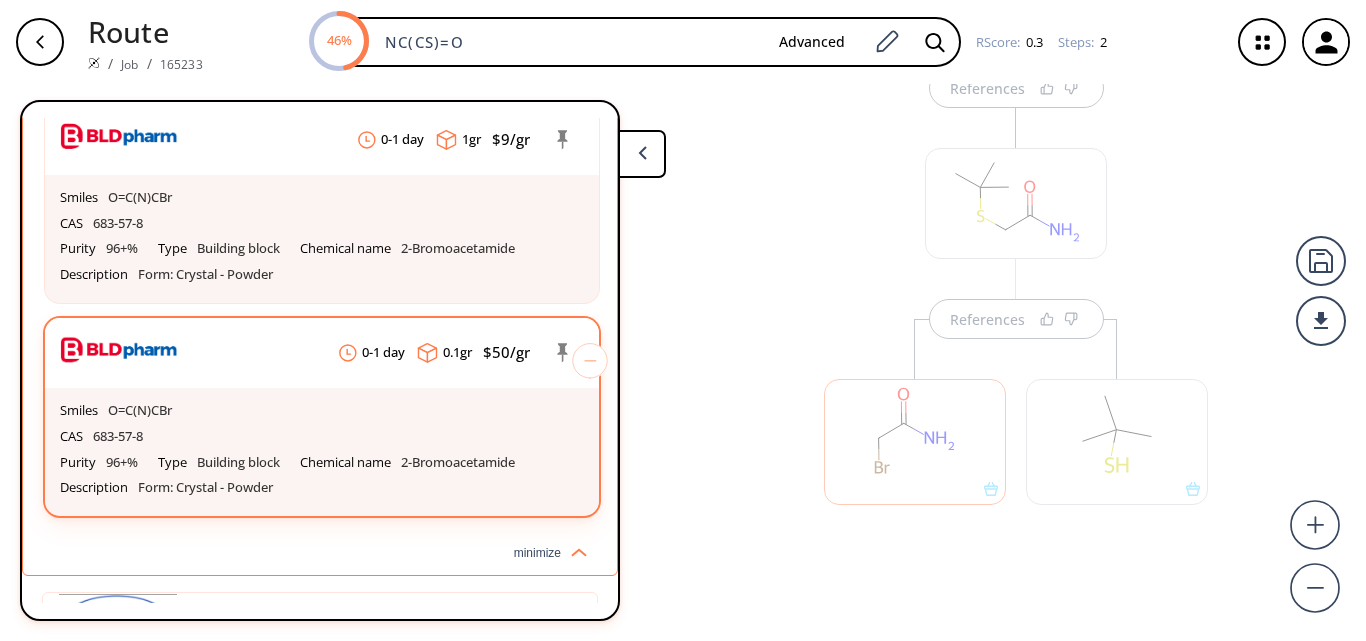 click on "CAS 683-57-8" at bounding box center [322, -416] 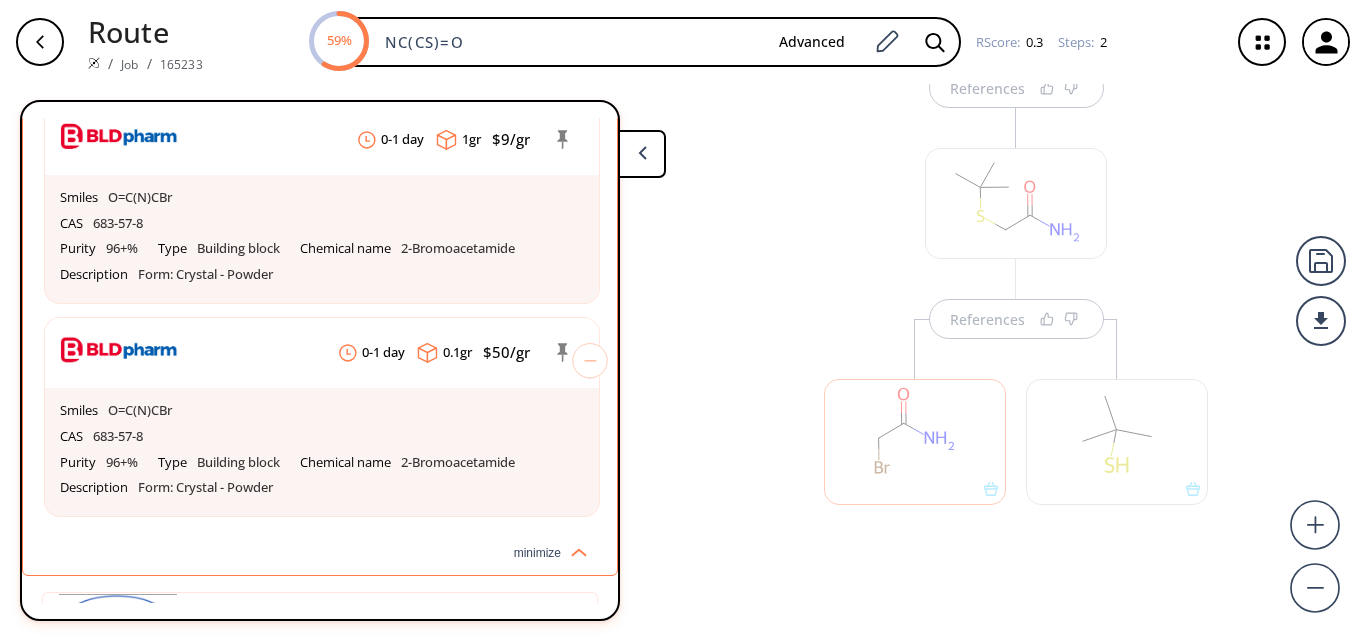click at bounding box center (642, 154) 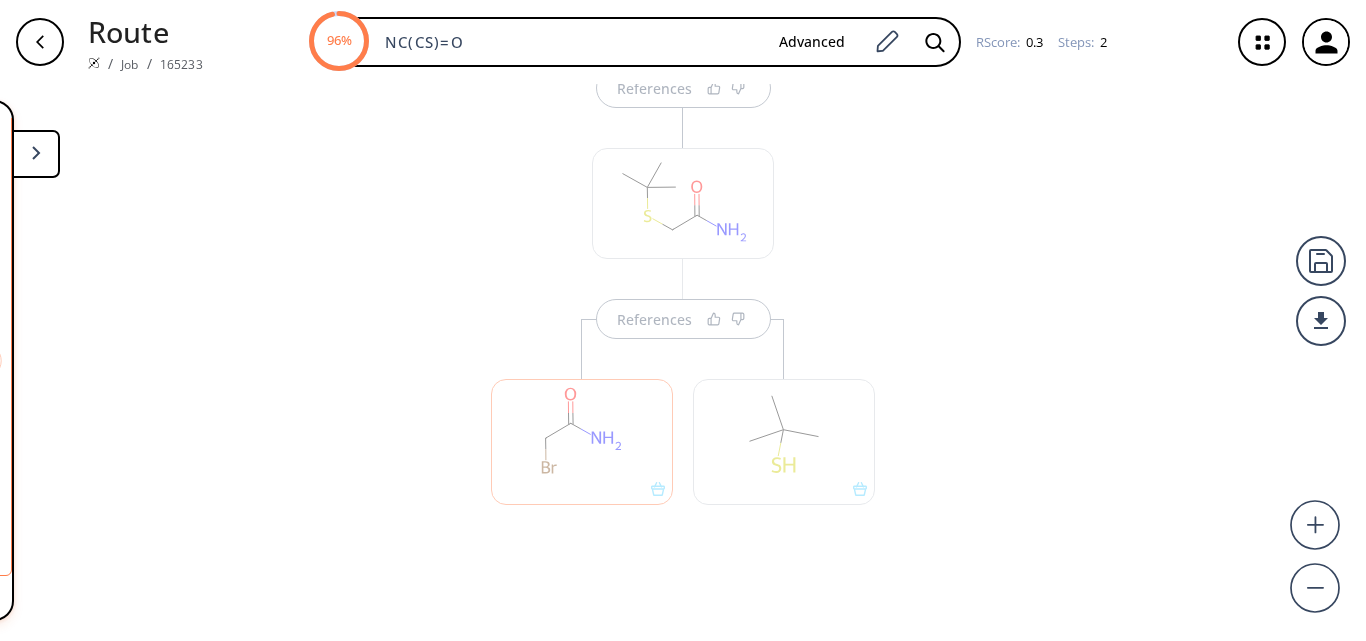 click at bounding box center (36, 154) 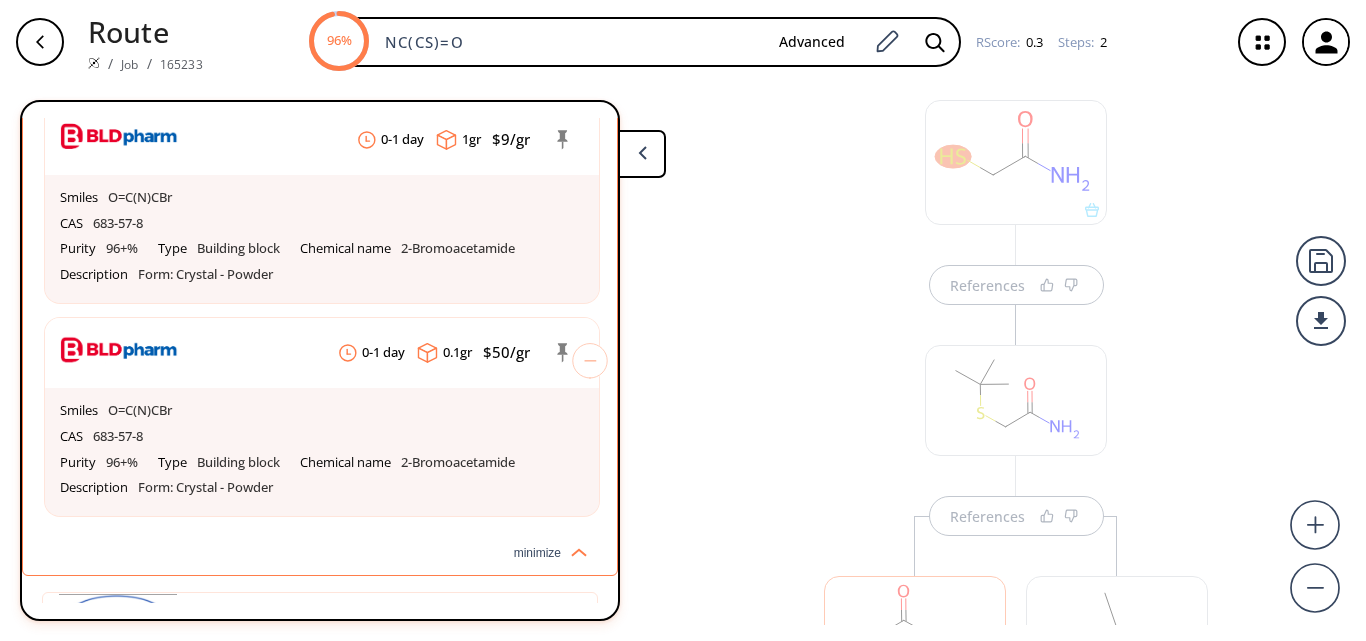 scroll, scrollTop: 51, scrollLeft: 0, axis: vertical 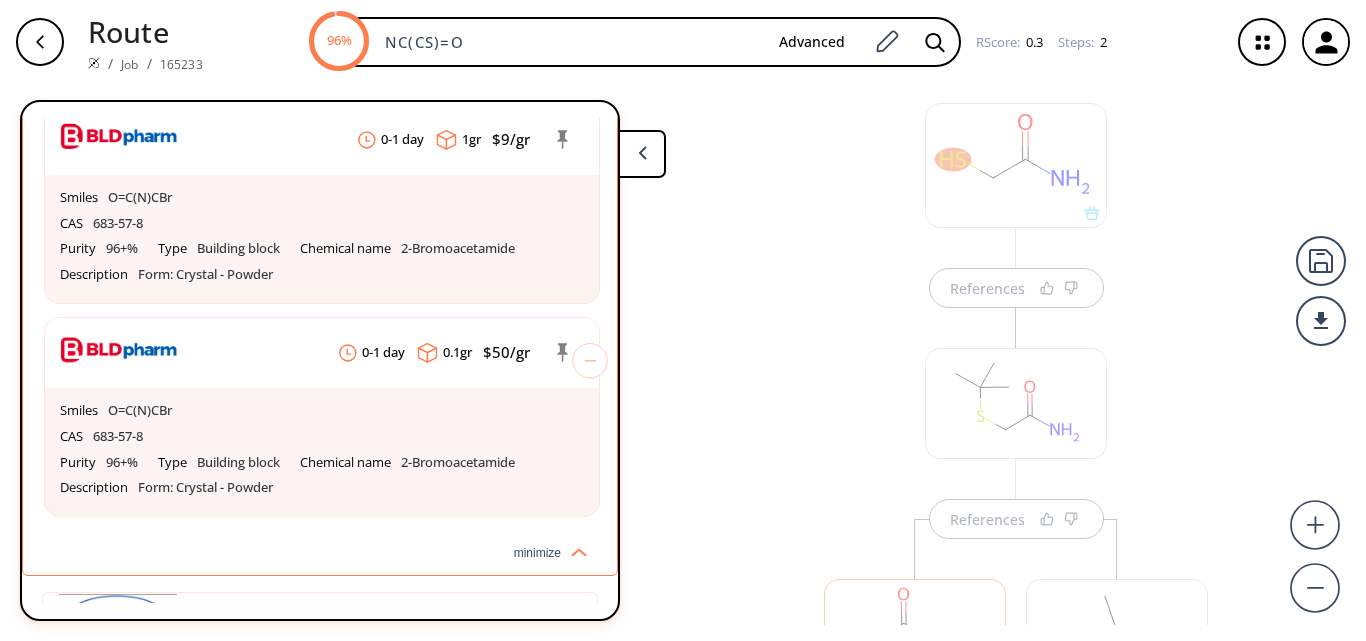 click on "References References" at bounding box center (683, 354) 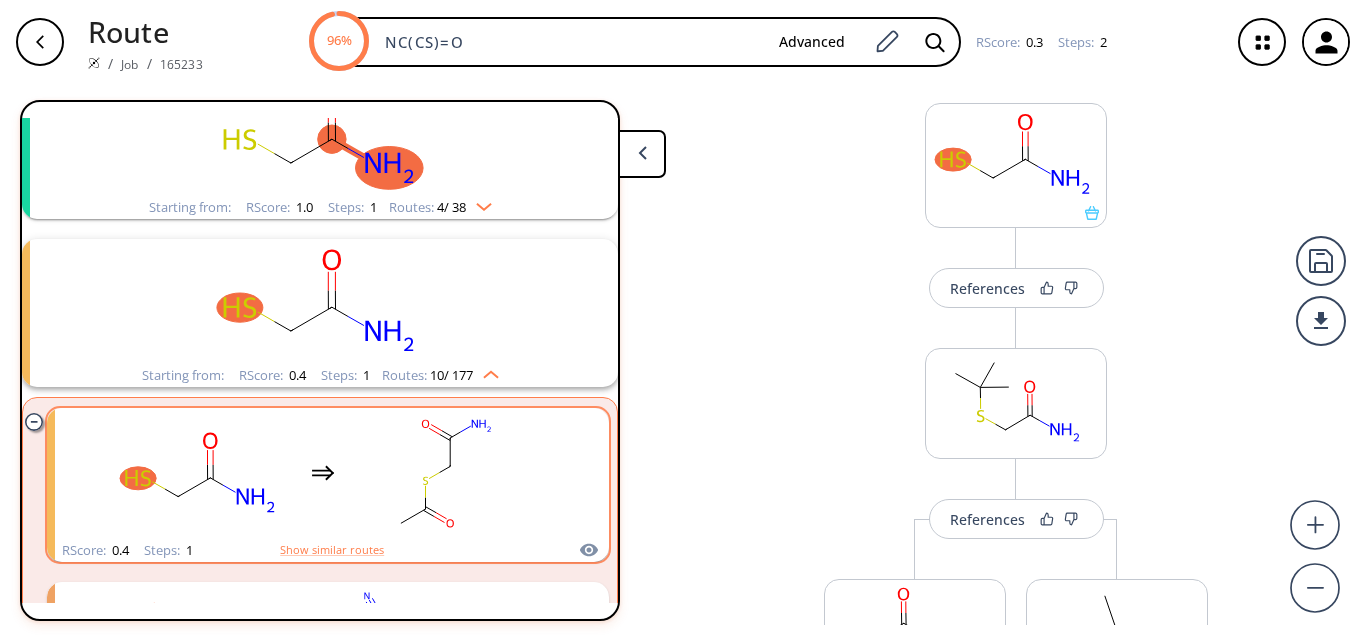 scroll, scrollTop: 0, scrollLeft: 0, axis: both 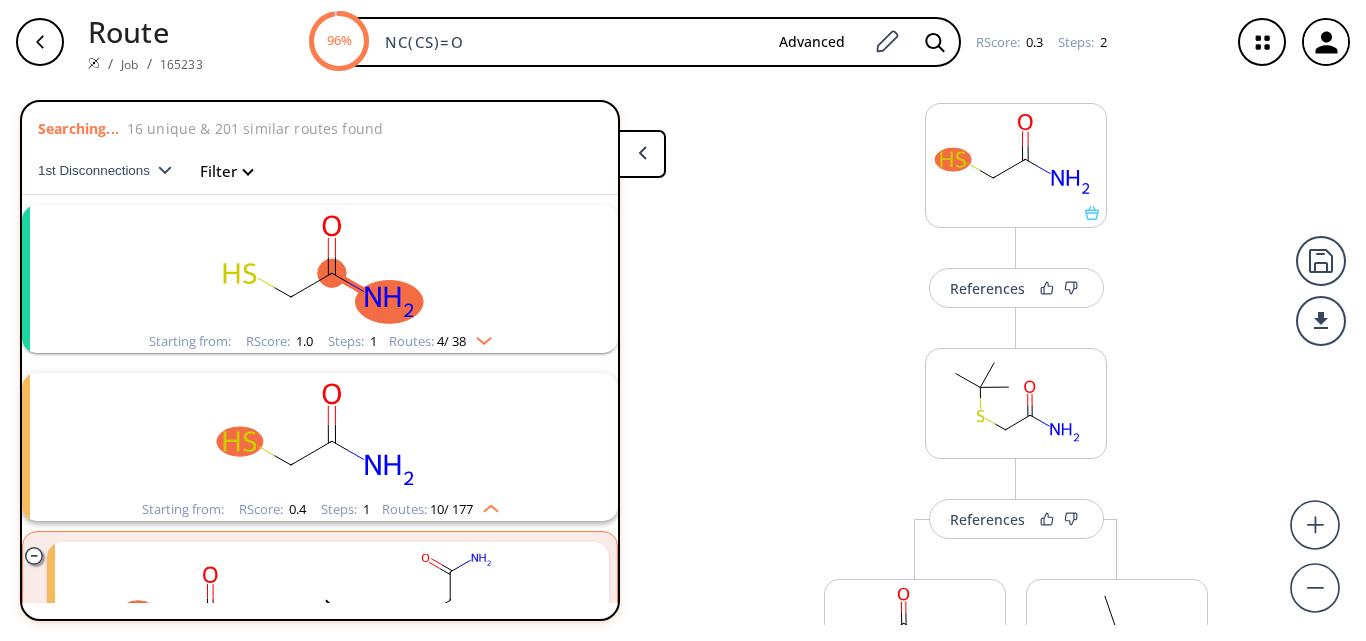 click 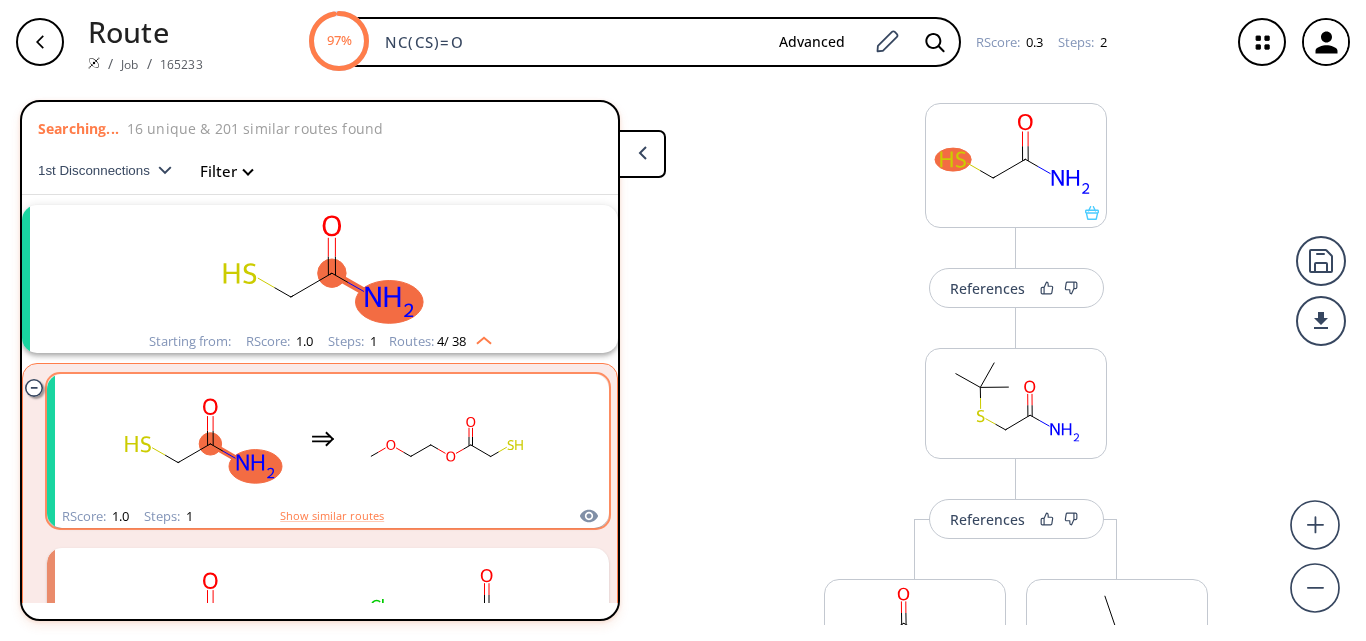 scroll, scrollTop: 100, scrollLeft: 0, axis: vertical 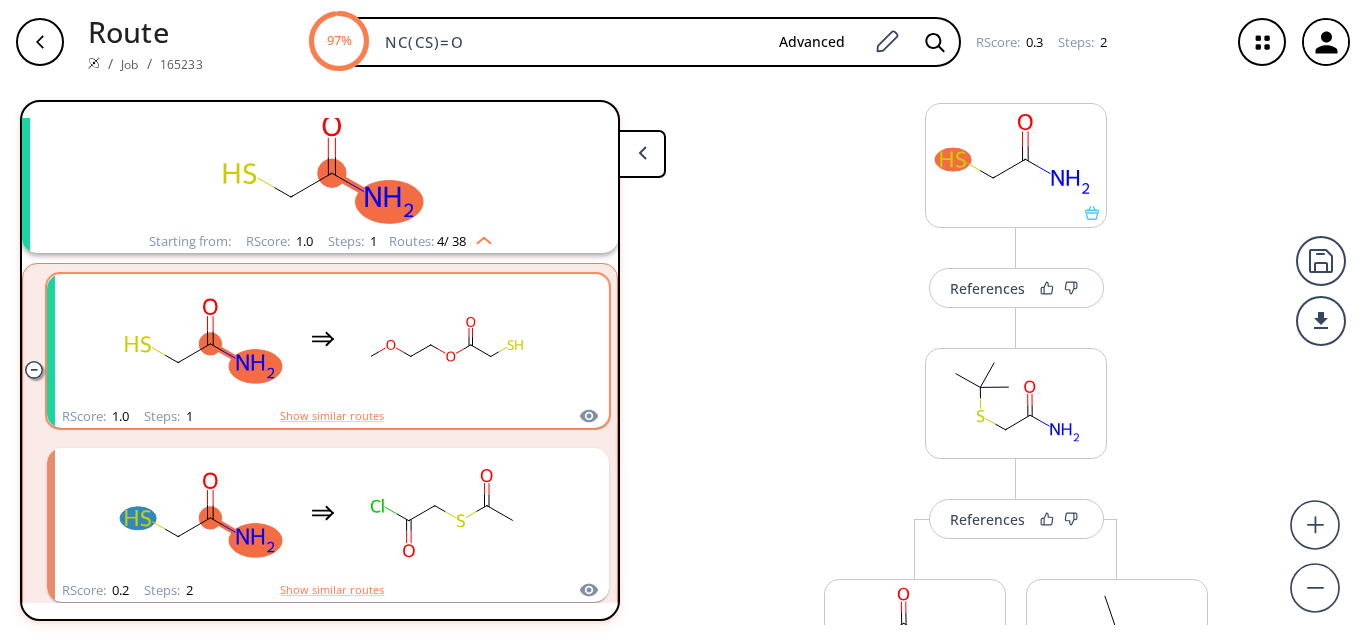 click 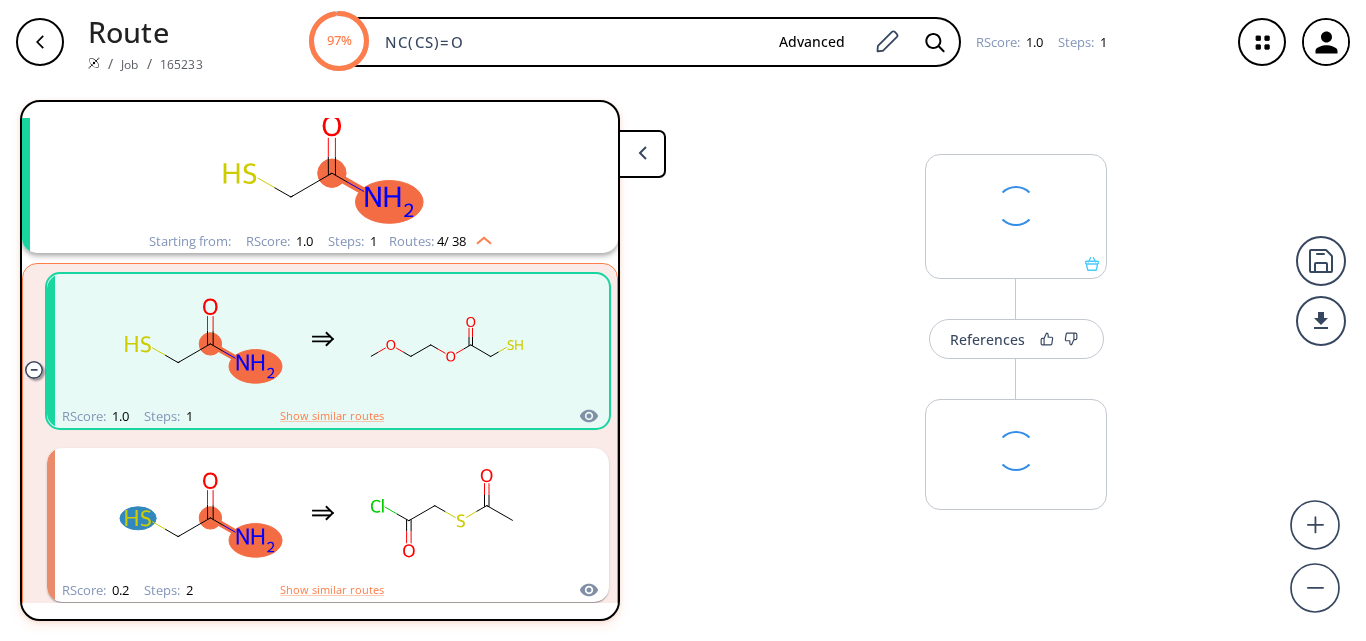 scroll, scrollTop: 0, scrollLeft: 0, axis: both 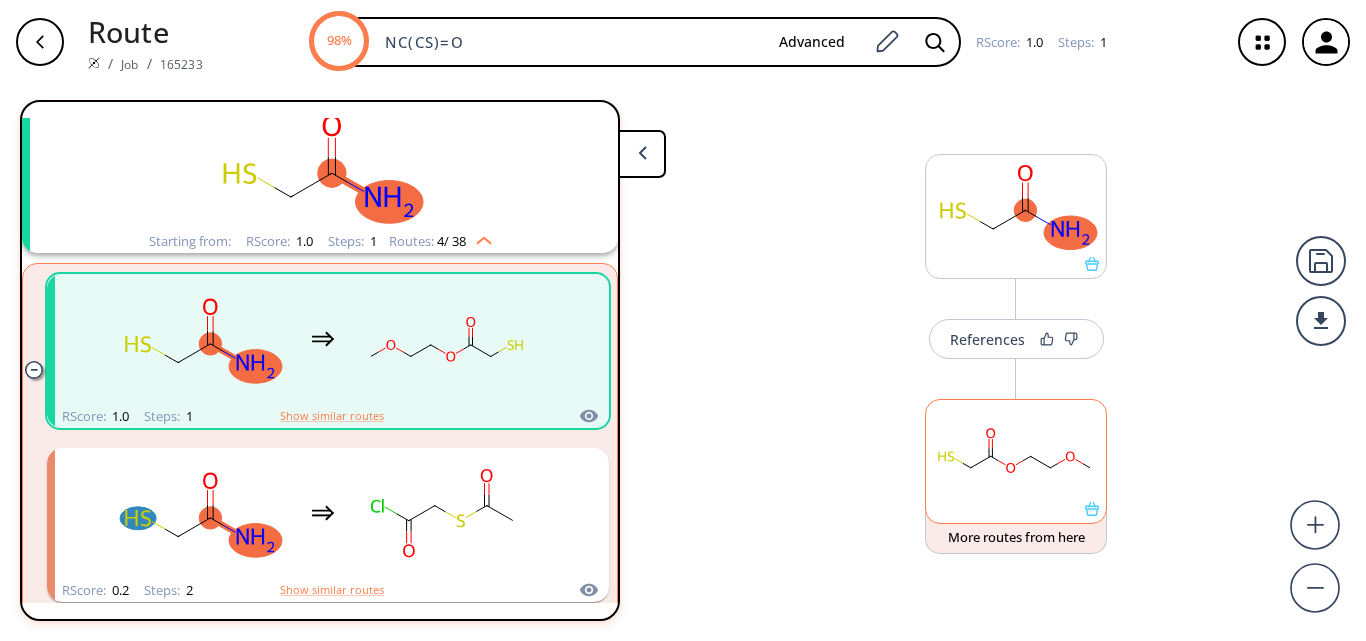 click 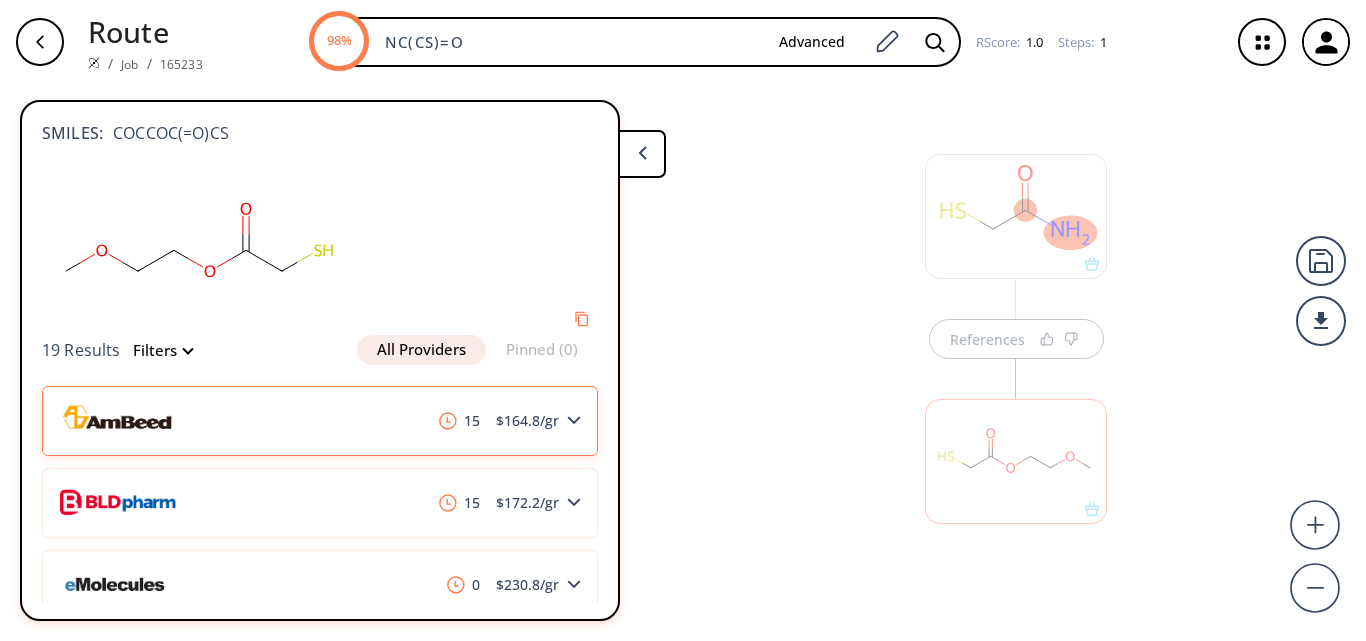 scroll, scrollTop: 100, scrollLeft: 0, axis: vertical 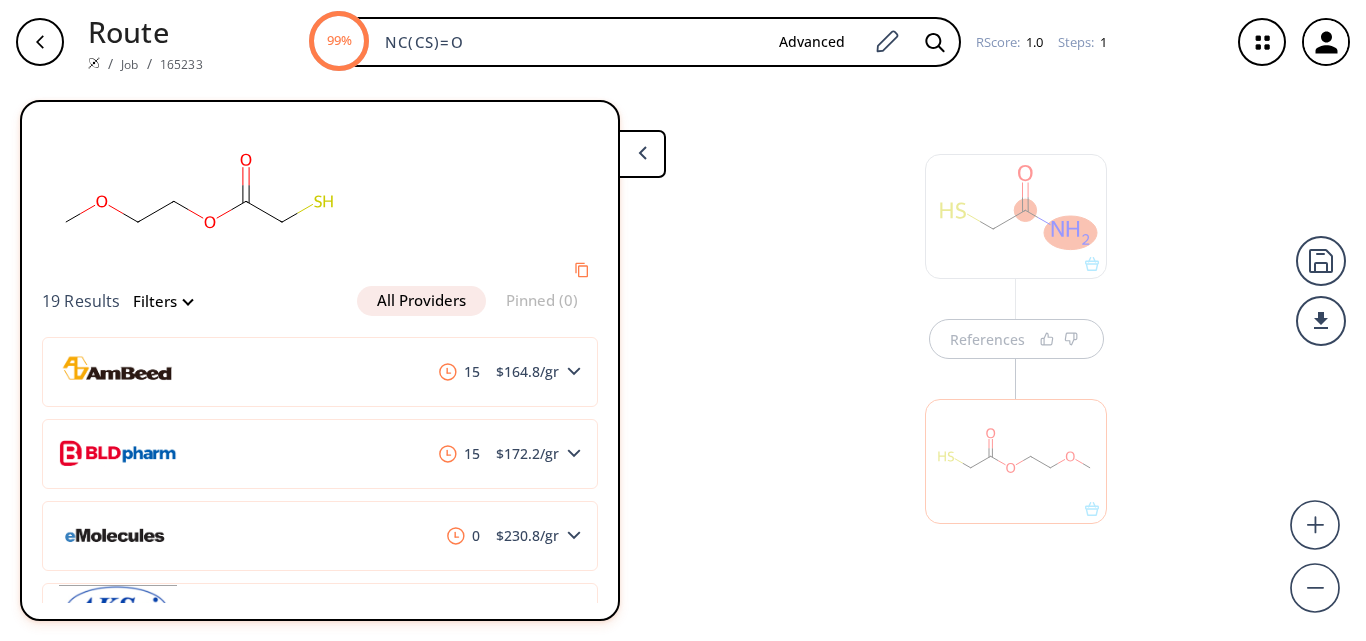 click on "References" at bounding box center (683, 354) 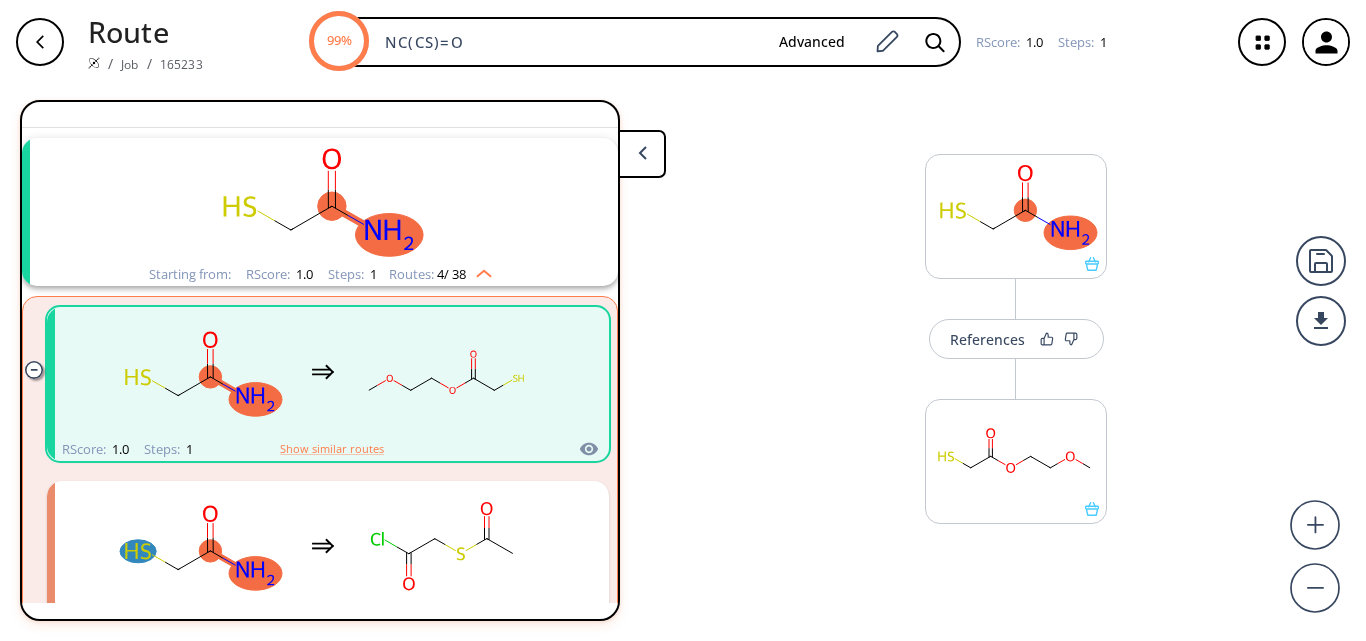 scroll, scrollTop: 100, scrollLeft: 0, axis: vertical 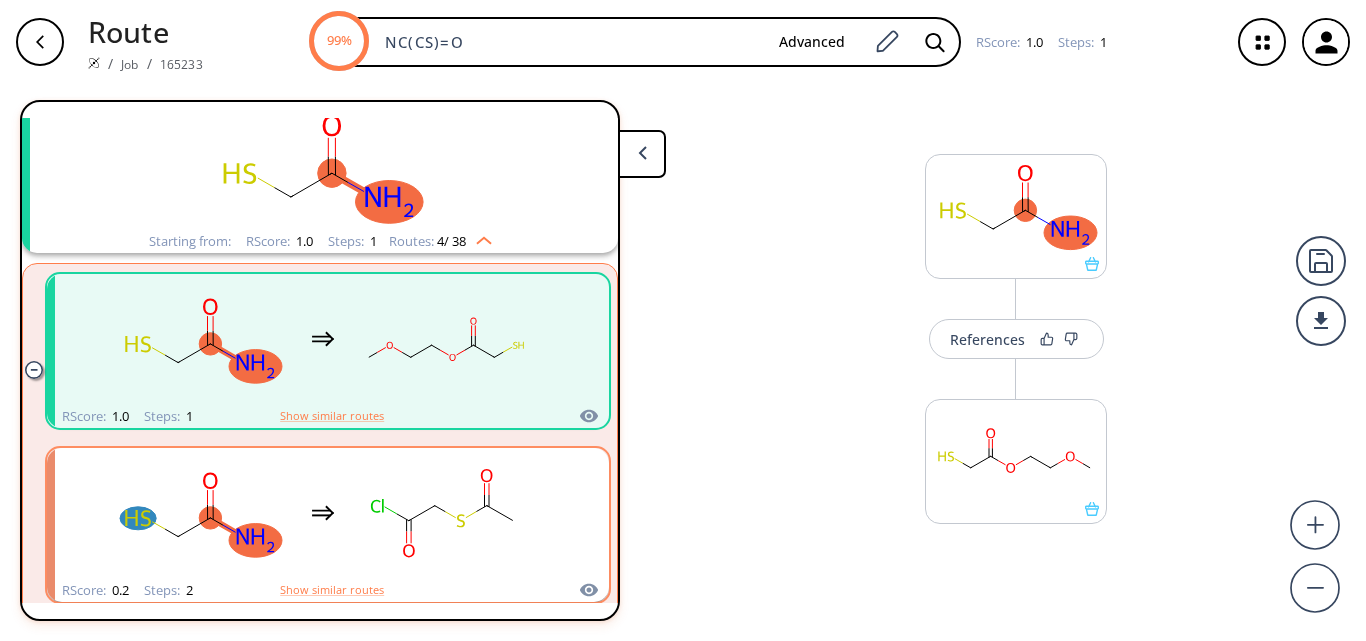 click 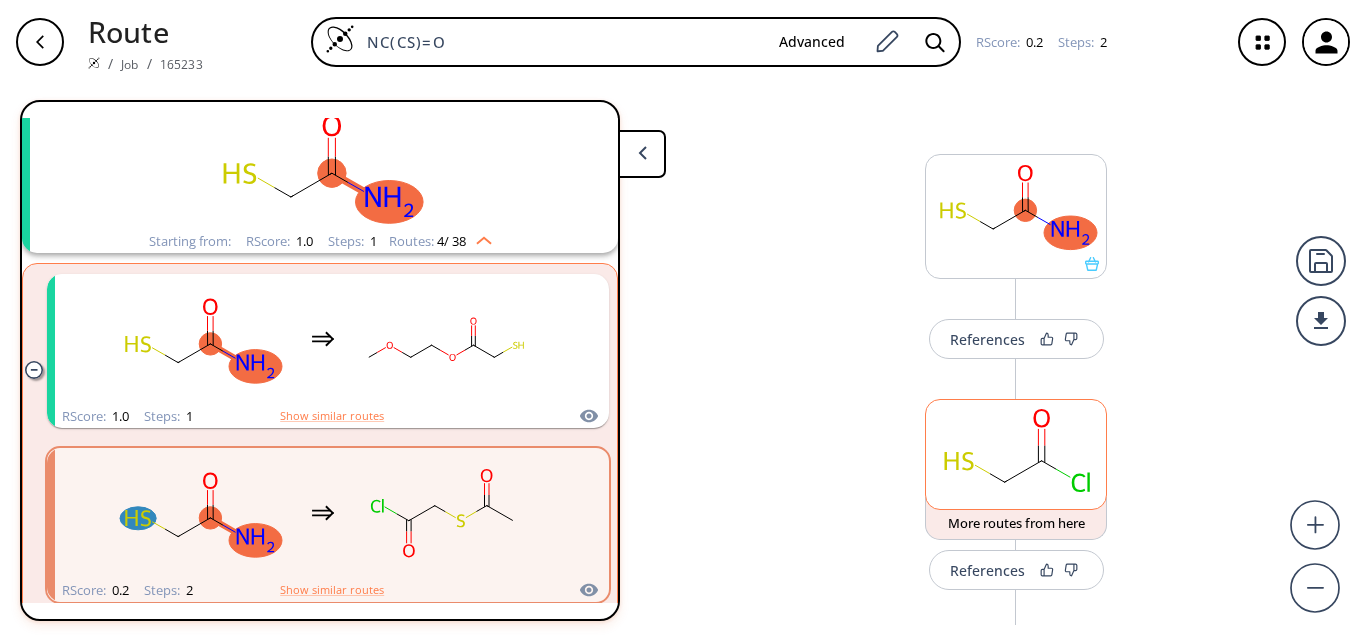 click 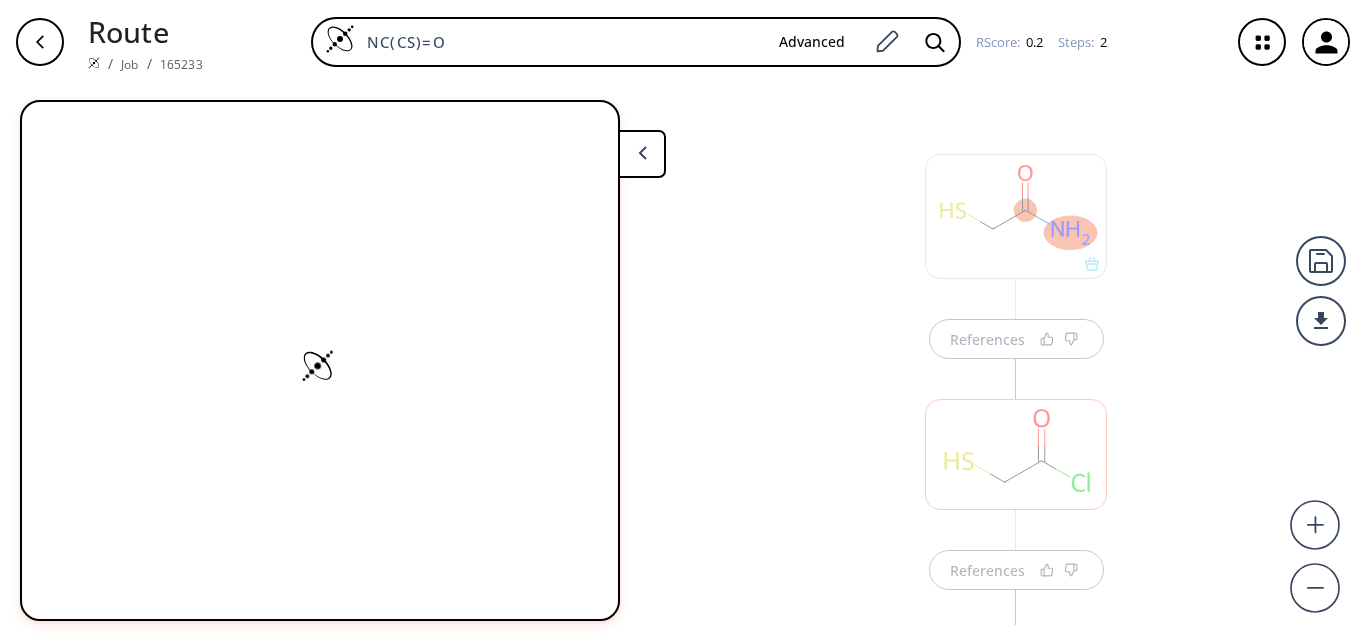 scroll, scrollTop: 0, scrollLeft: 0, axis: both 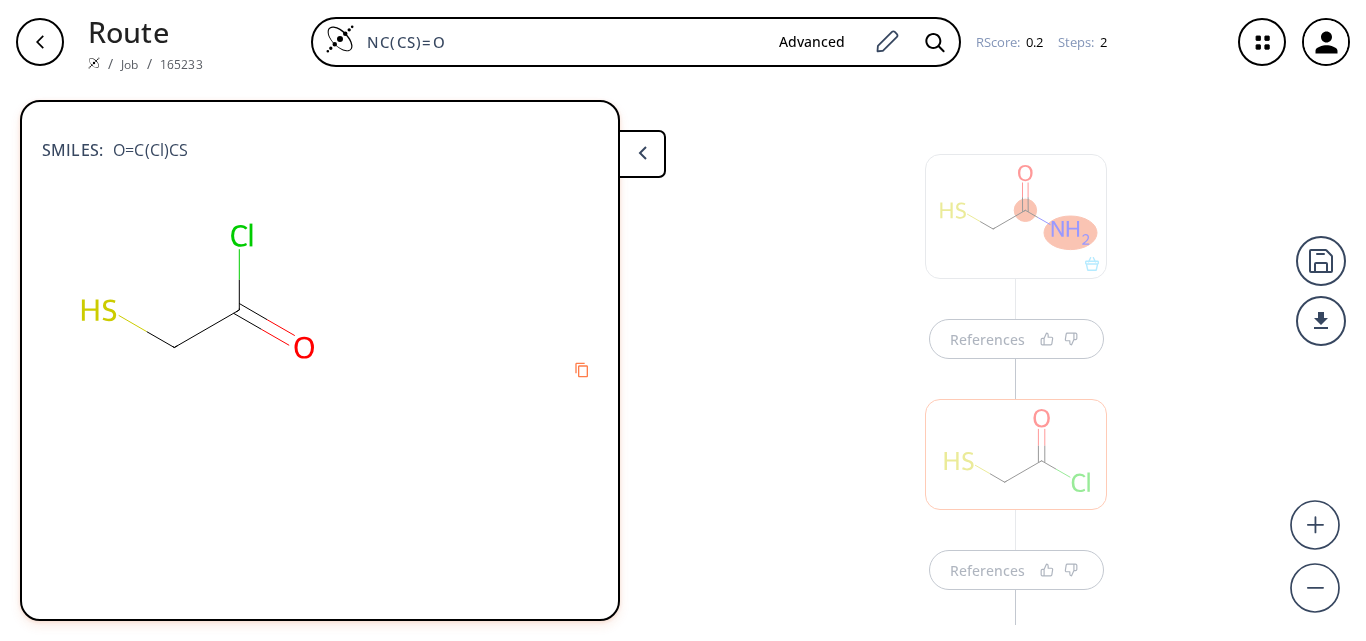 click at bounding box center (320, 291) 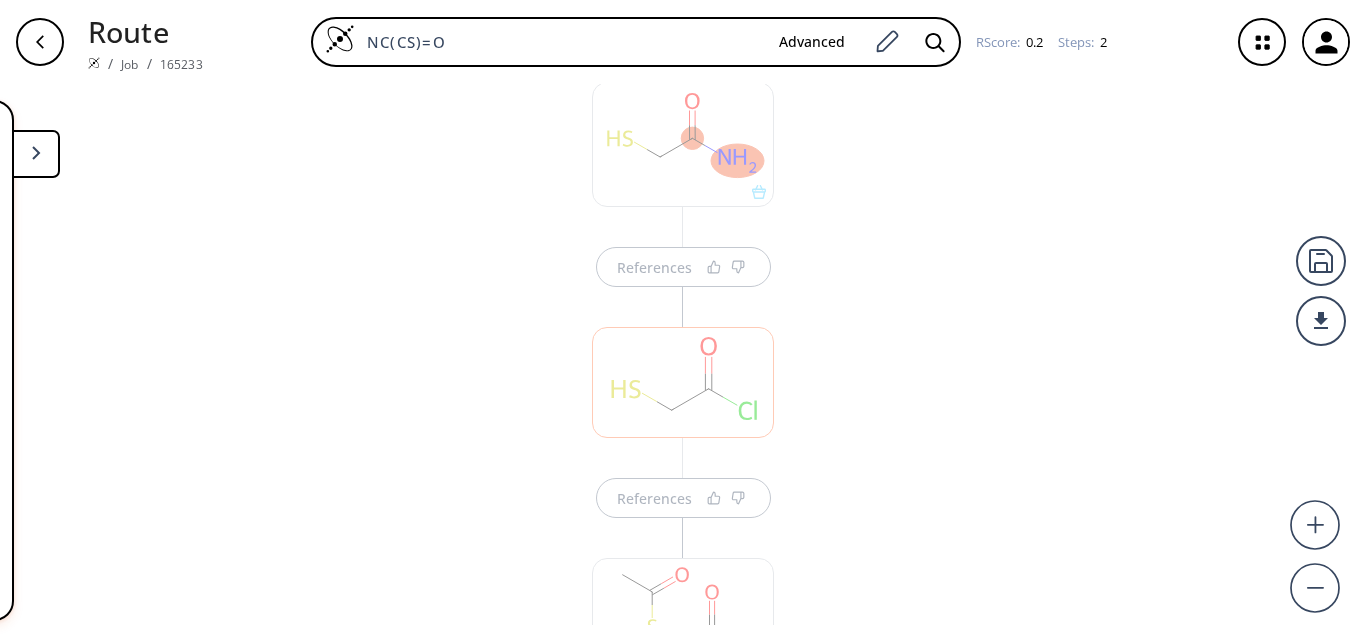scroll, scrollTop: 200, scrollLeft: 0, axis: vertical 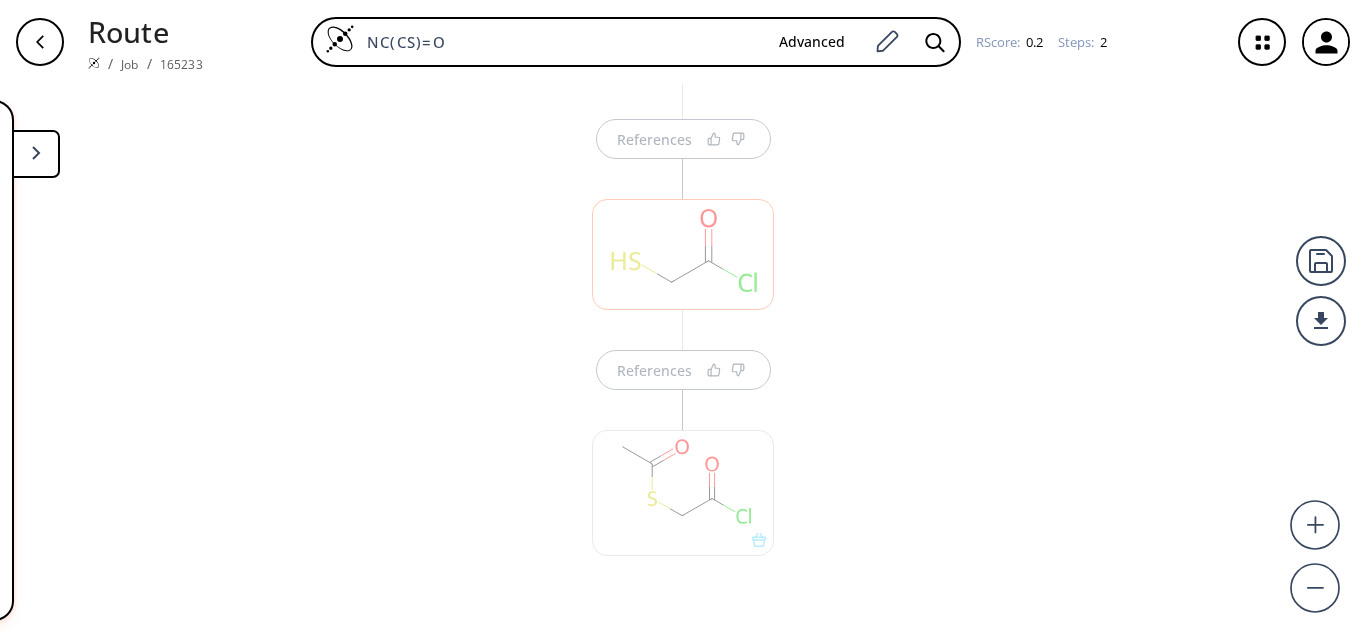 click at bounding box center [36, 154] 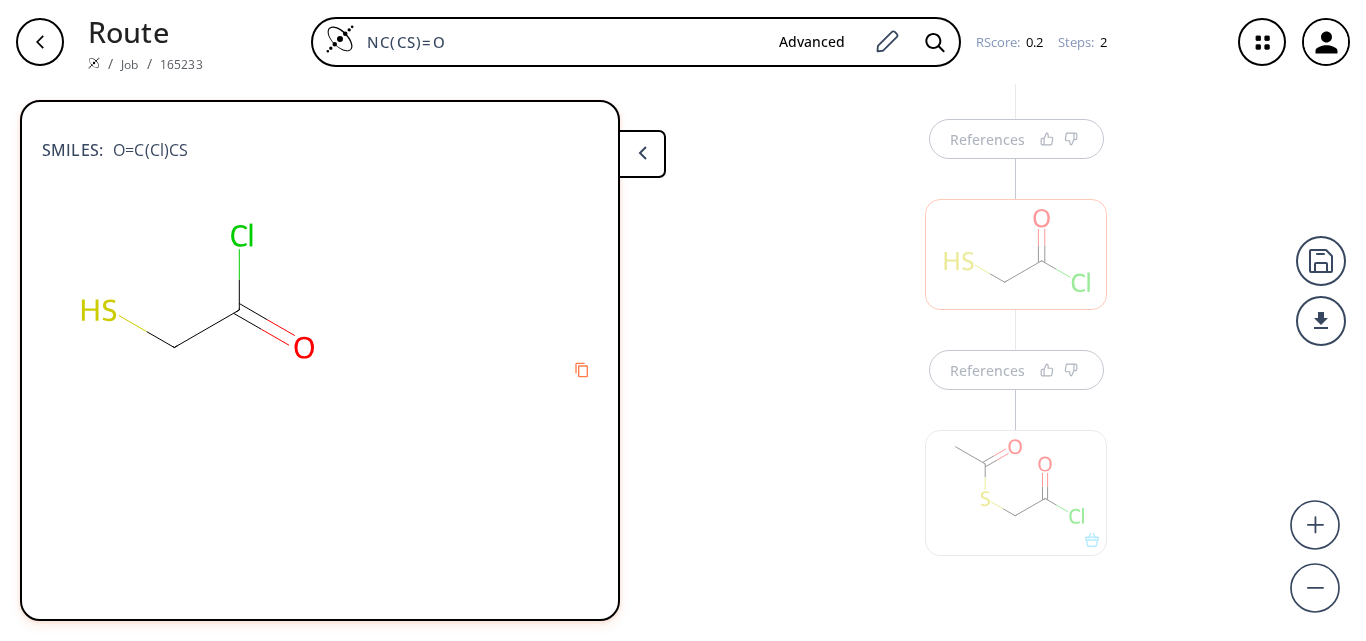 click on "References References" at bounding box center [683, 354] 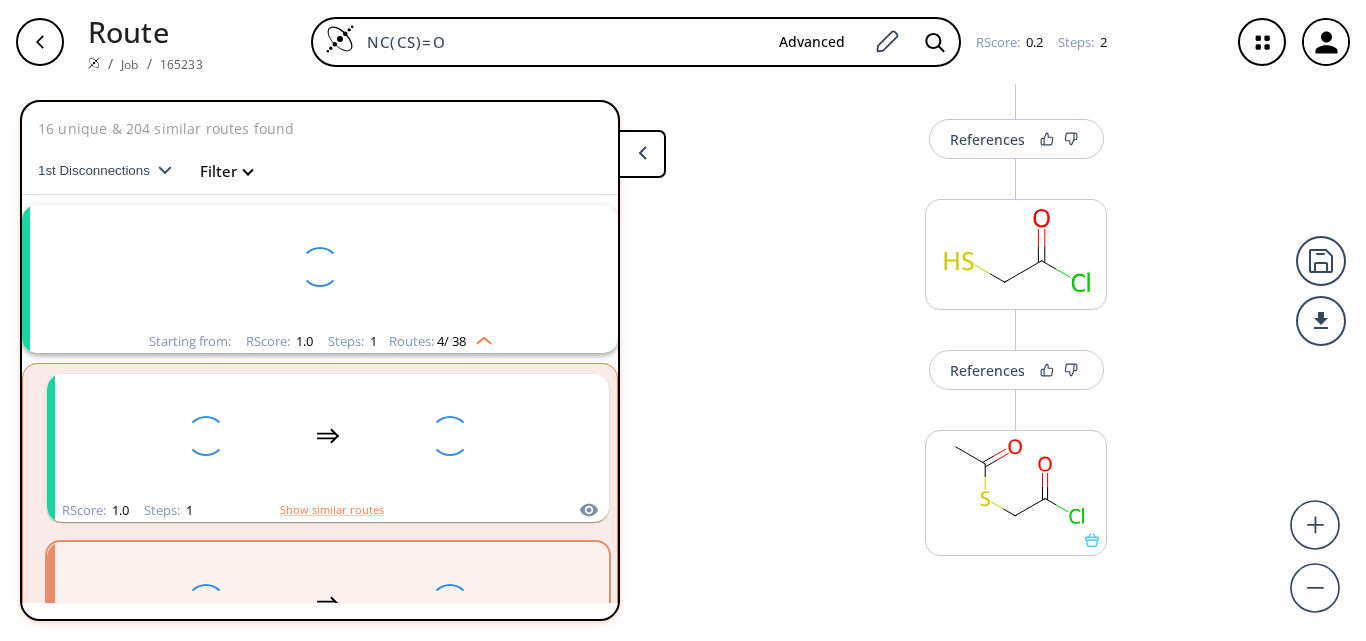 scroll, scrollTop: 100, scrollLeft: 0, axis: vertical 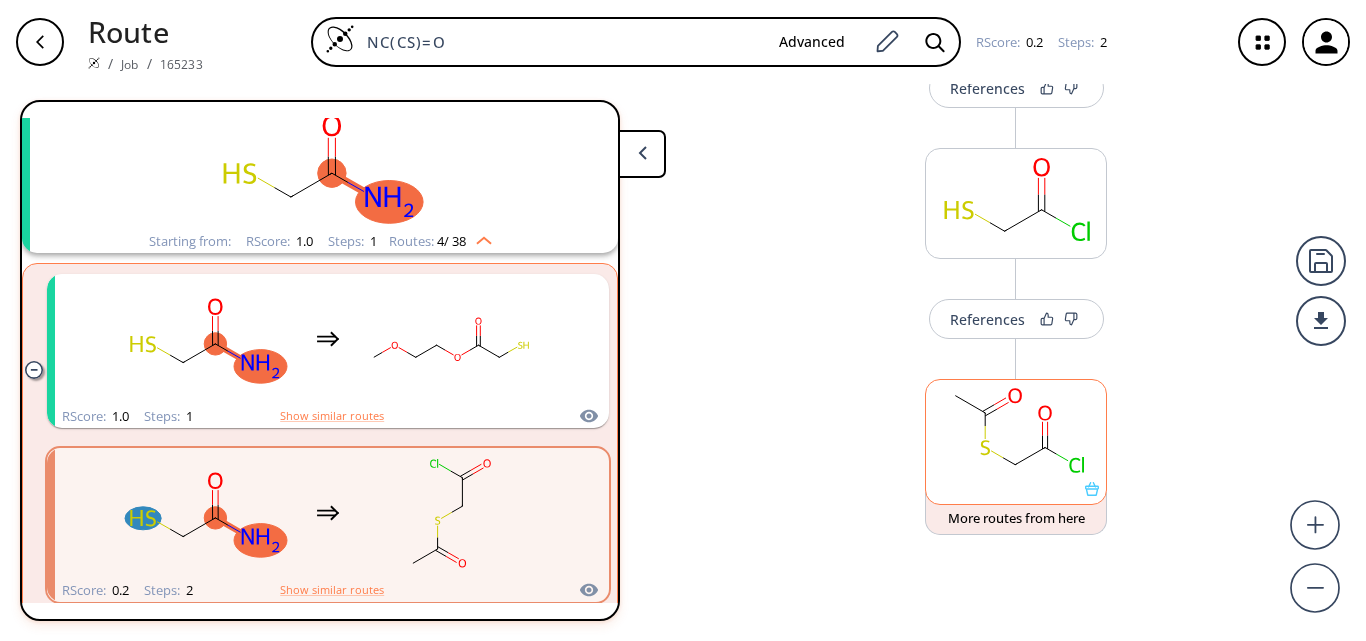 click 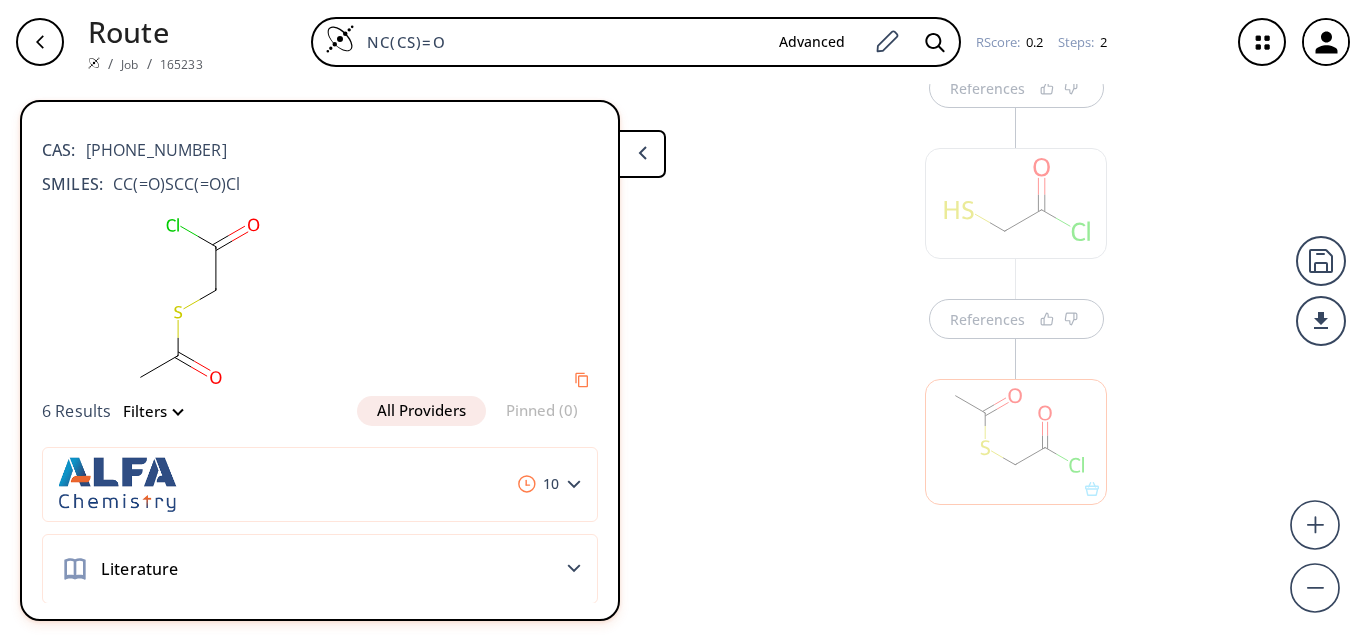 scroll, scrollTop: 26, scrollLeft: 0, axis: vertical 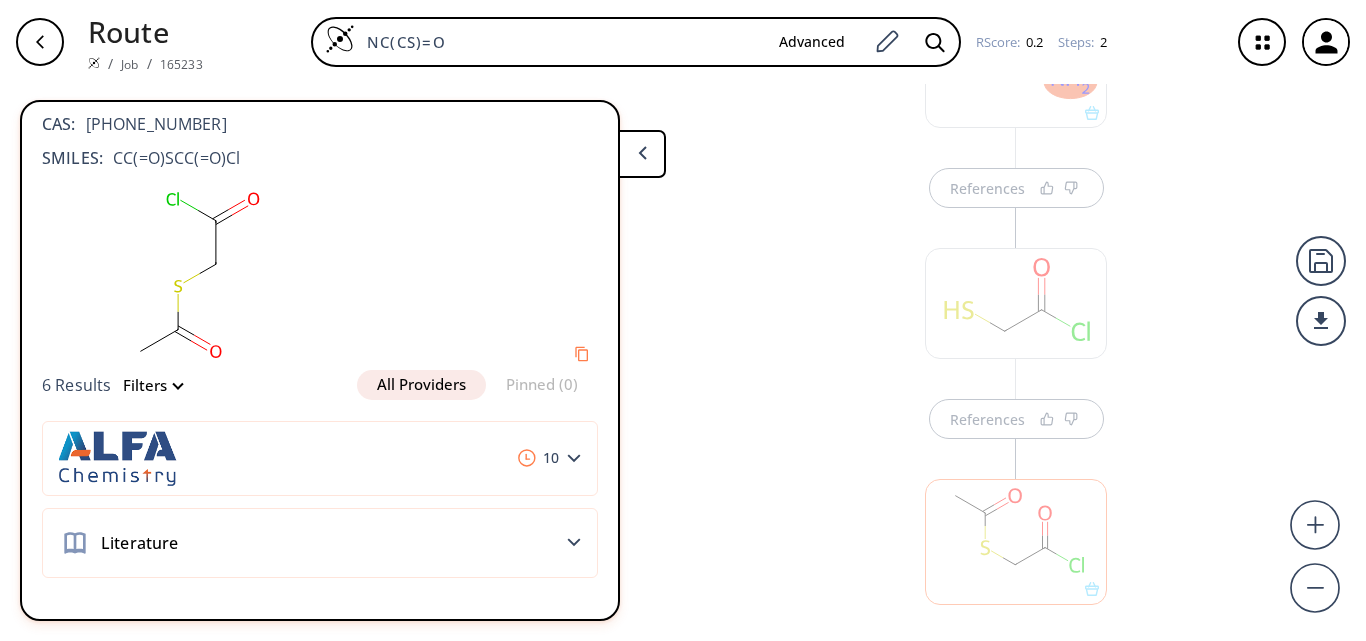 click at bounding box center [642, 154] 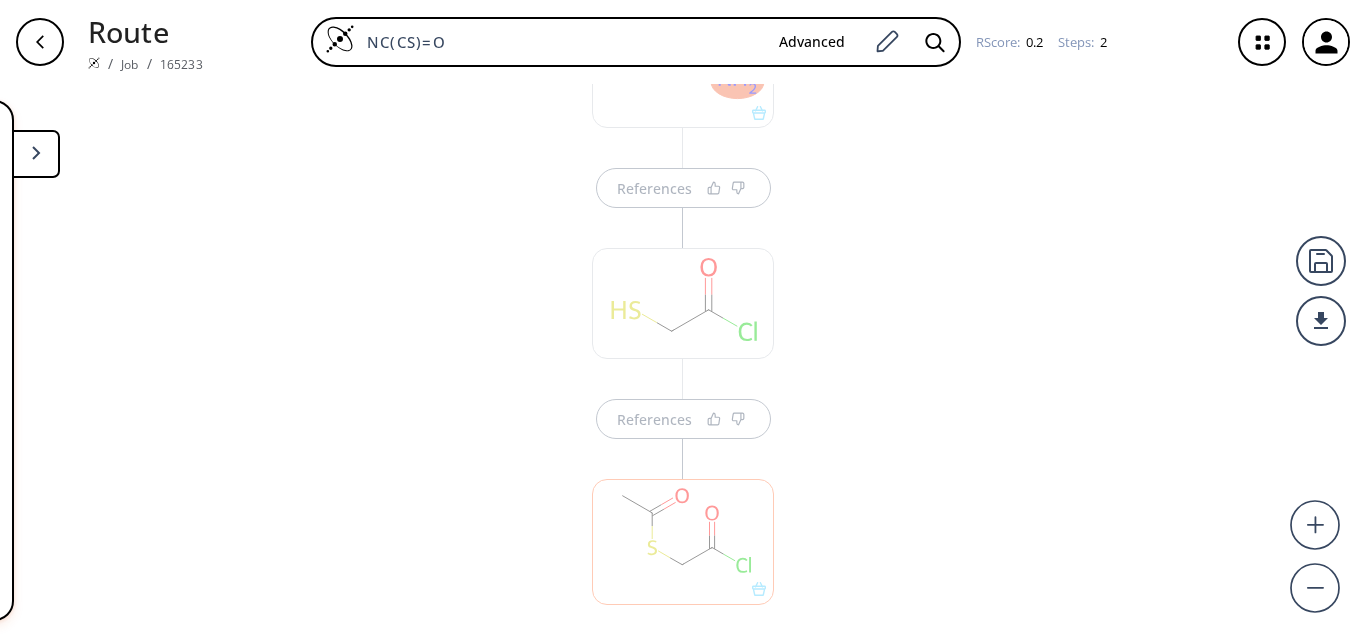 click at bounding box center (36, 154) 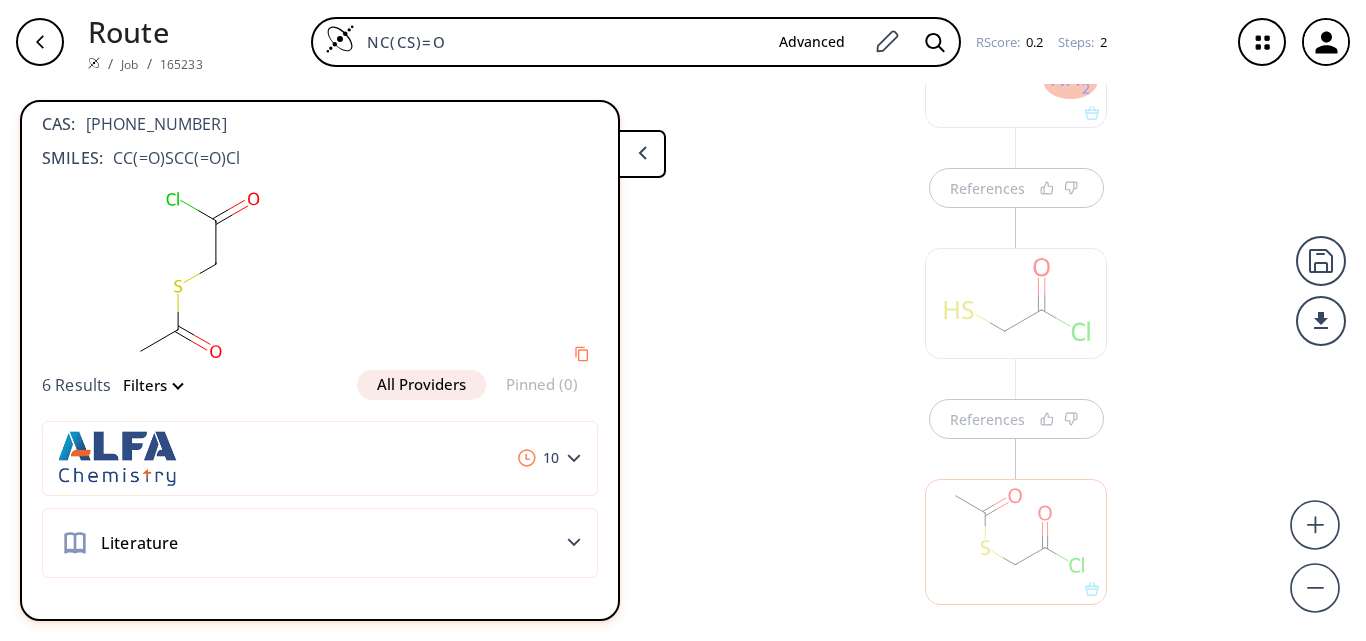 click on "References References" at bounding box center [683, 354] 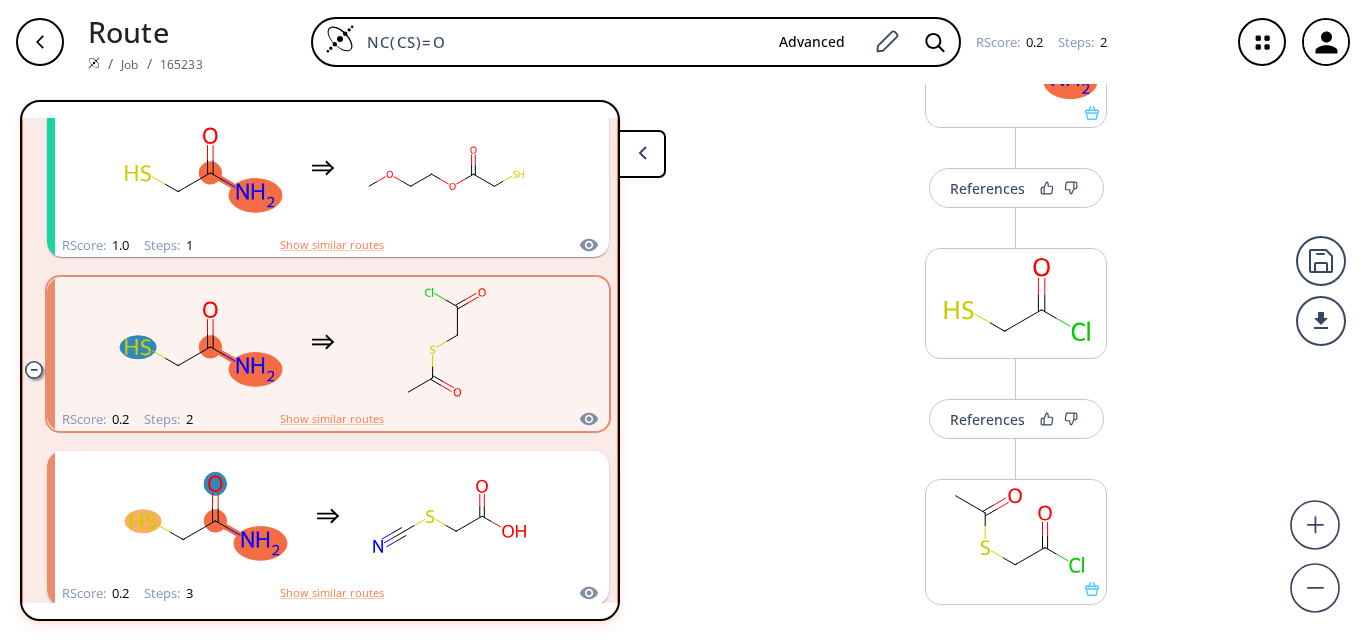 scroll, scrollTop: 300, scrollLeft: 0, axis: vertical 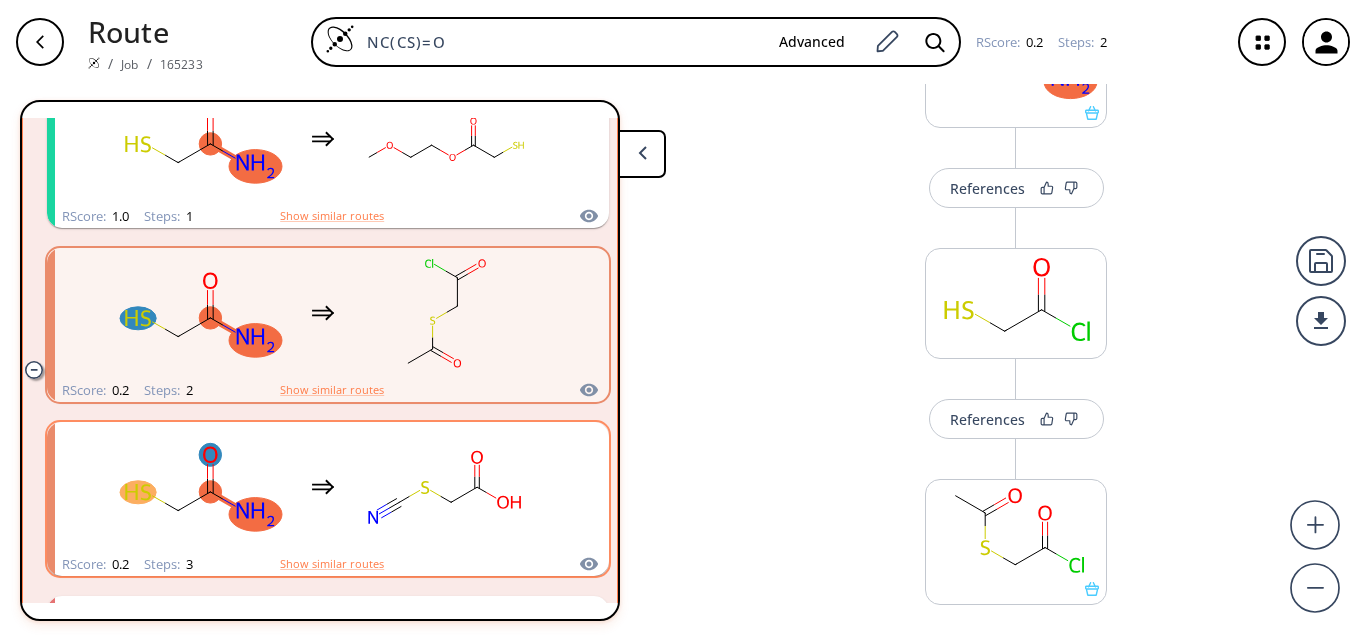 click 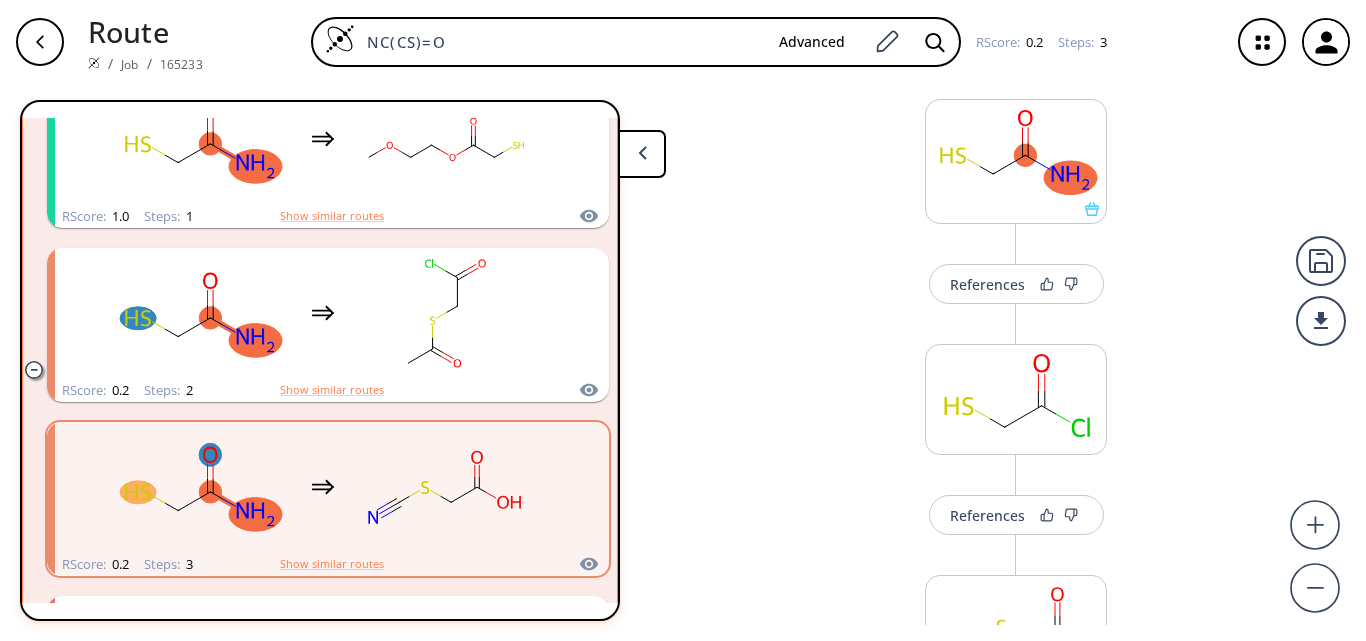 scroll, scrollTop: 22, scrollLeft: 0, axis: vertical 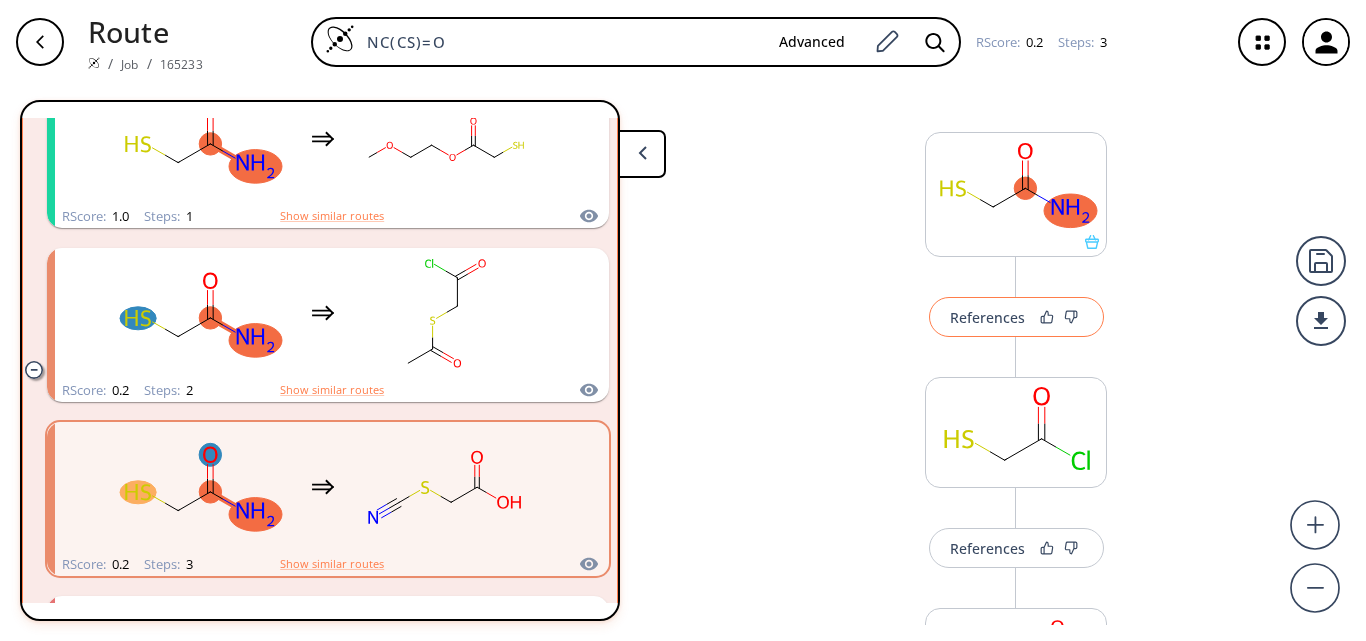 click on "References" at bounding box center [987, 317] 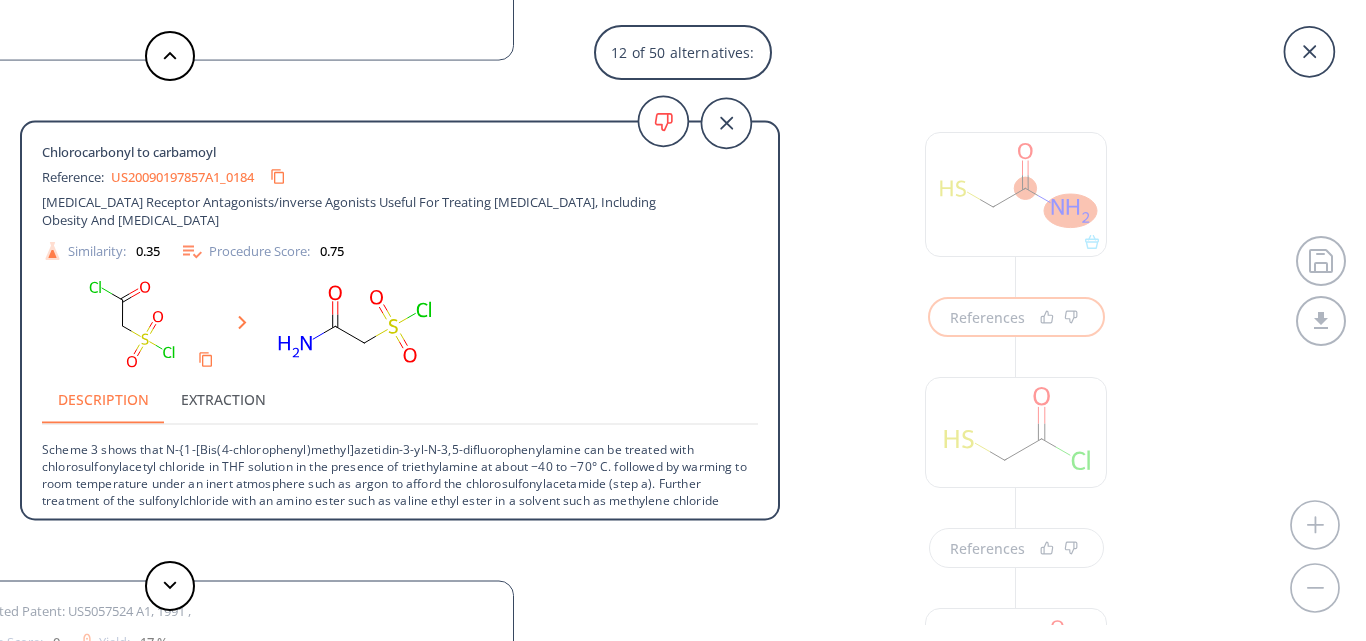 scroll, scrollTop: 56, scrollLeft: 0, axis: vertical 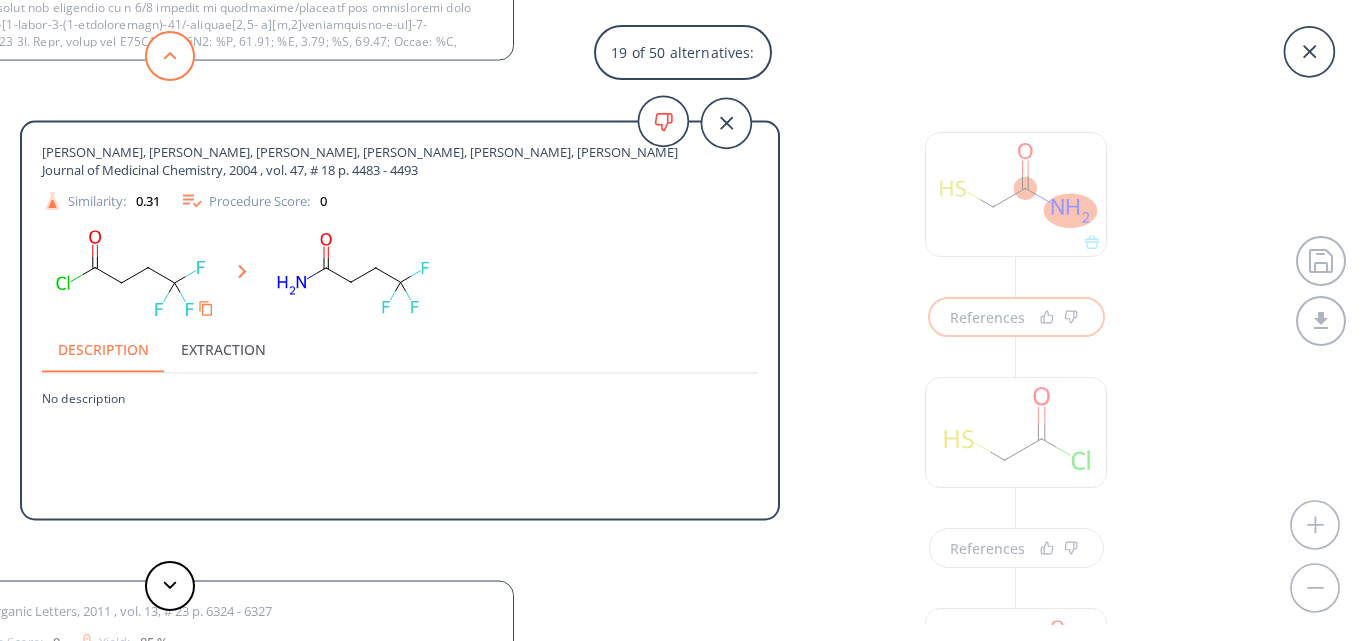 click at bounding box center (170, 56) 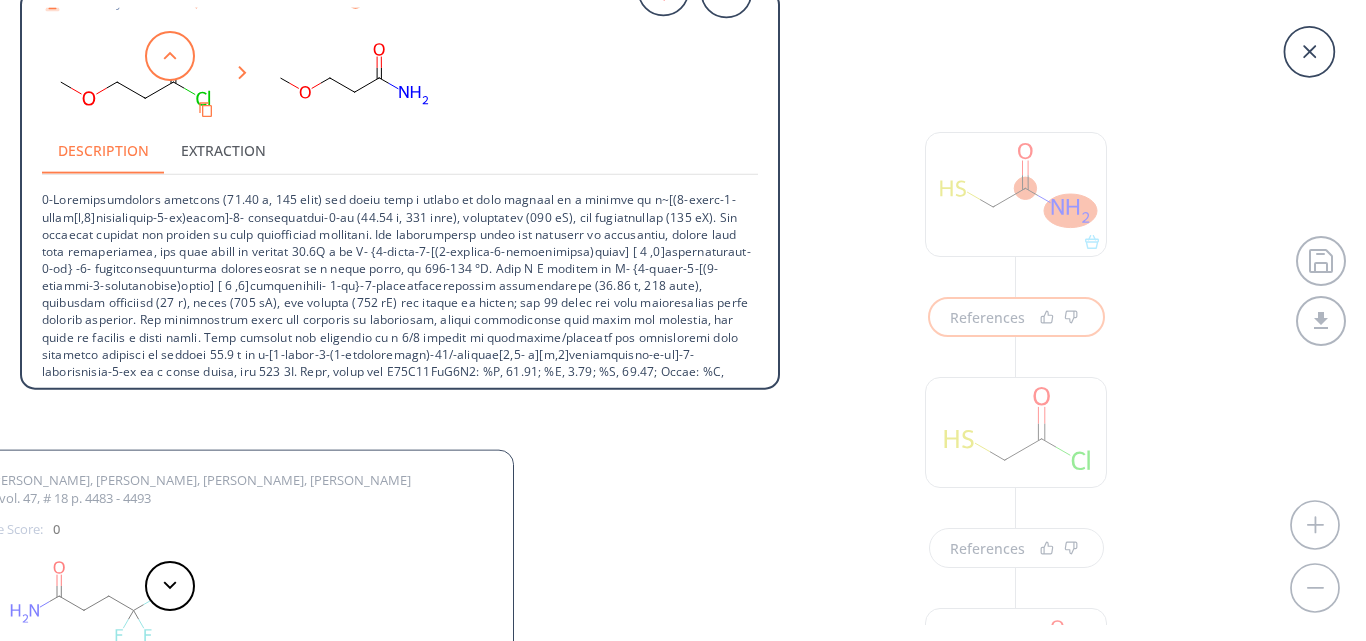 click at bounding box center [170, 56] 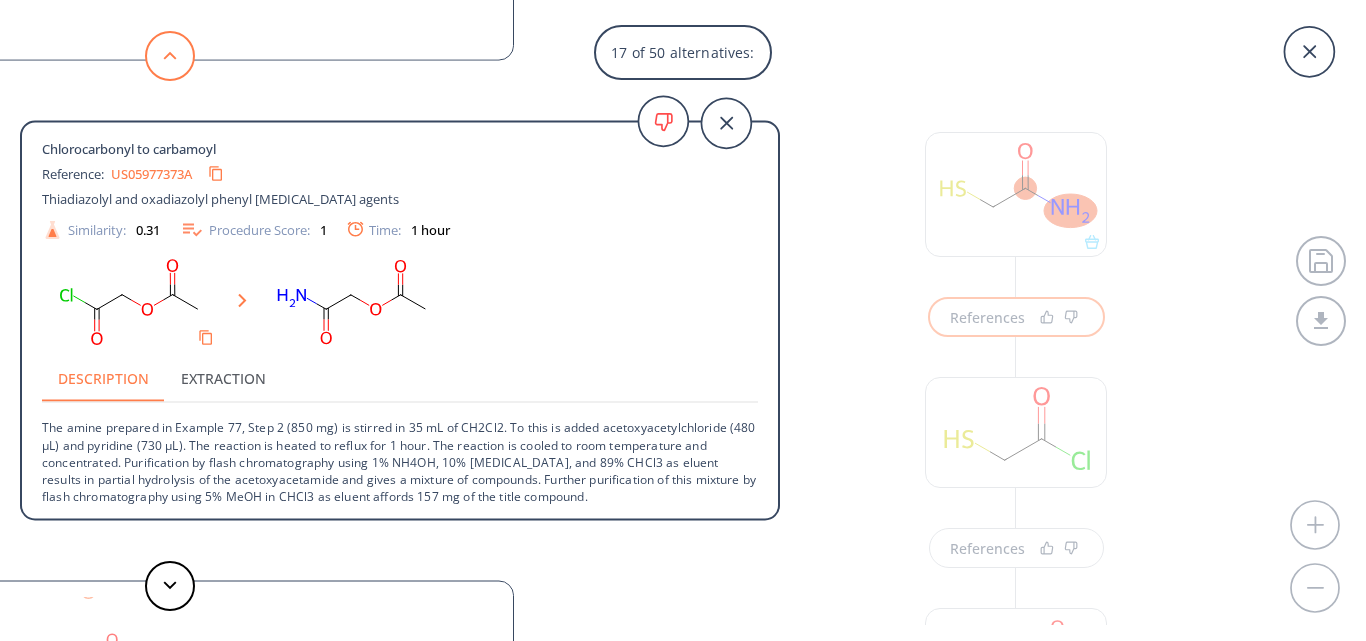 click at bounding box center [170, 56] 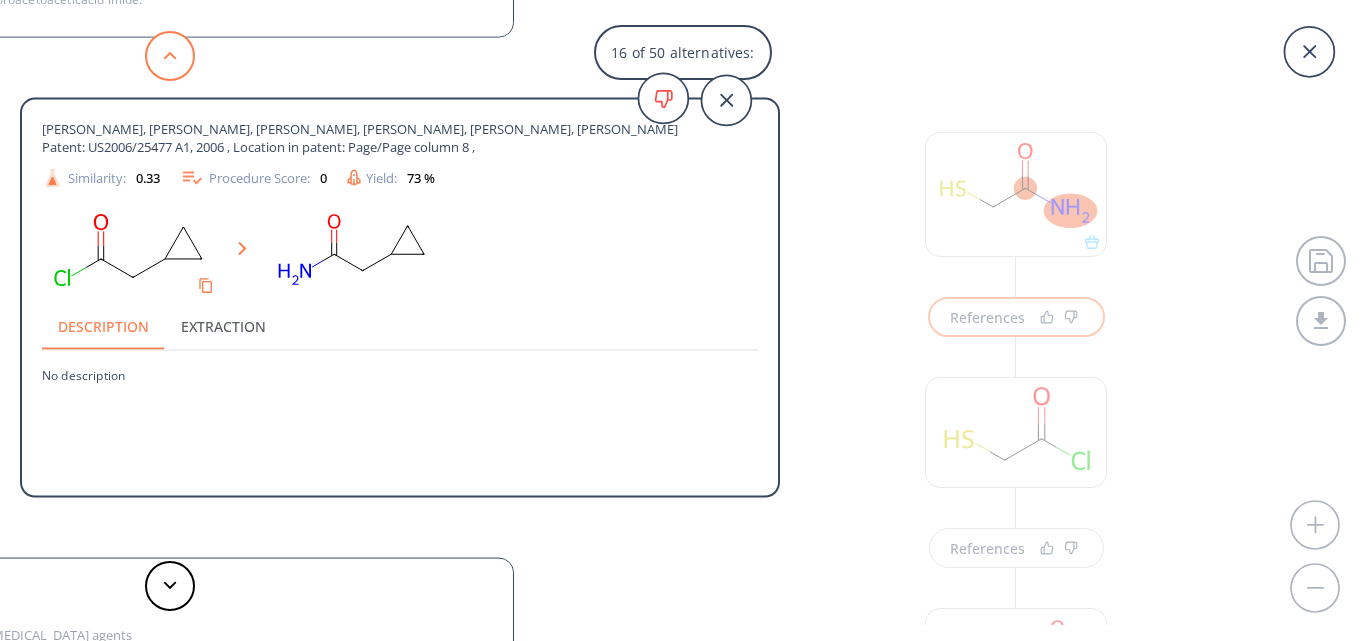 click at bounding box center (170, 56) 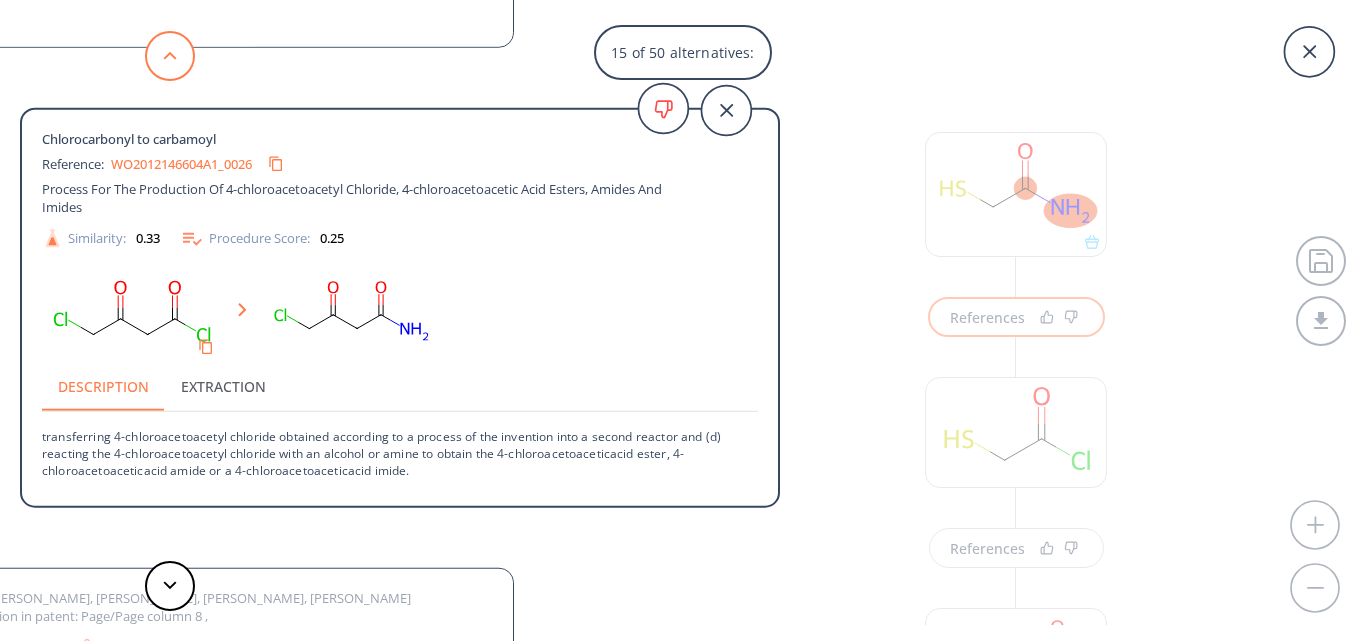 click at bounding box center (170, 56) 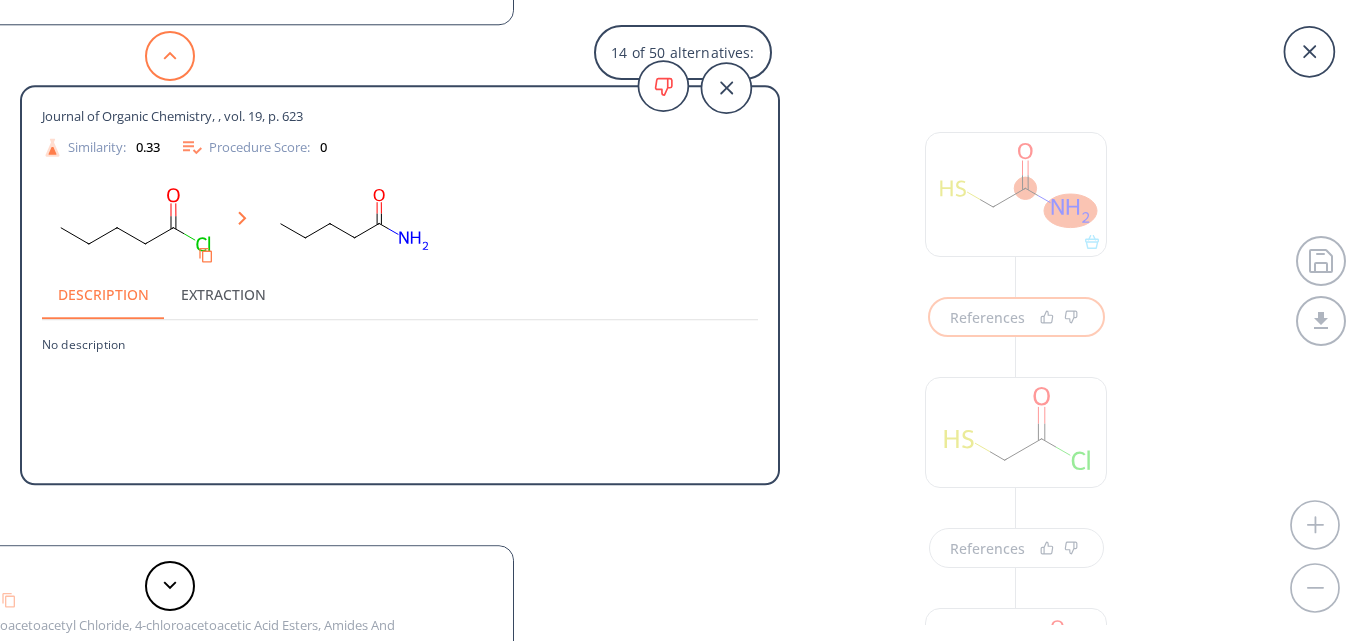 click at bounding box center [170, 56] 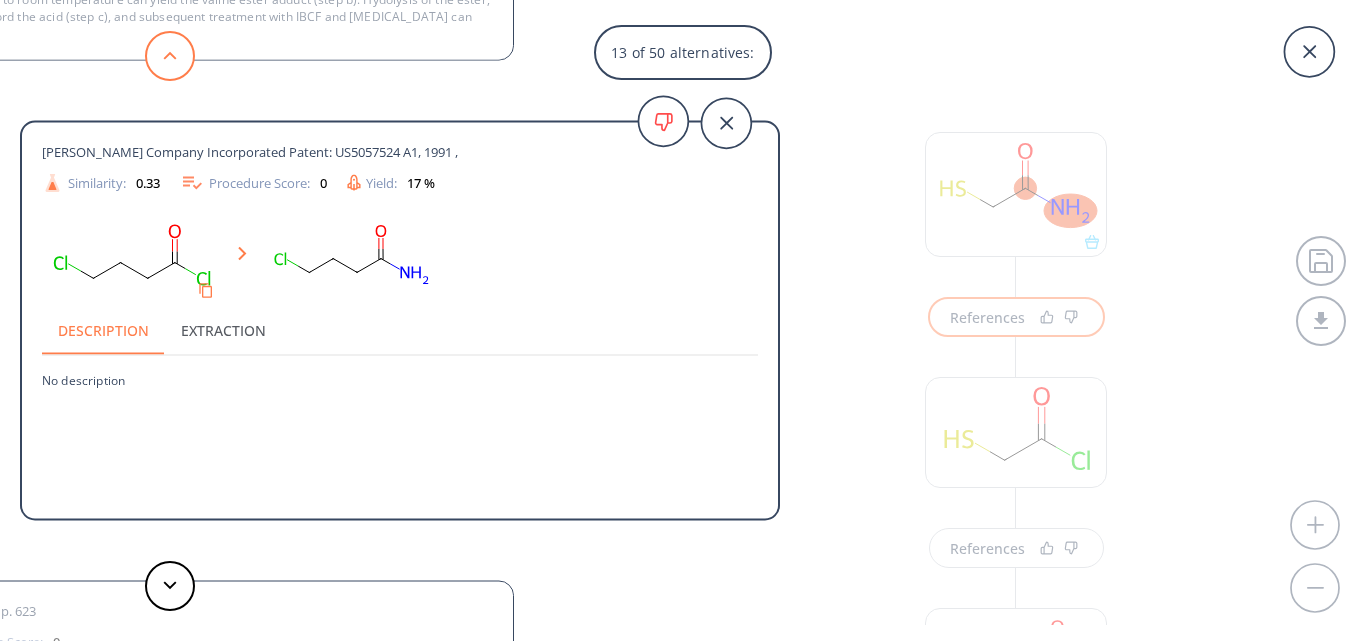 click at bounding box center [170, 56] 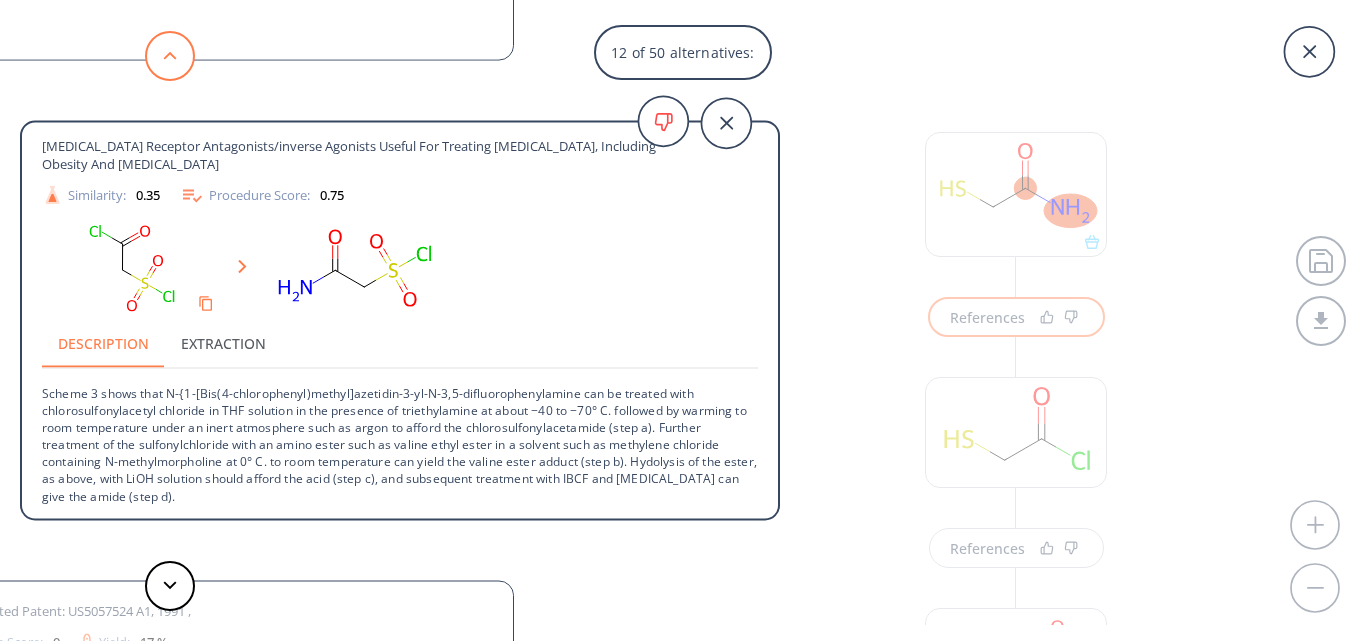 click at bounding box center (170, 56) 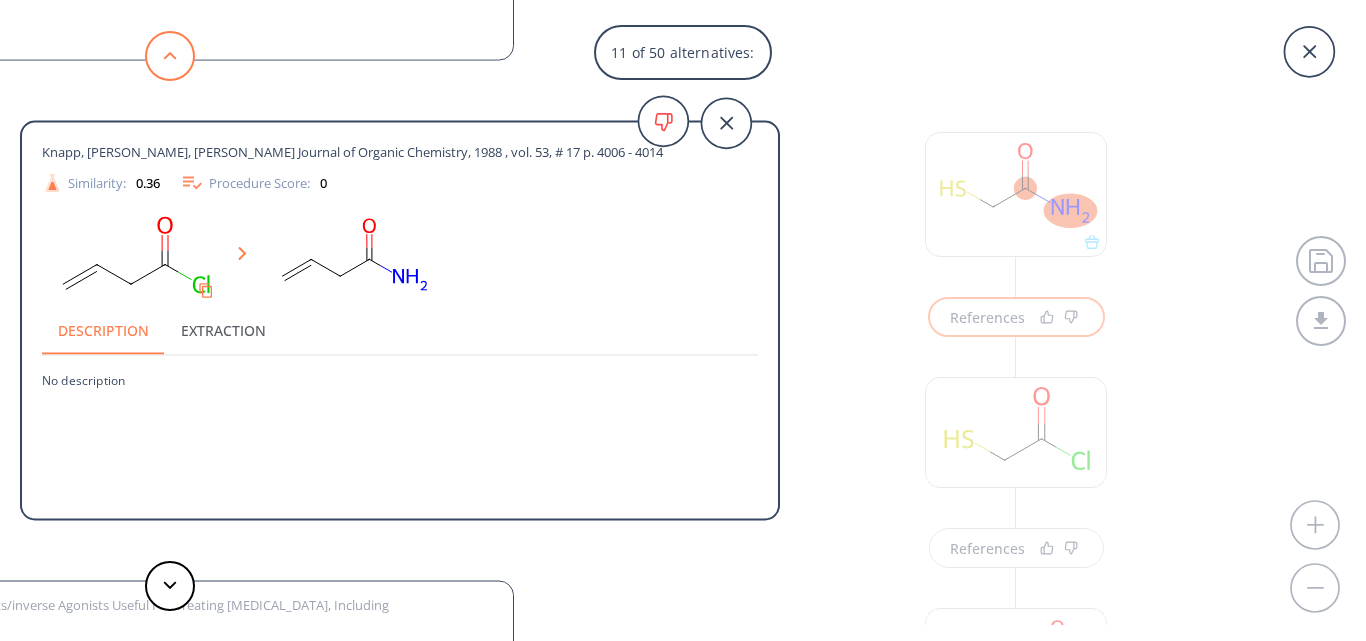 click at bounding box center [170, 56] 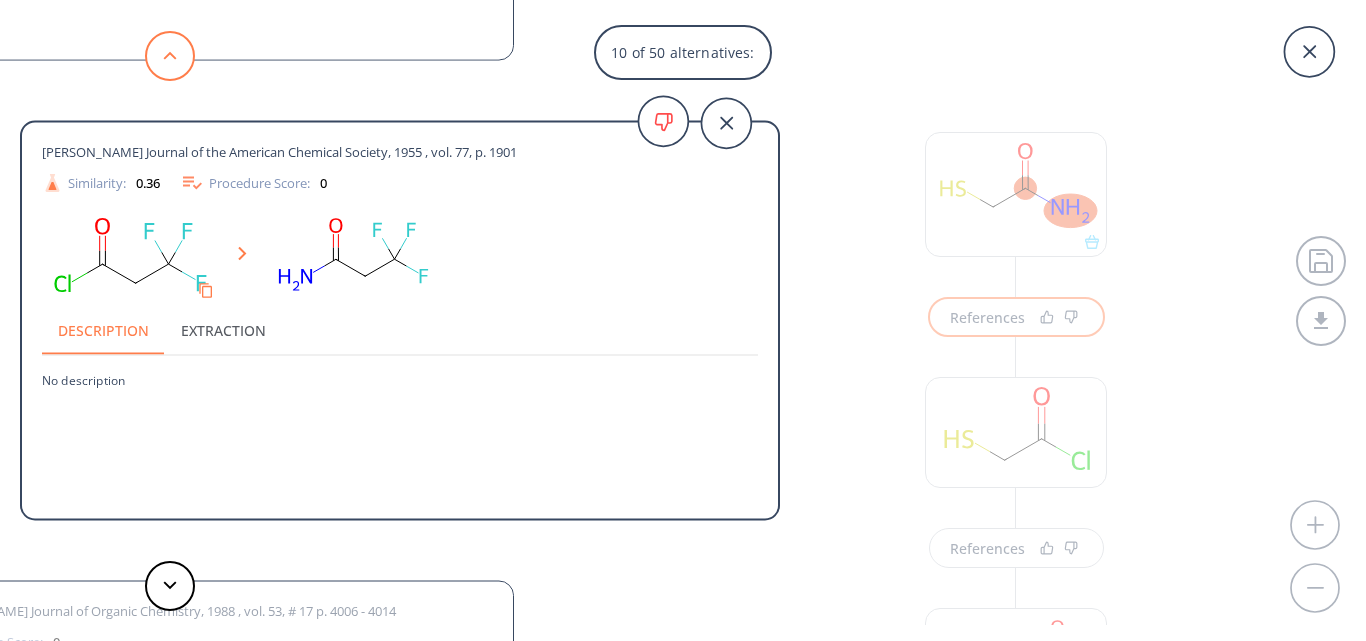 click at bounding box center (170, 56) 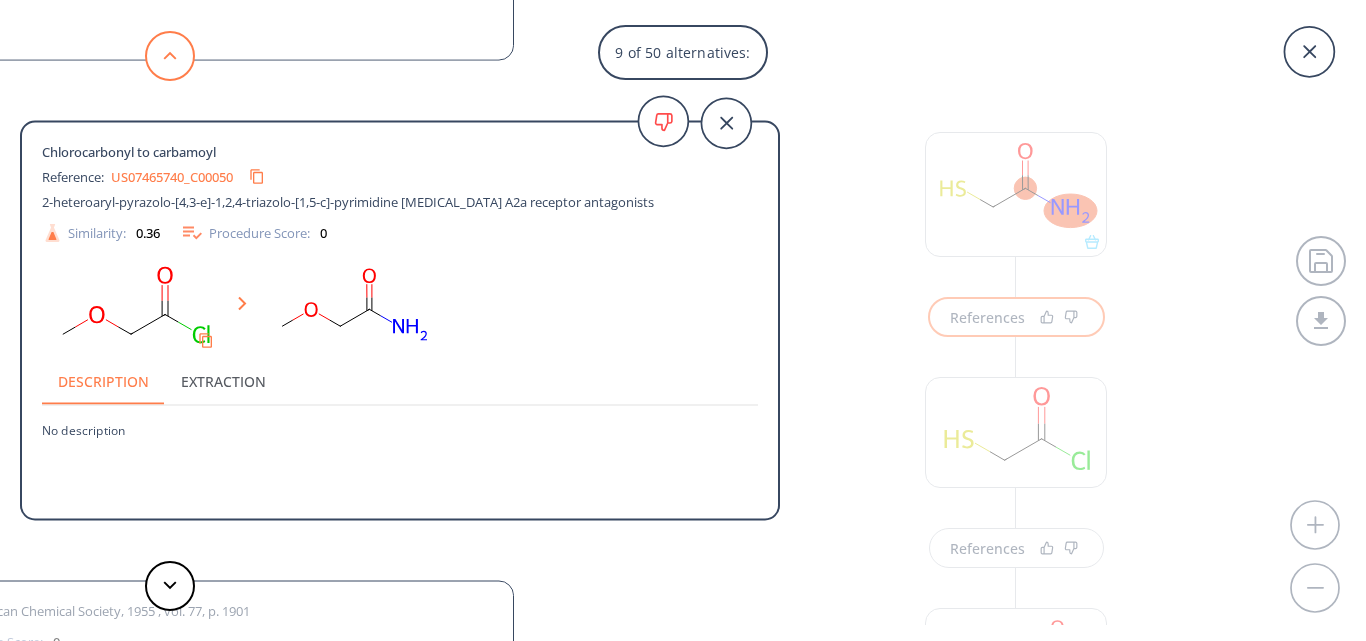 click at bounding box center [170, 56] 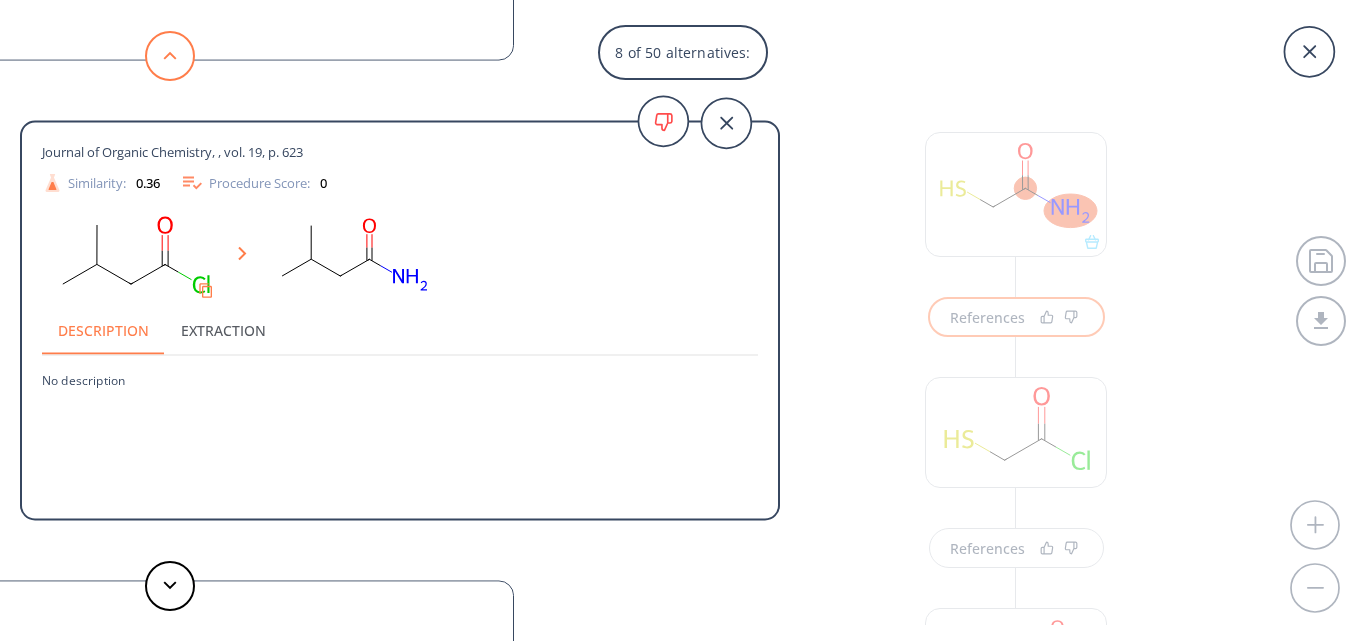 click at bounding box center [170, 56] 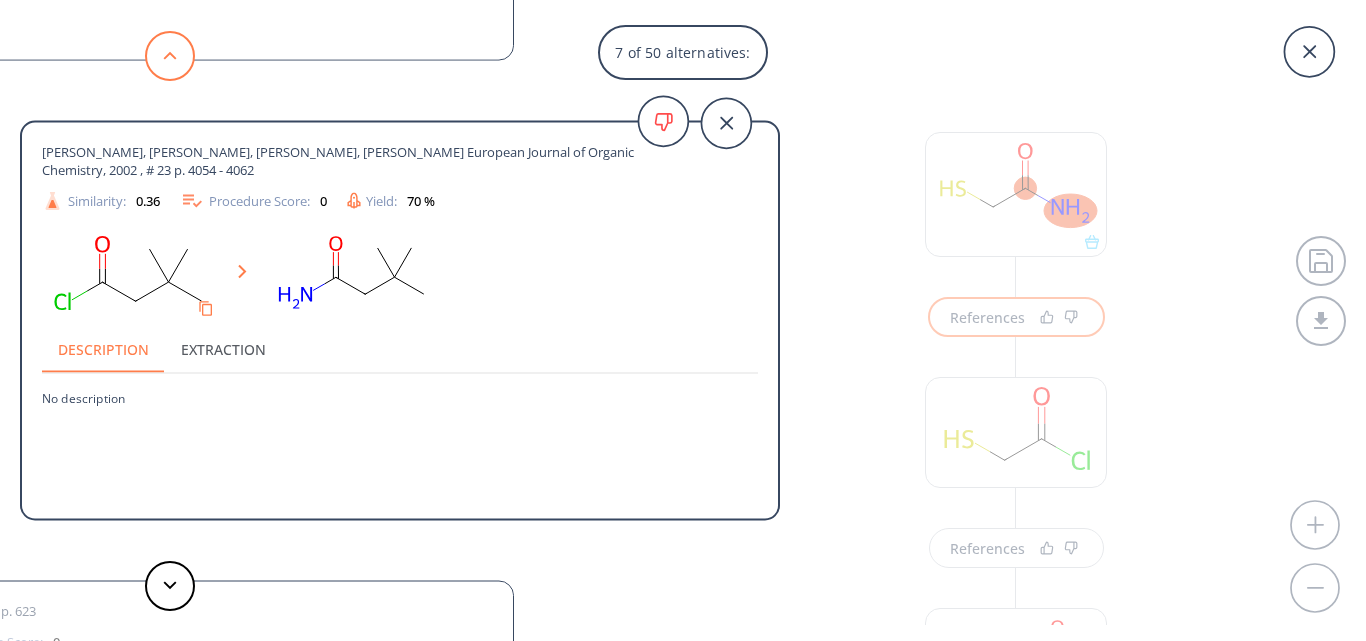 click at bounding box center [170, 56] 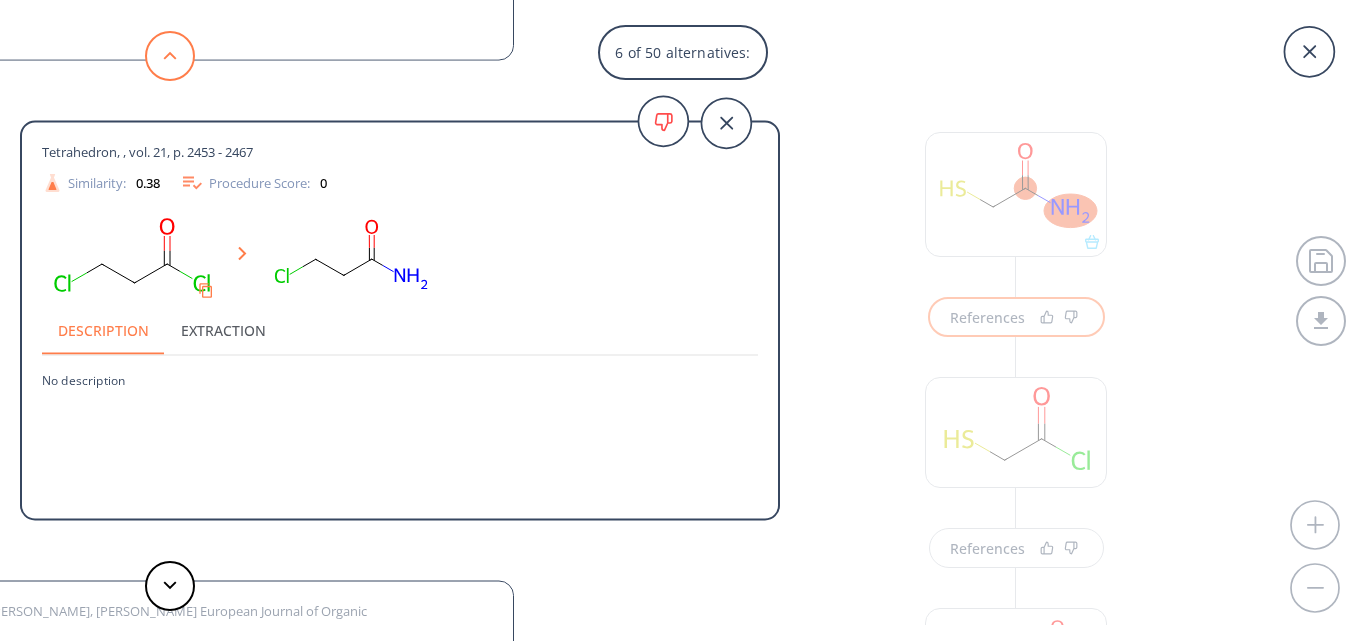 click at bounding box center [170, 56] 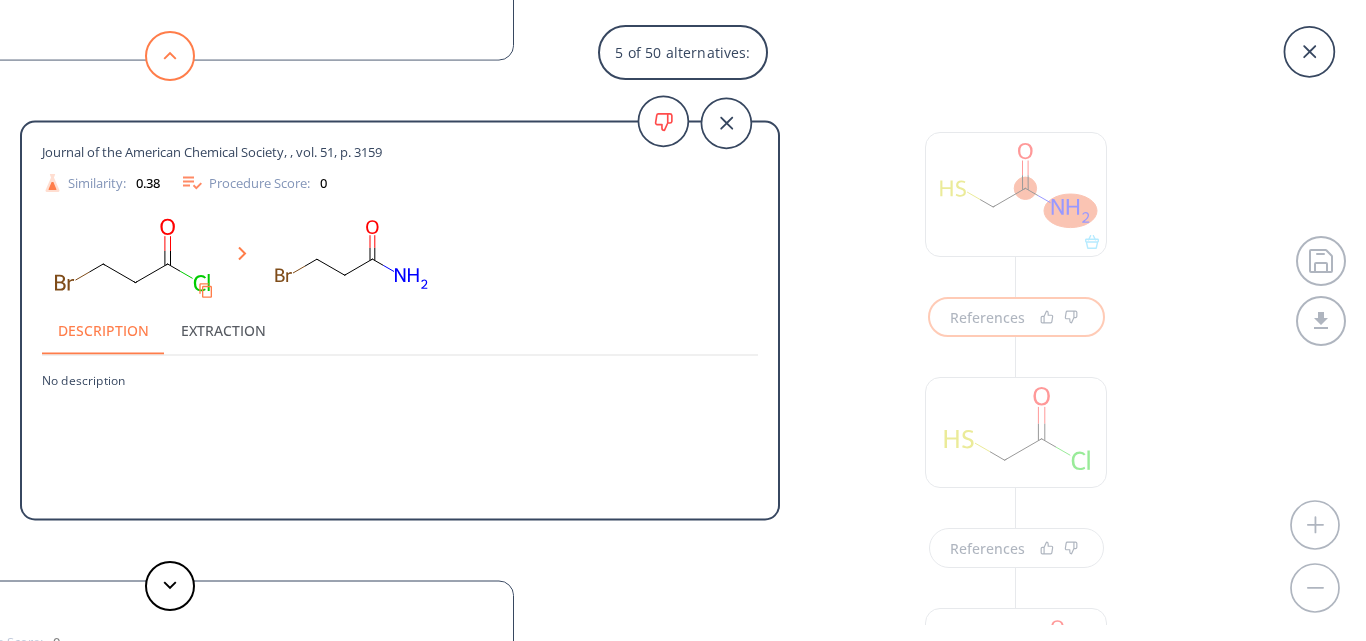 click at bounding box center [170, 56] 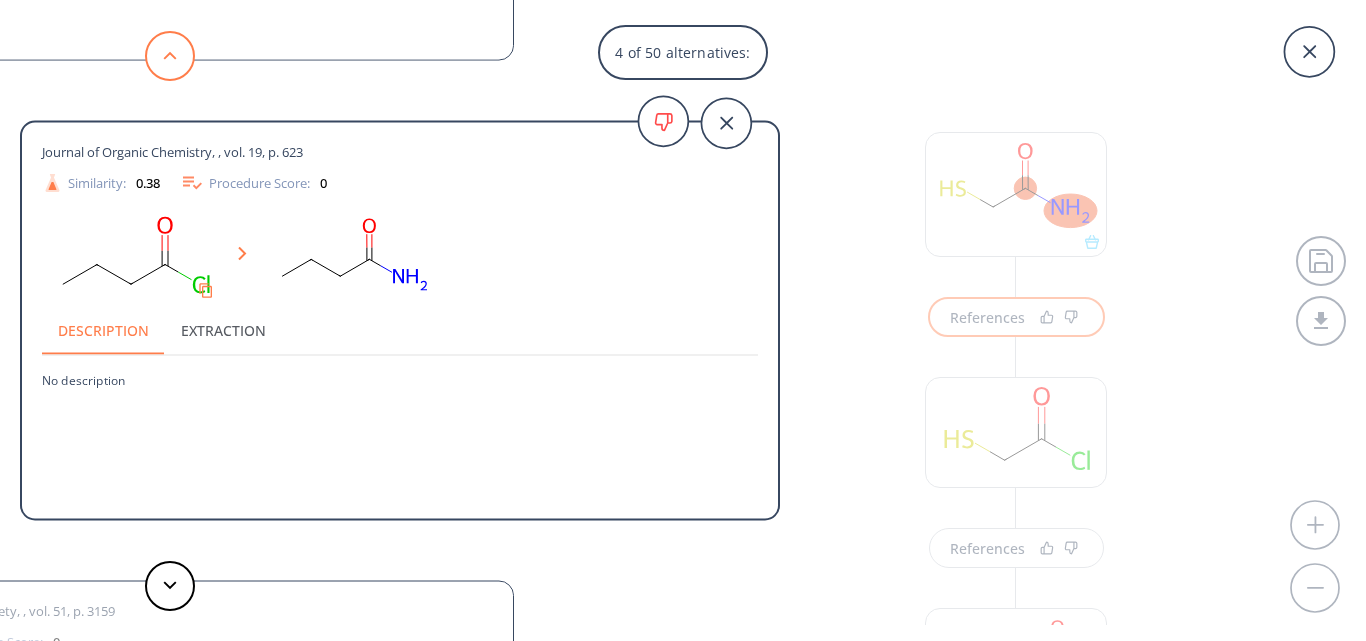 click at bounding box center [170, 56] 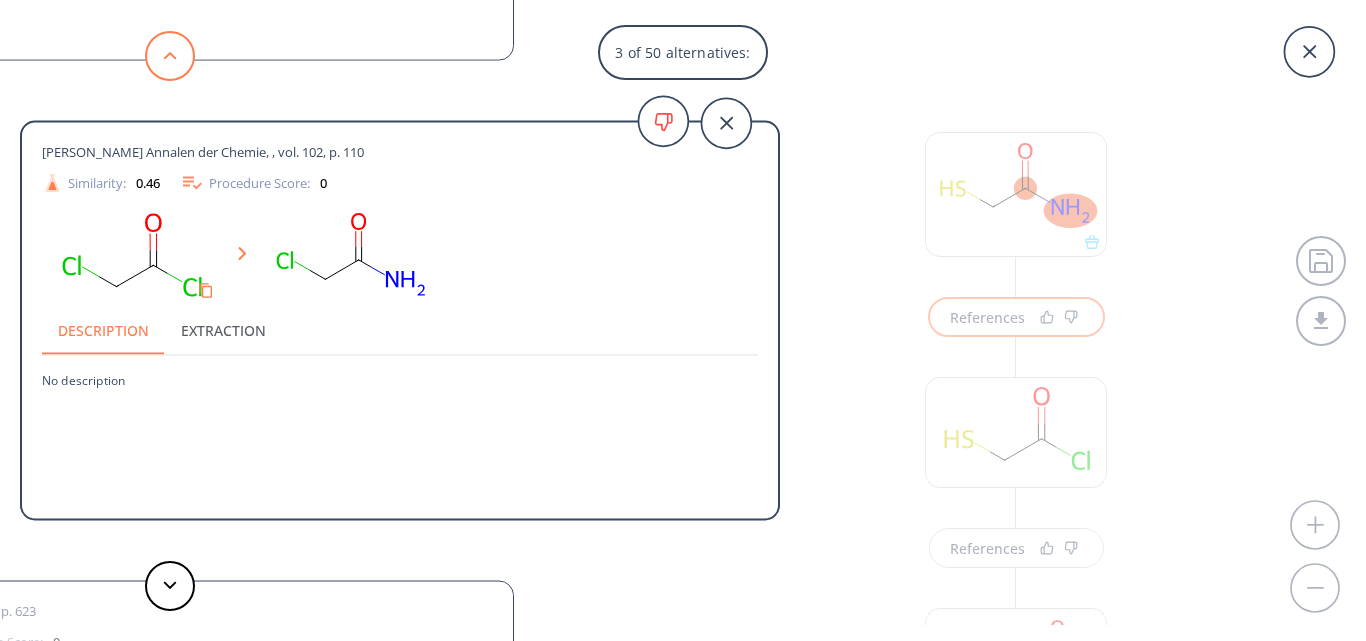 click at bounding box center (170, 56) 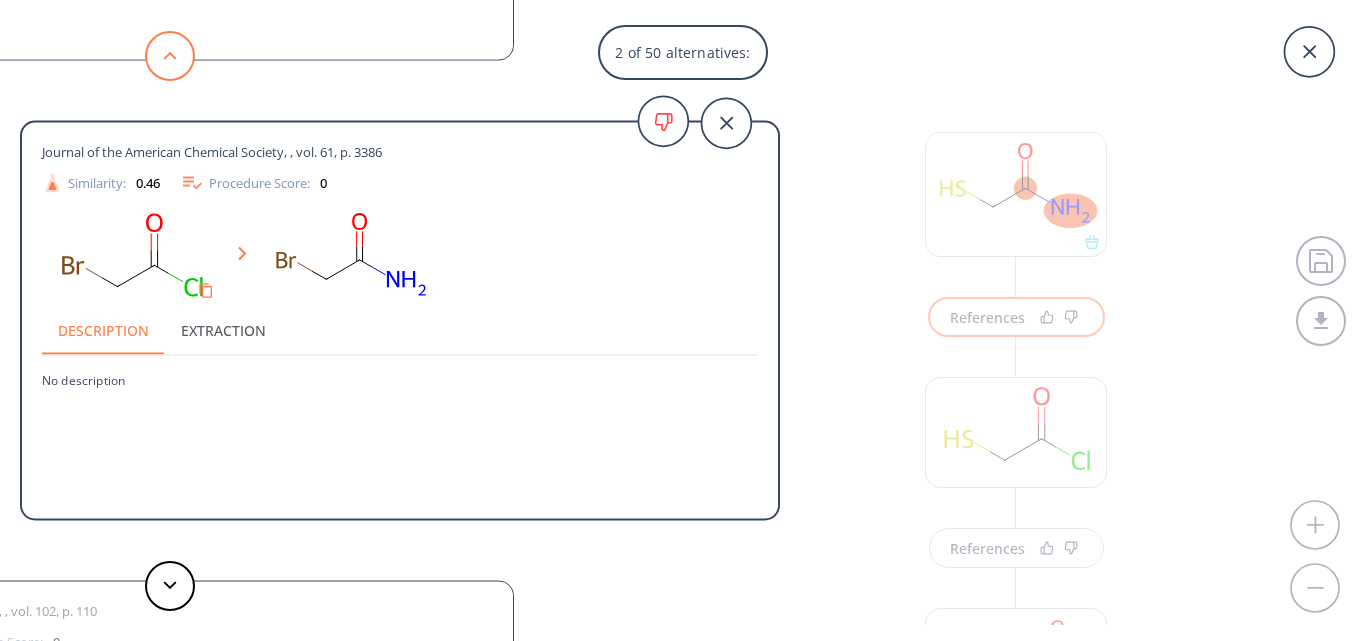 click at bounding box center (170, 56) 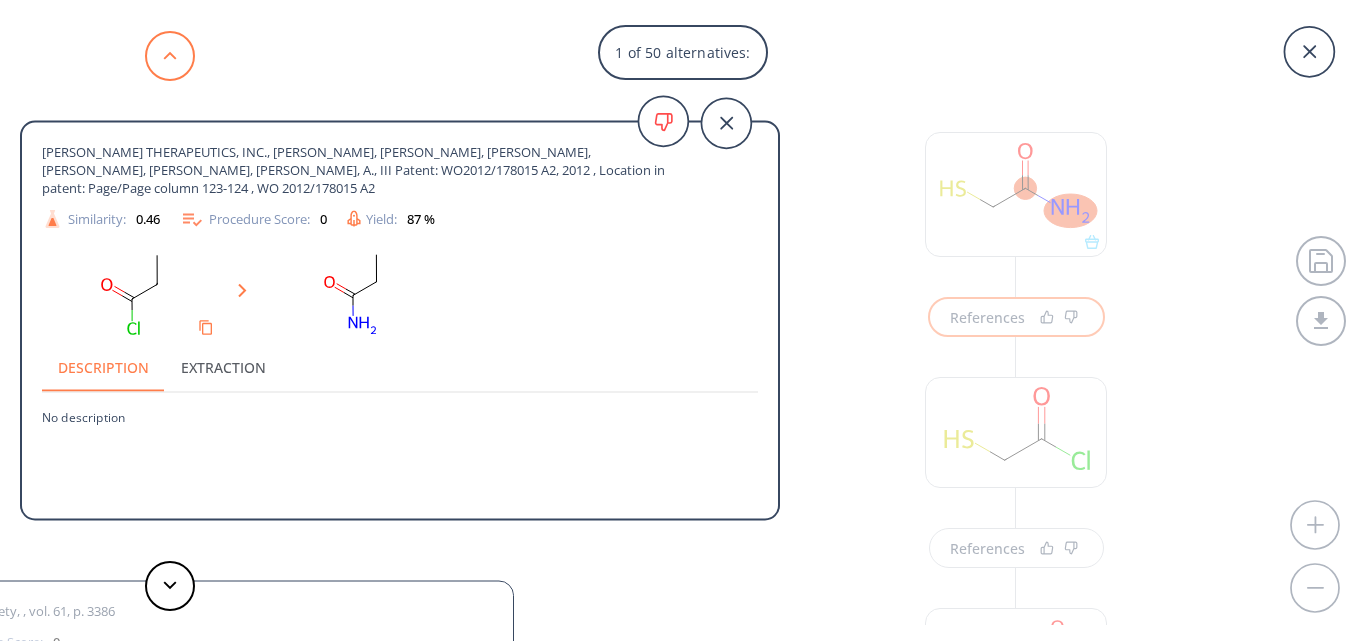 click at bounding box center (170, 56) 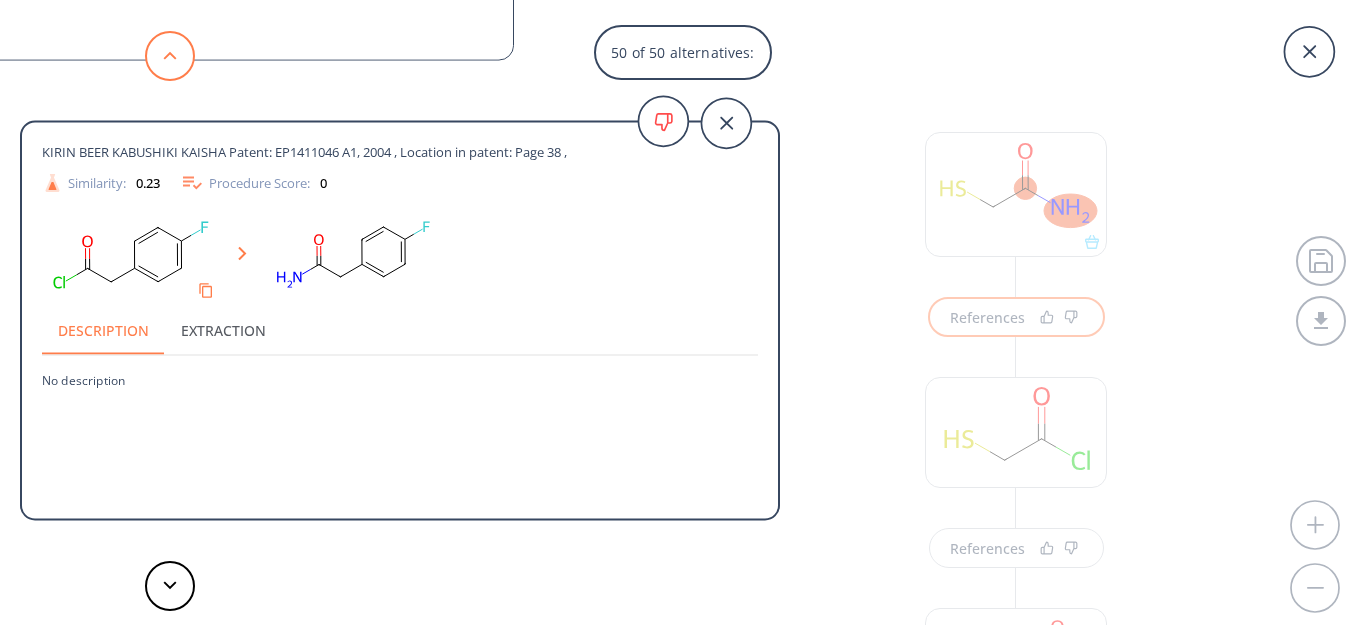 click at bounding box center (170, 56) 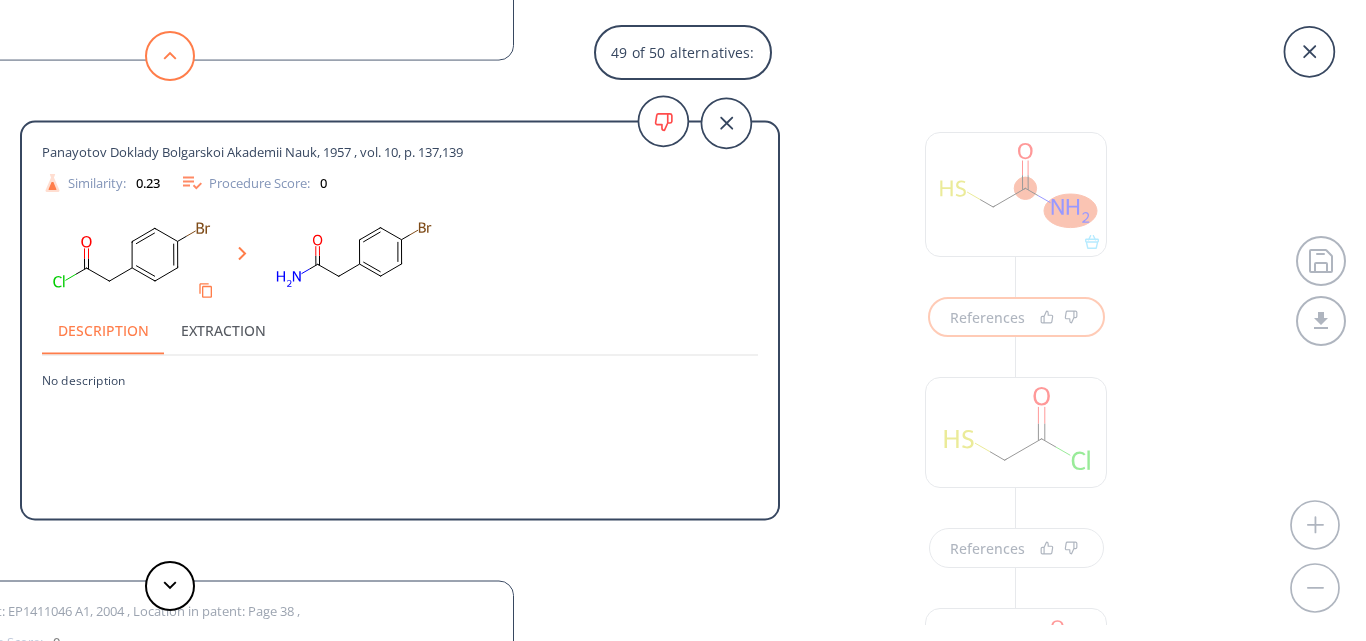 click at bounding box center [170, 56] 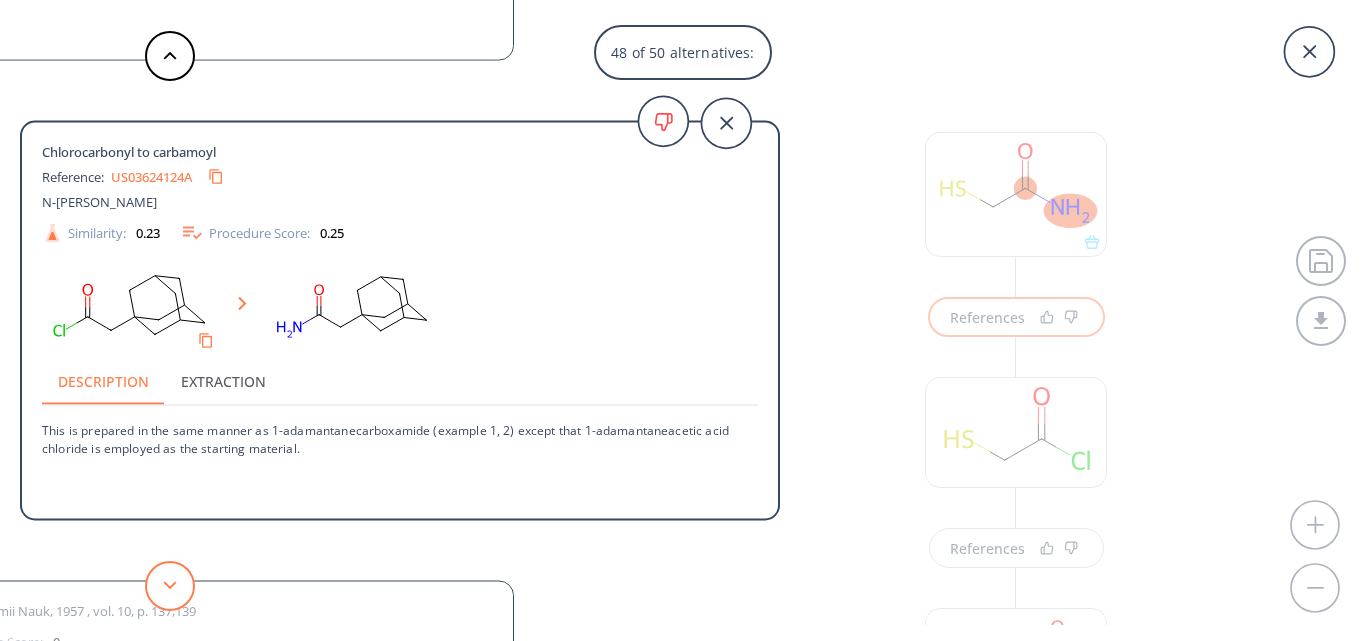 click at bounding box center [170, 586] 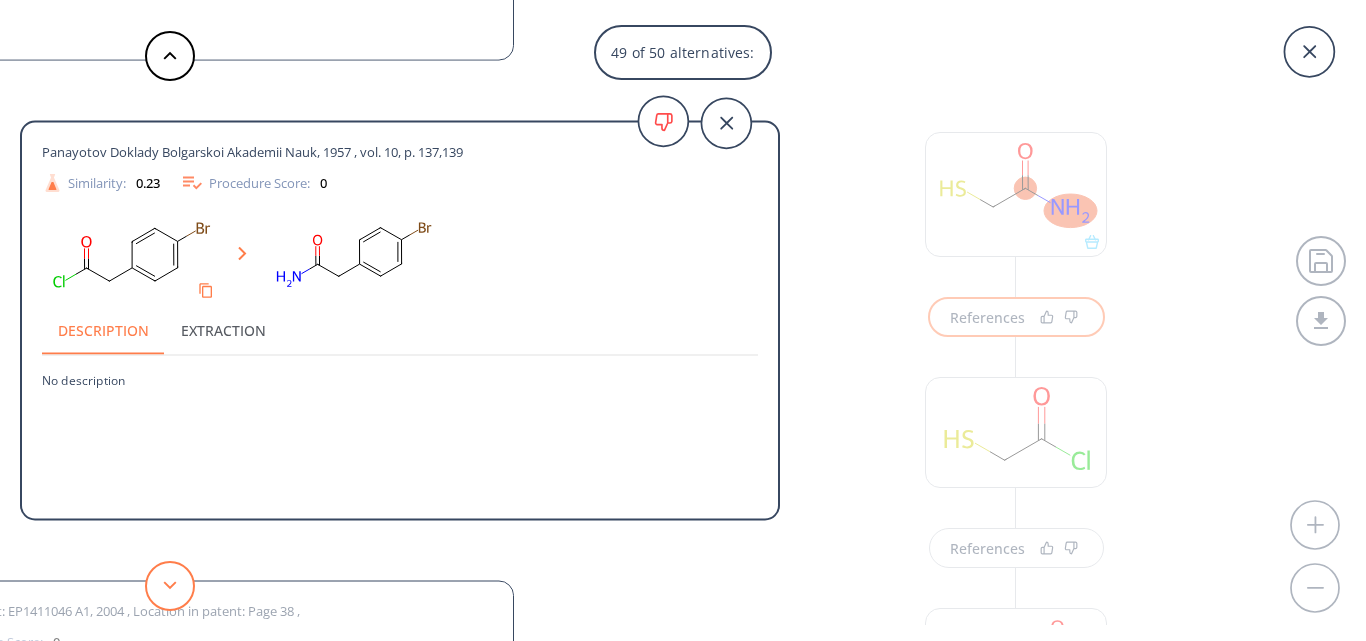 click at bounding box center [170, 586] 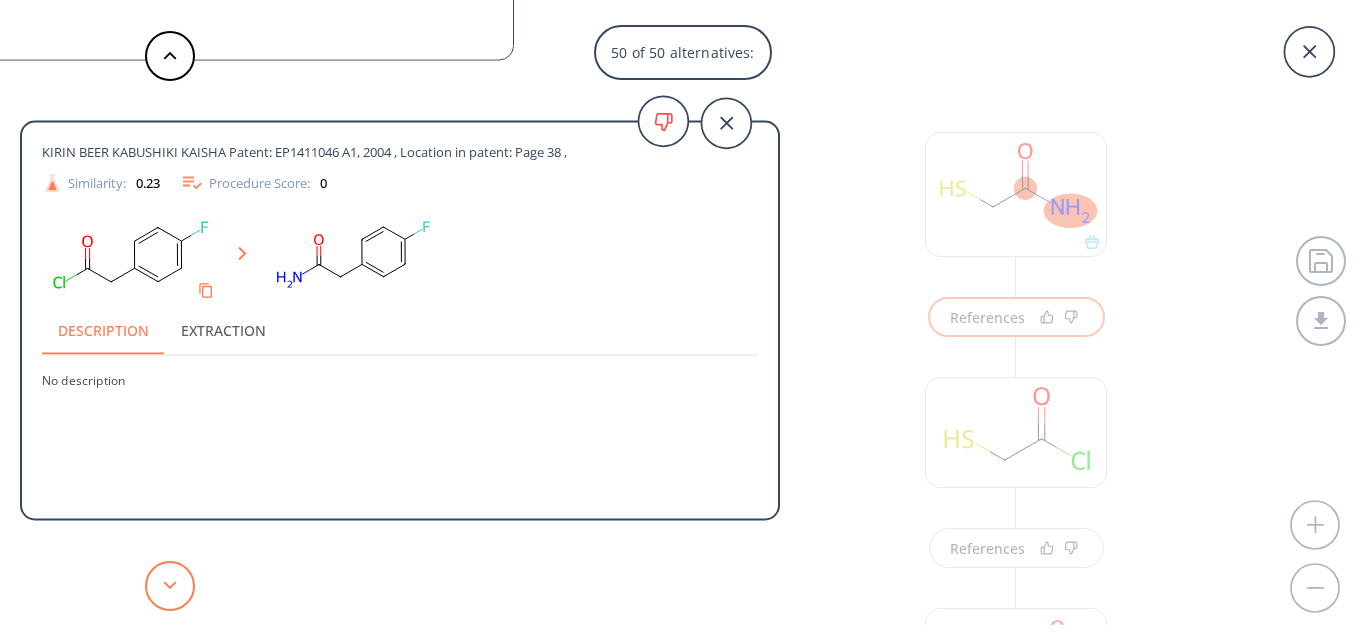 click at bounding box center [170, 586] 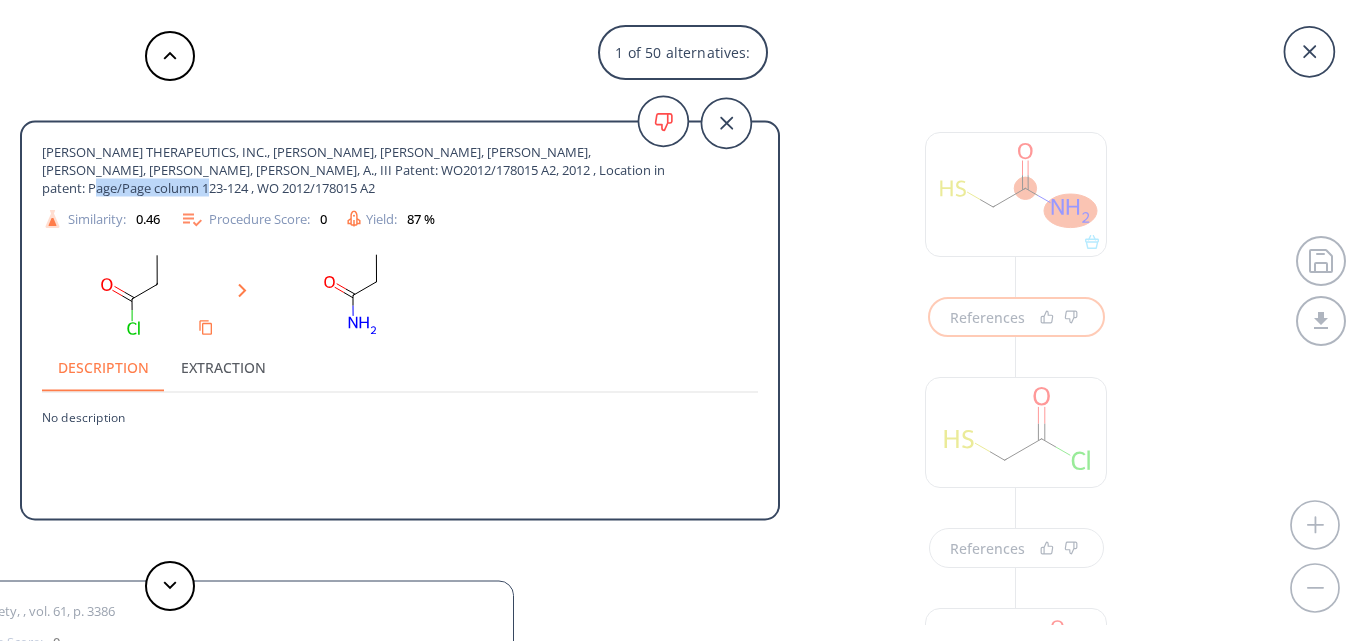 drag, startPoint x: 577, startPoint y: 166, endPoint x: 59, endPoint y: 188, distance: 518.467 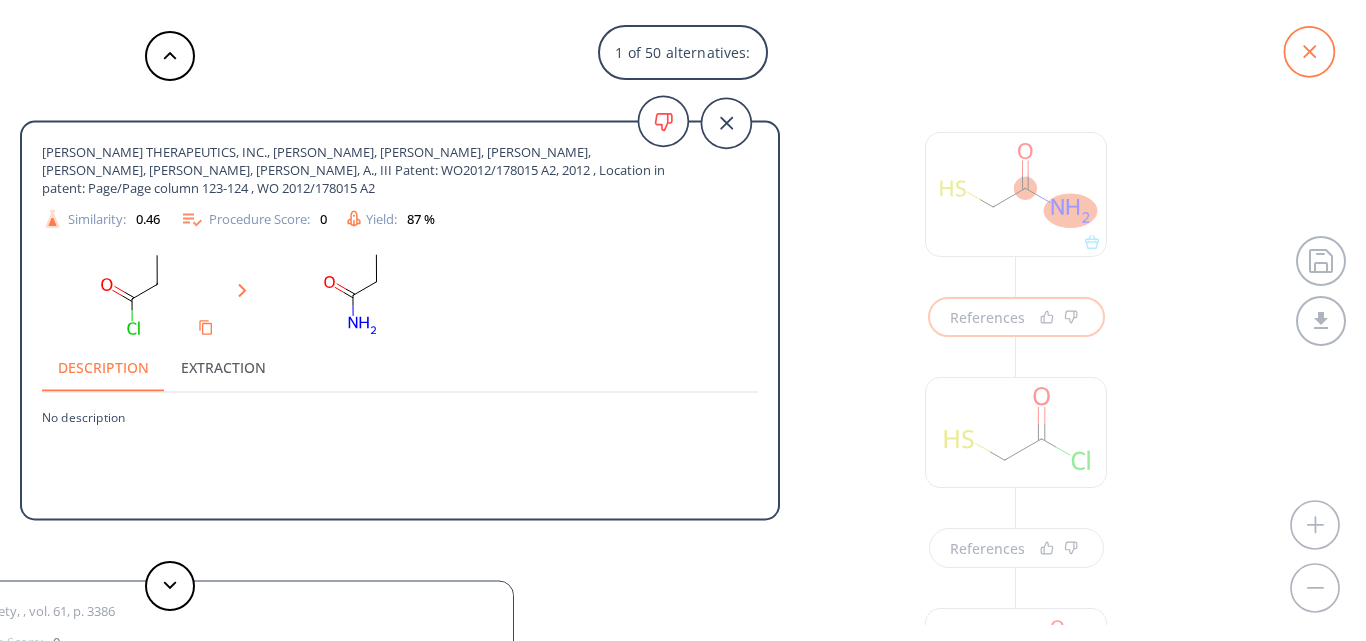 click 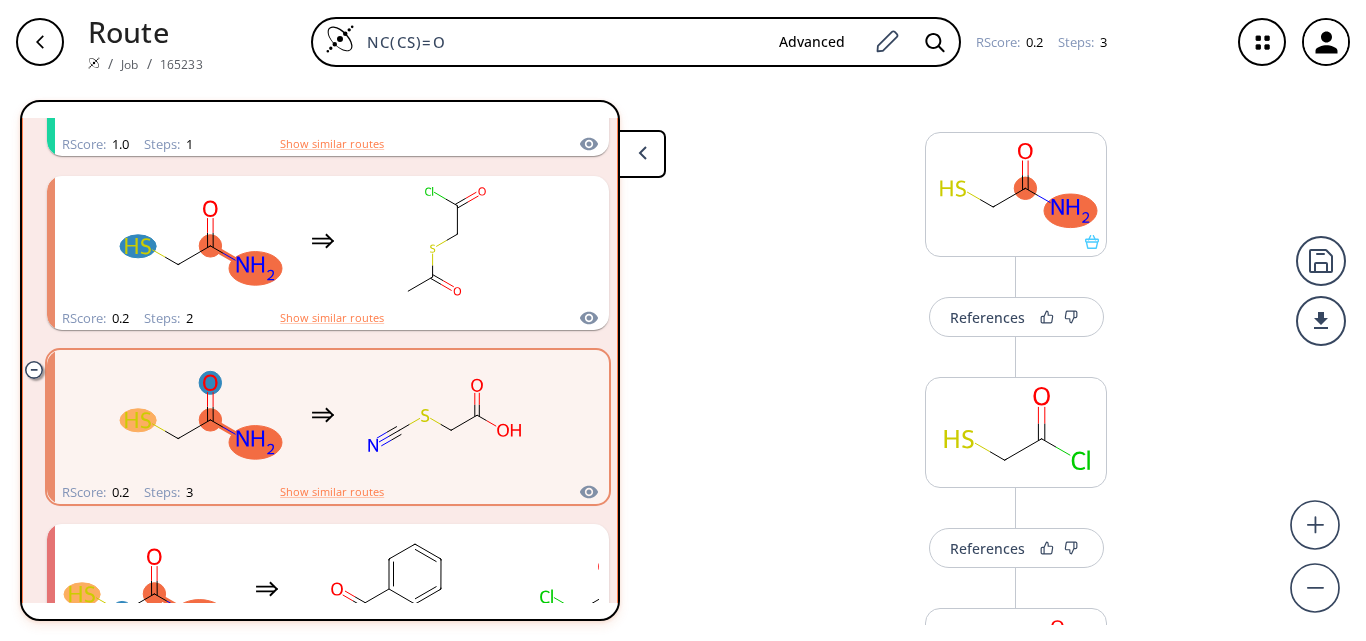 scroll, scrollTop: 0, scrollLeft: 0, axis: both 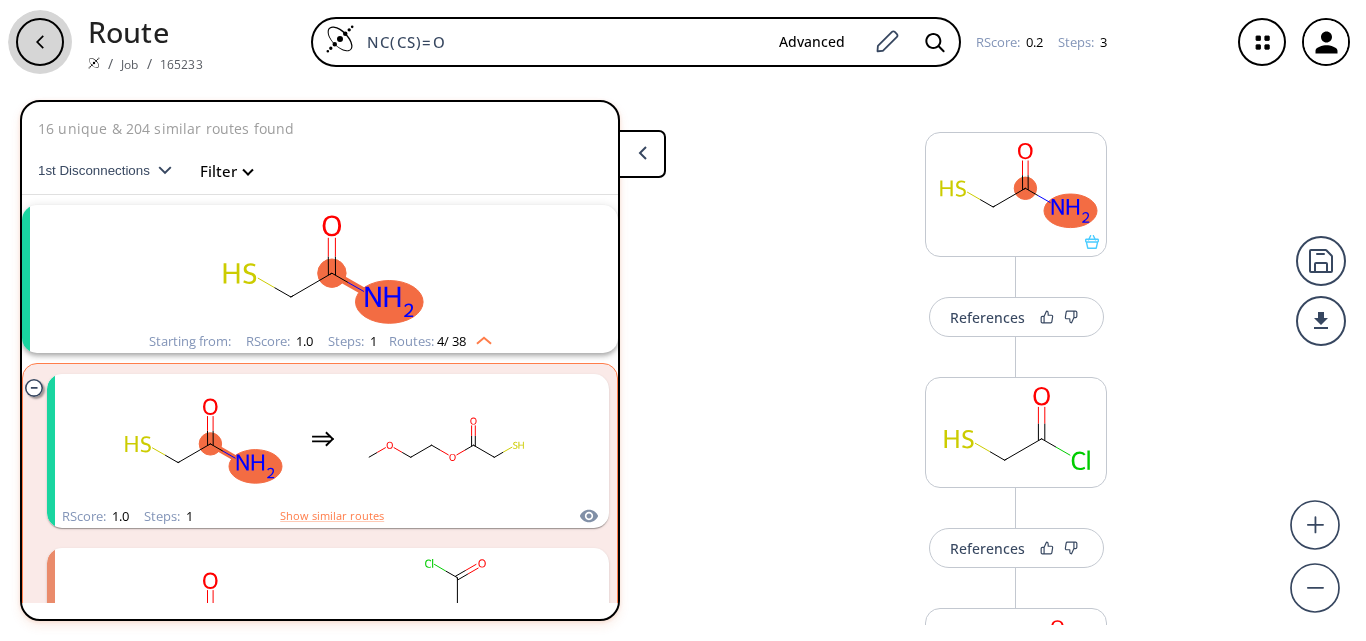 click at bounding box center (40, 42) 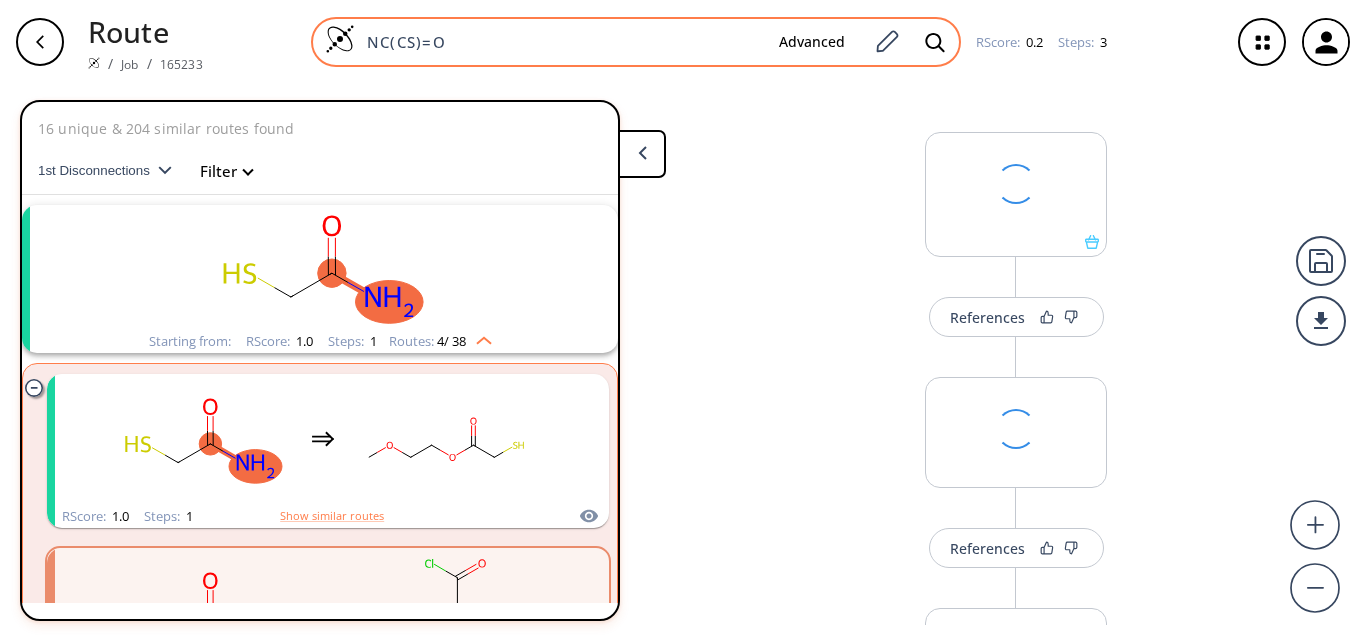 scroll, scrollTop: 0, scrollLeft: 0, axis: both 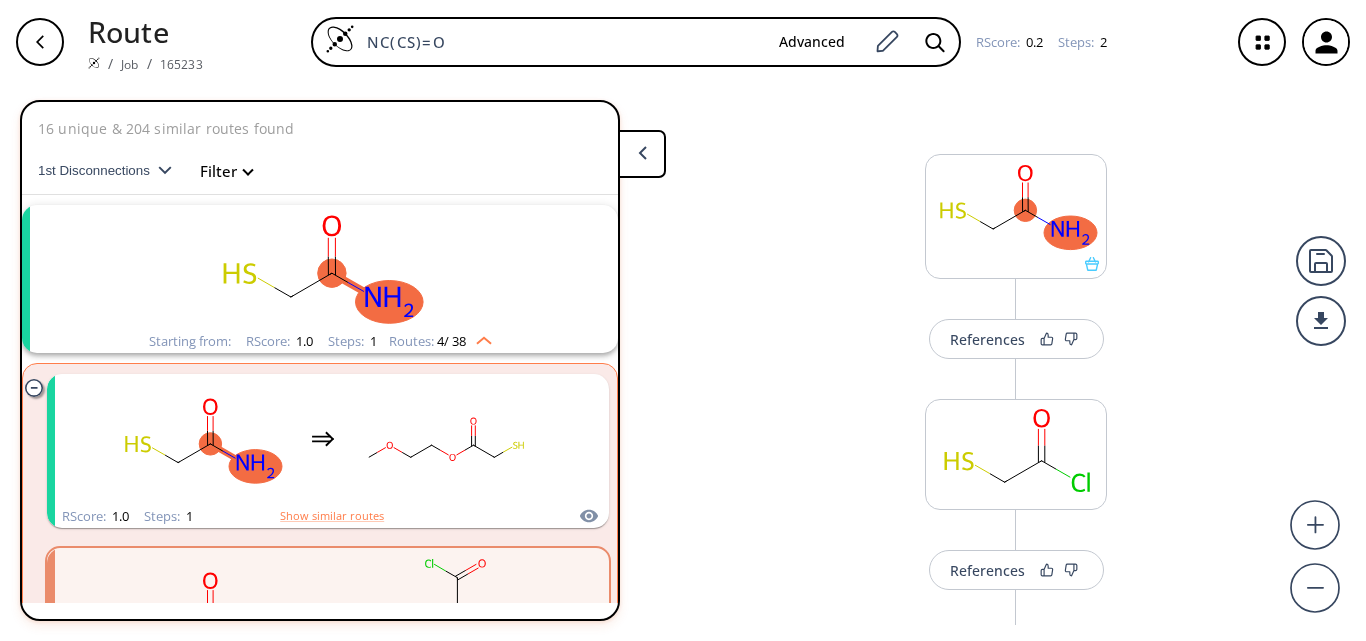 drag, startPoint x: 472, startPoint y: 36, endPoint x: 299, endPoint y: 36, distance: 173 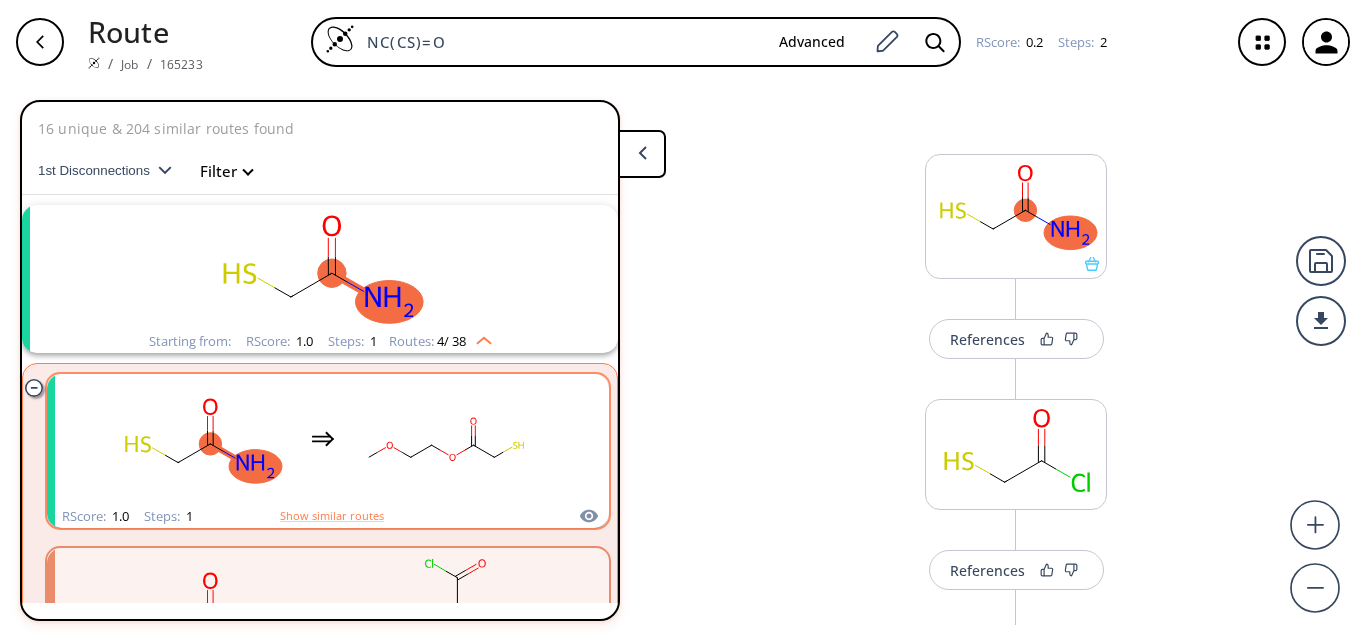 paste on "2-mercaptoacetamide" 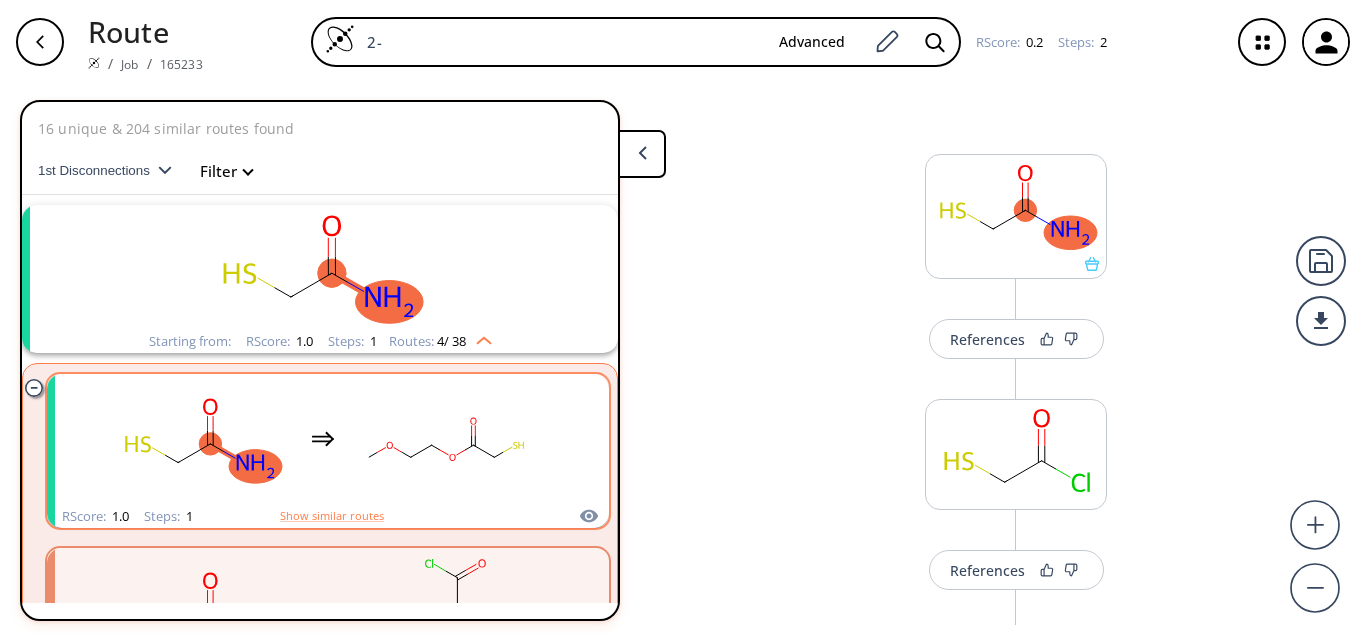type on "2" 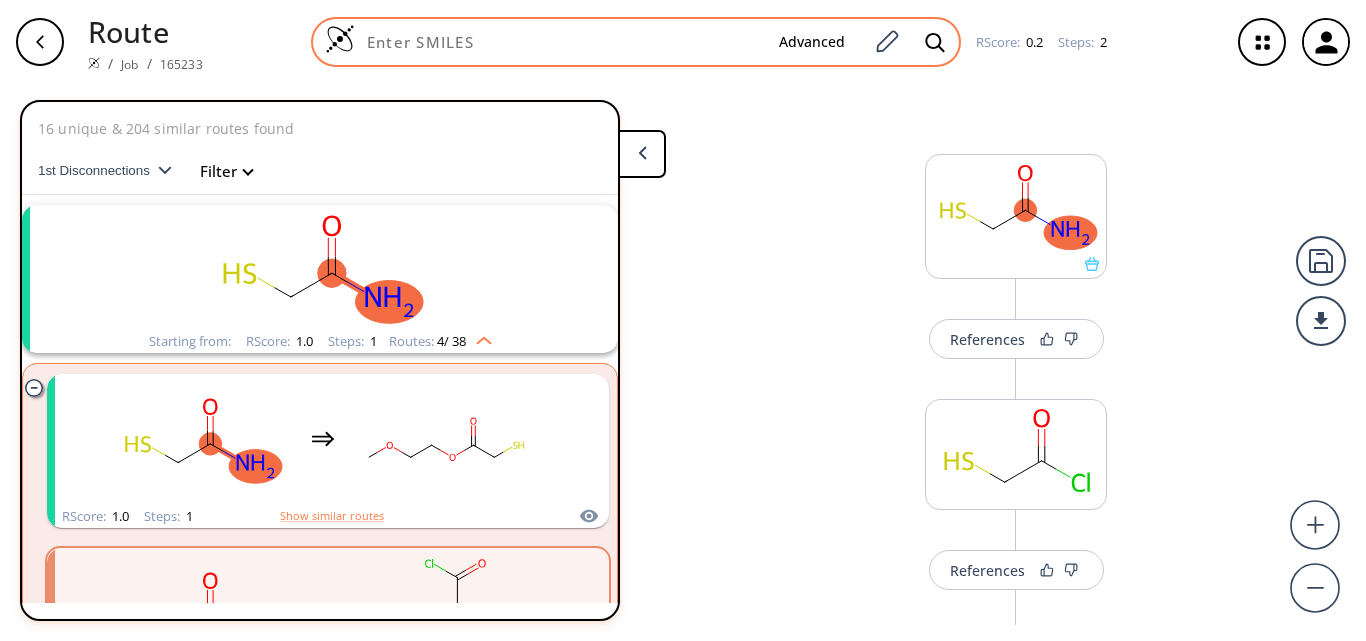 paste on "NC(CS)=O" 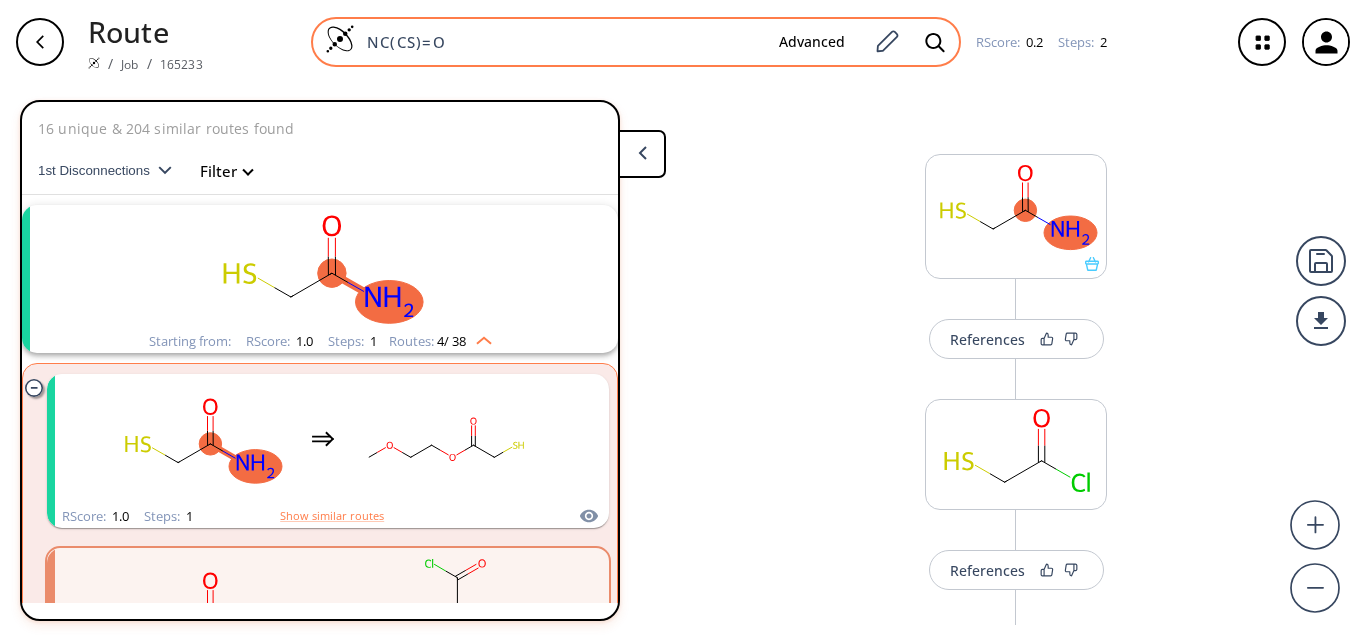 type on "NC(CS)=O" 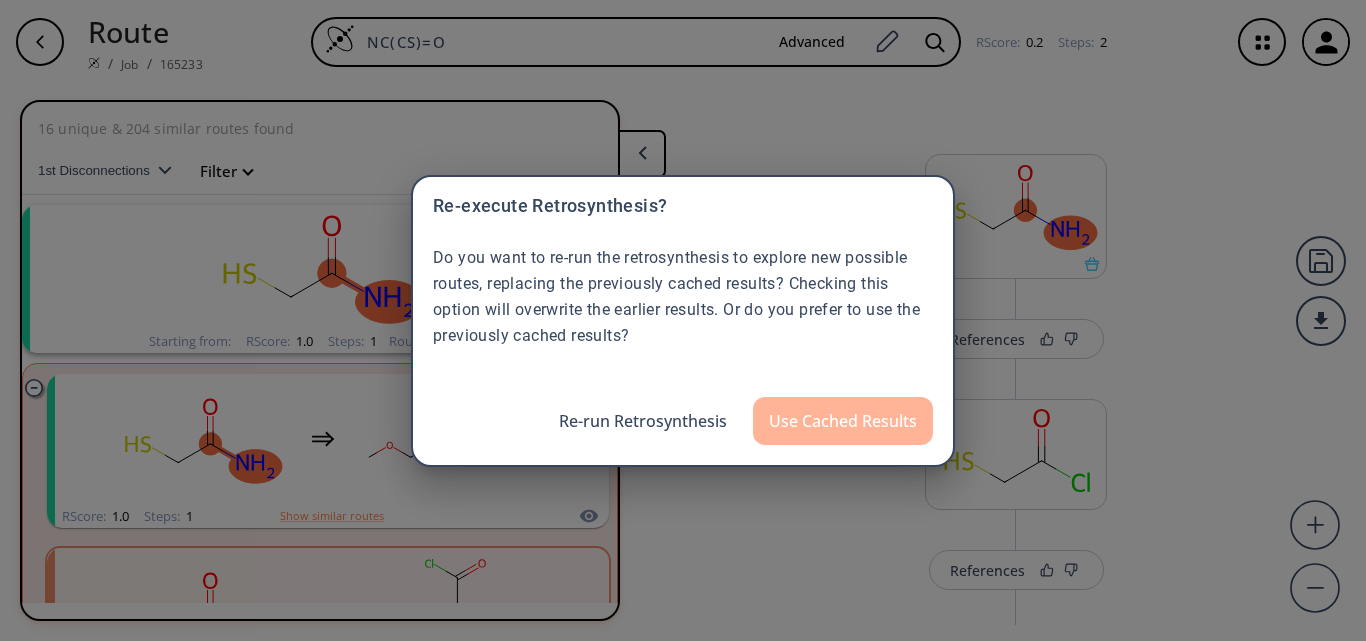 click on "Use Cached Results" at bounding box center [843, 421] 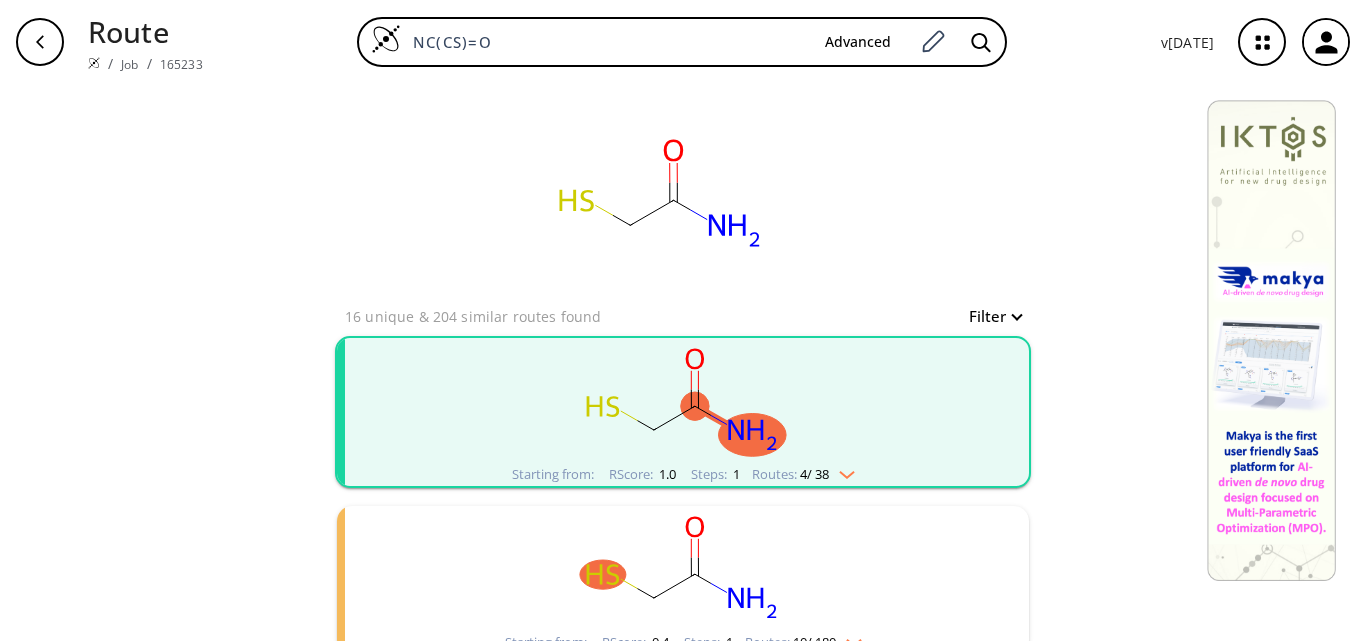 scroll, scrollTop: 300, scrollLeft: 0, axis: vertical 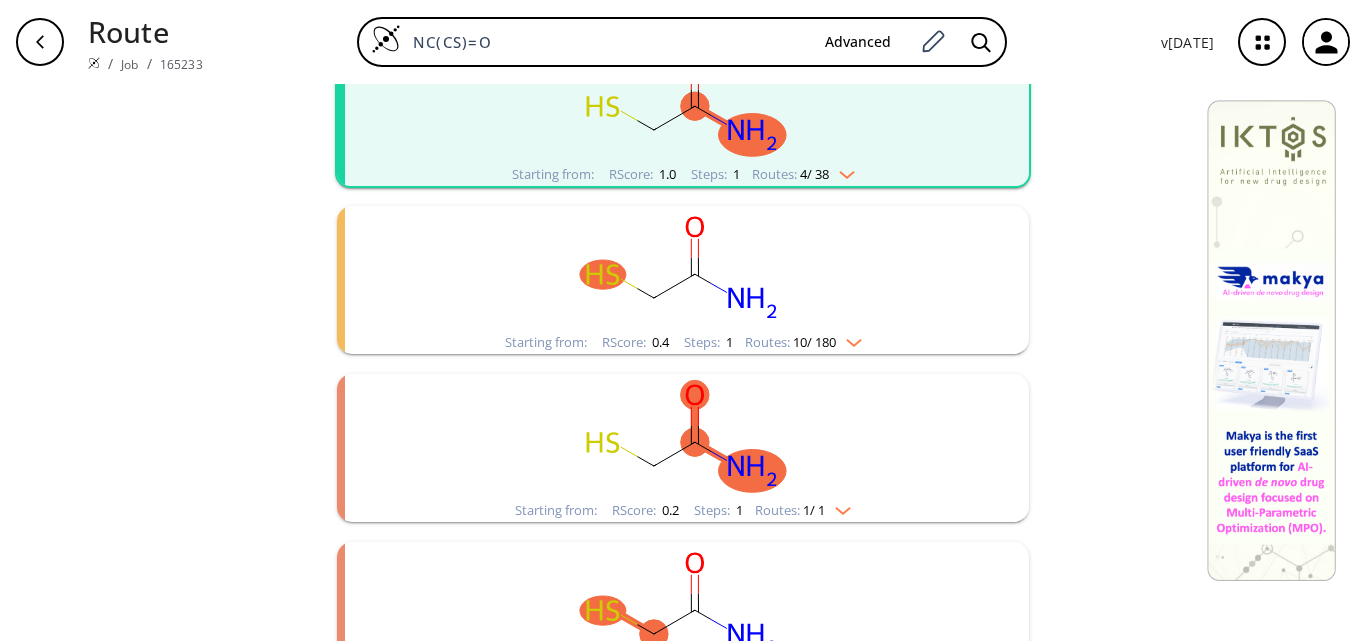 click 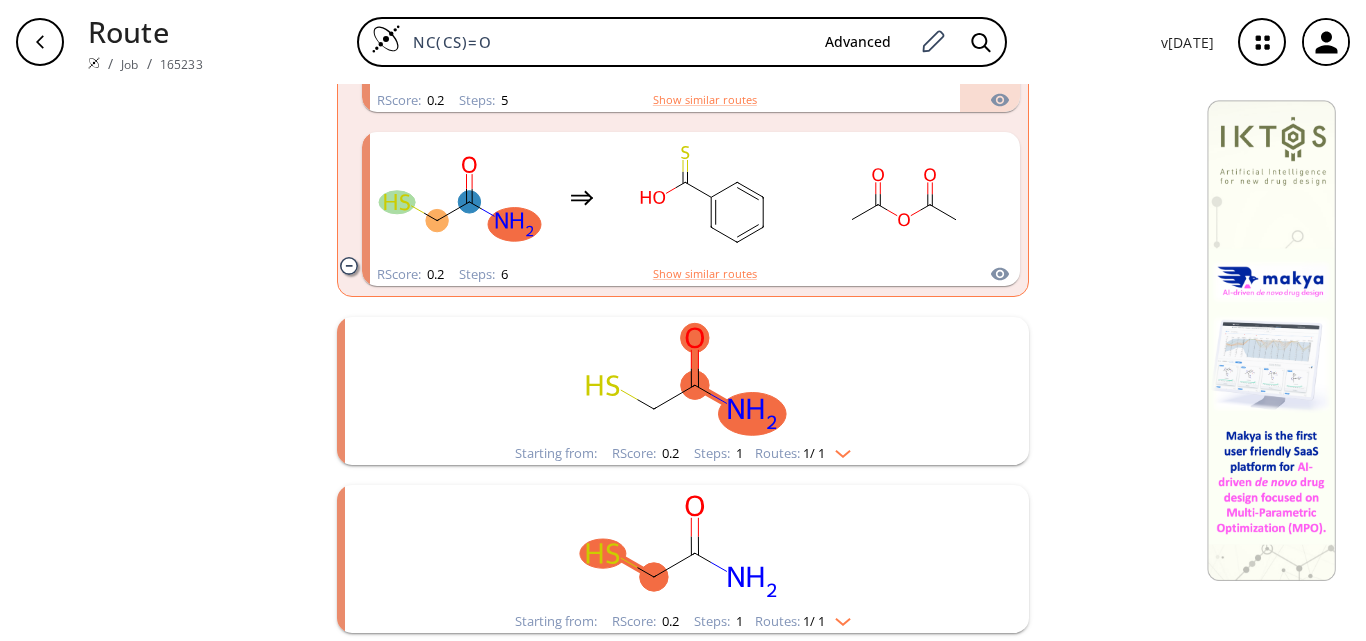 scroll, scrollTop: 2111, scrollLeft: 0, axis: vertical 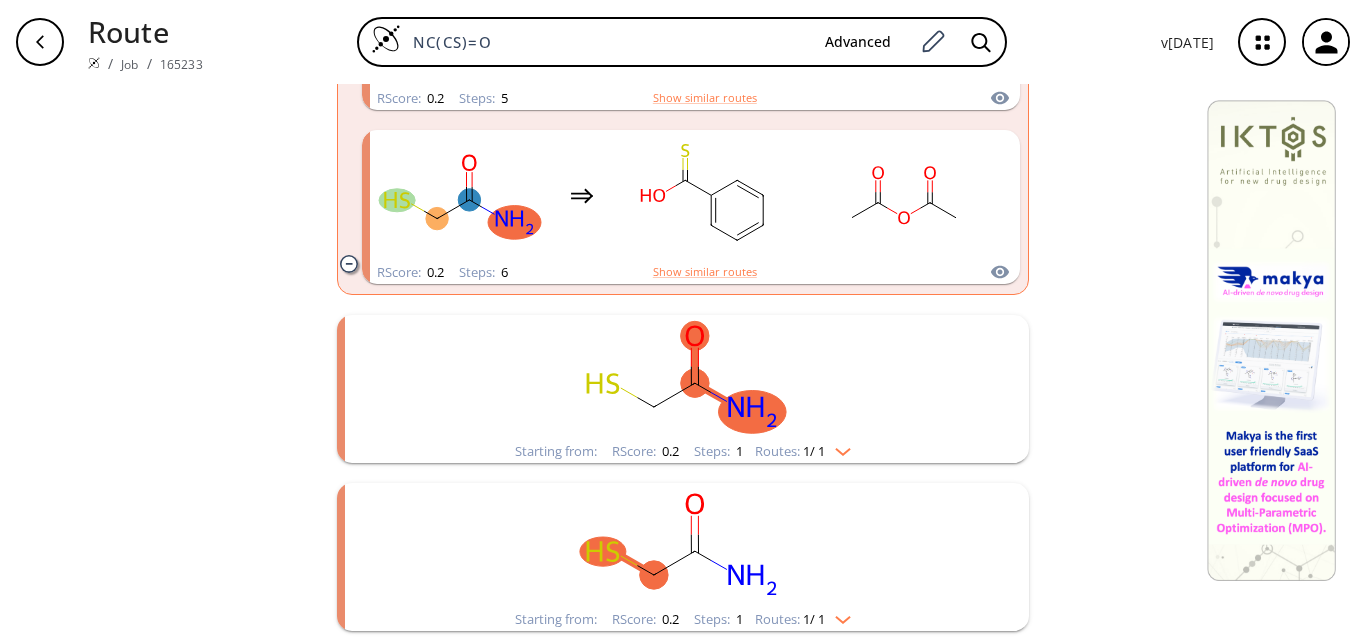 click 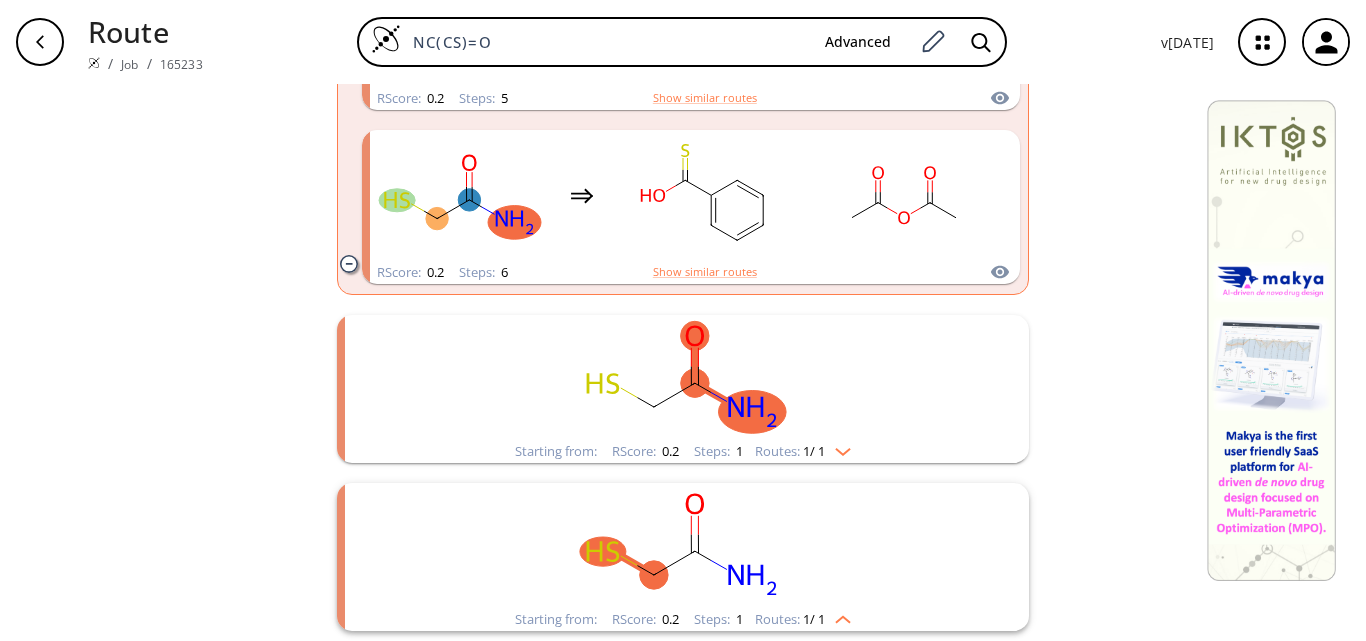 scroll, scrollTop: 2297, scrollLeft: 0, axis: vertical 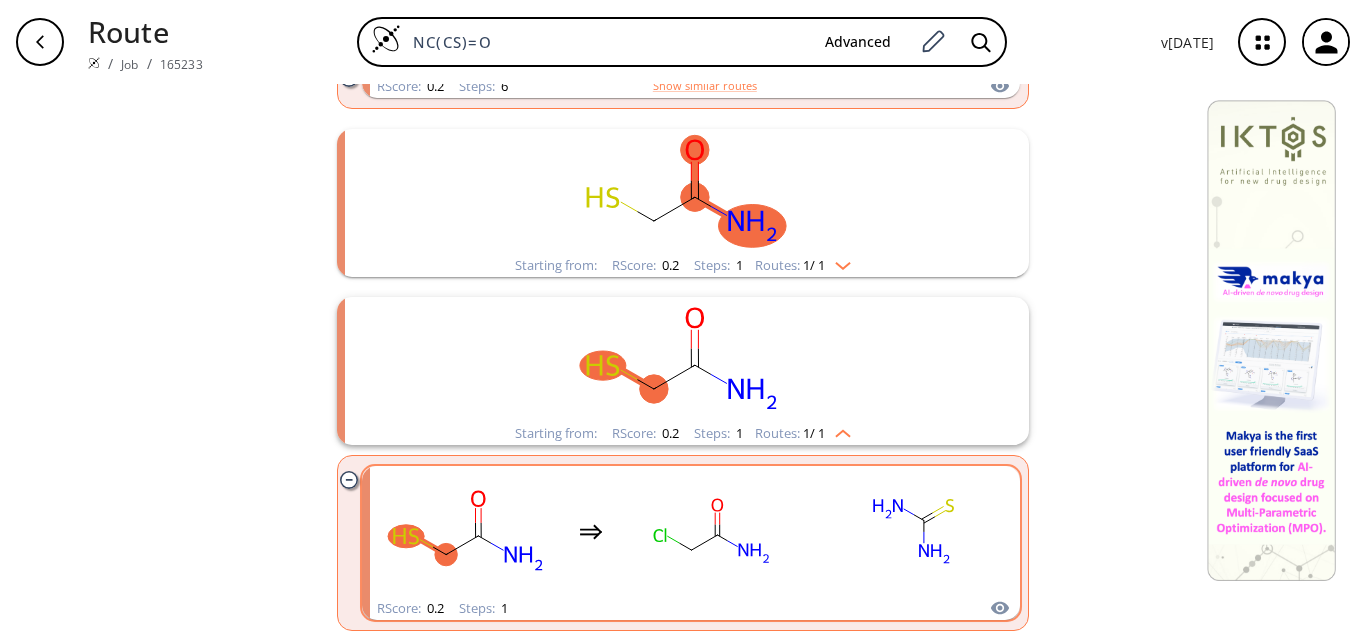 click 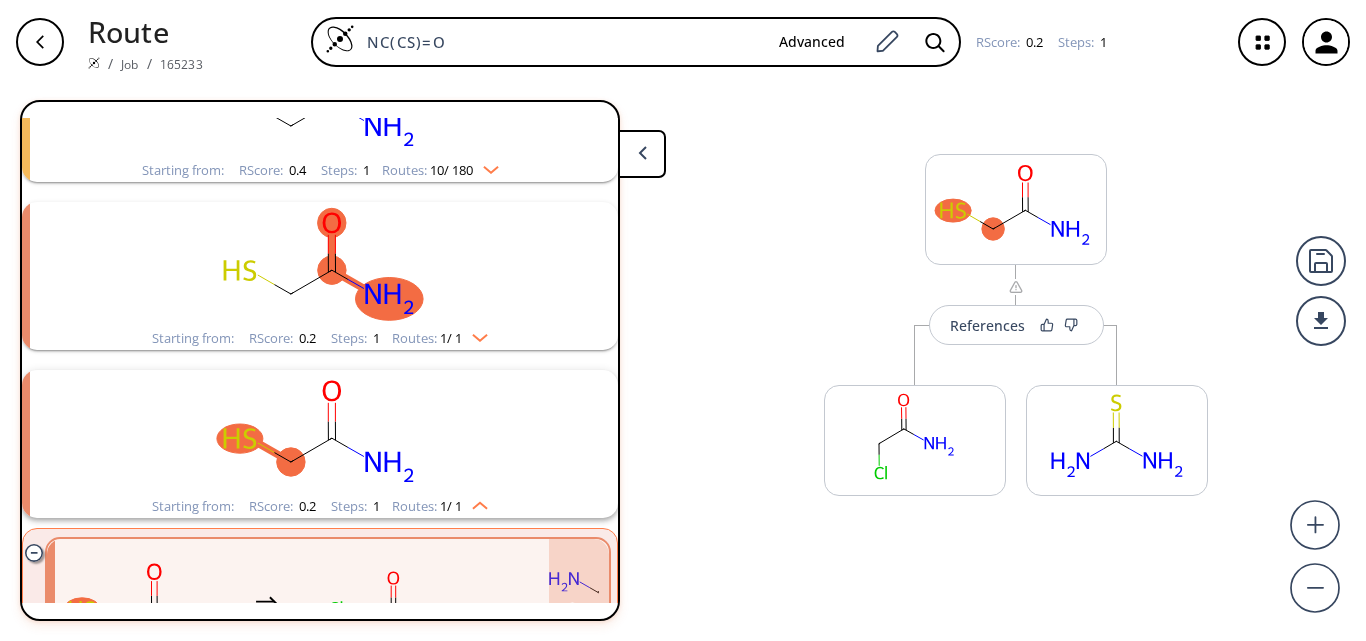 scroll, scrollTop: 436, scrollLeft: 0, axis: vertical 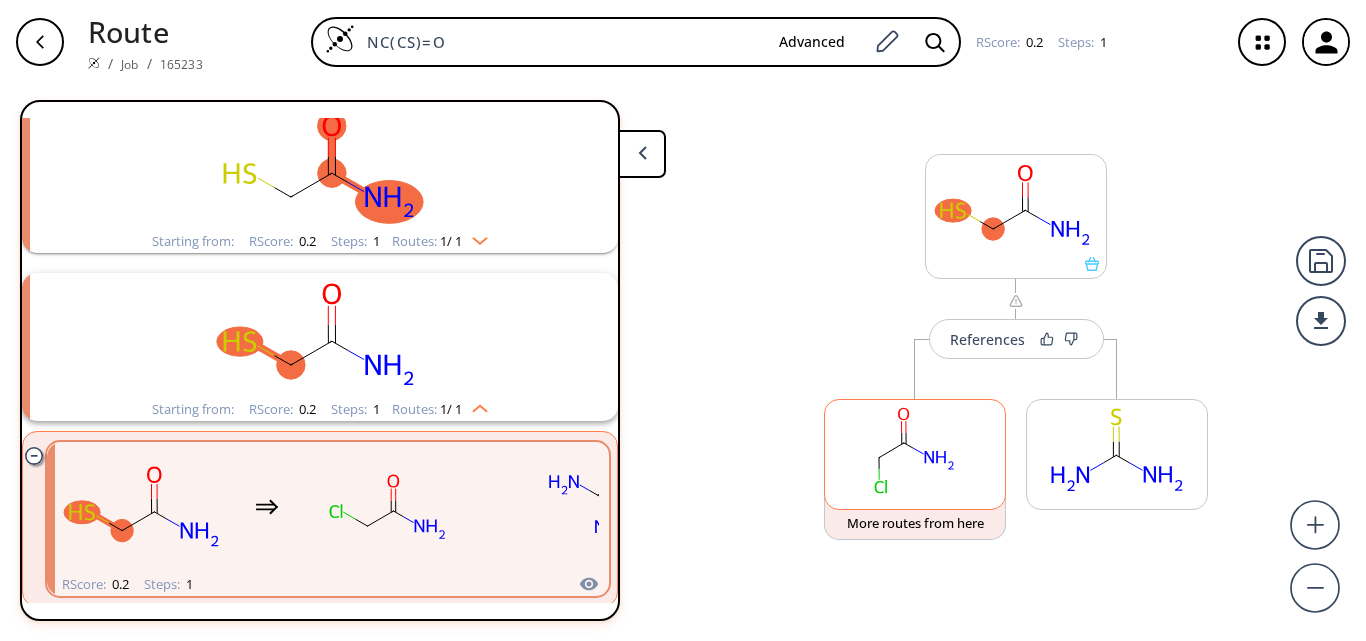click 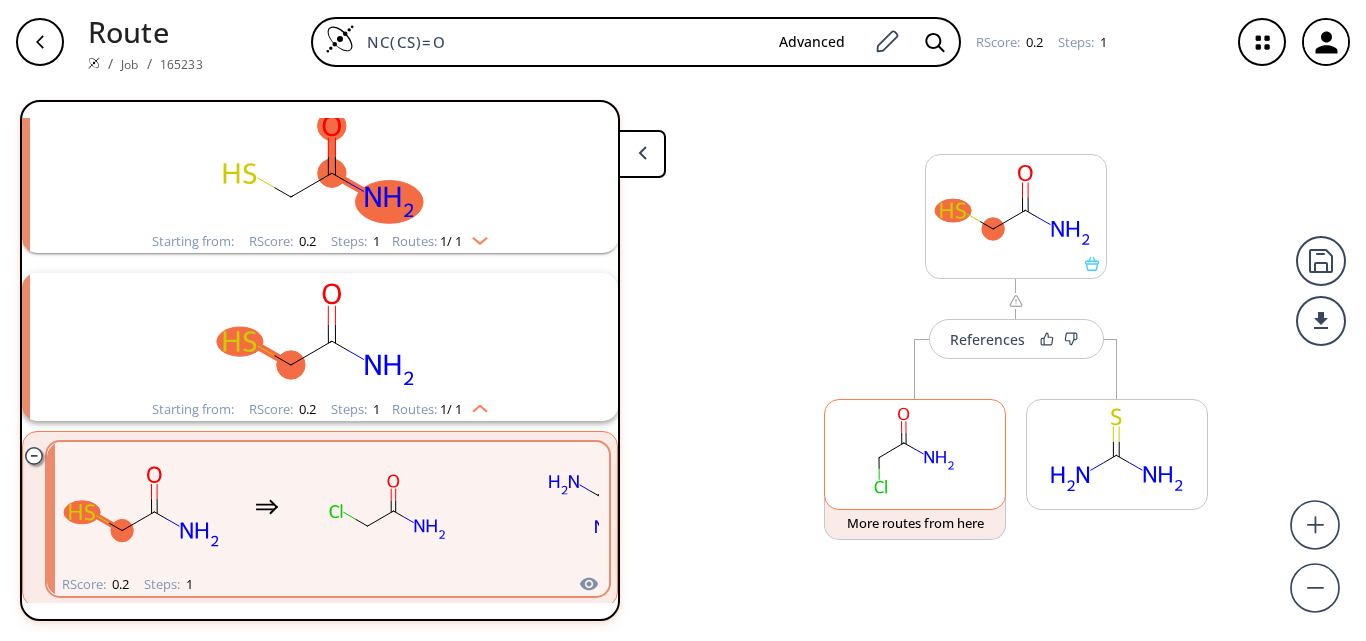 scroll, scrollTop: 0, scrollLeft: 0, axis: both 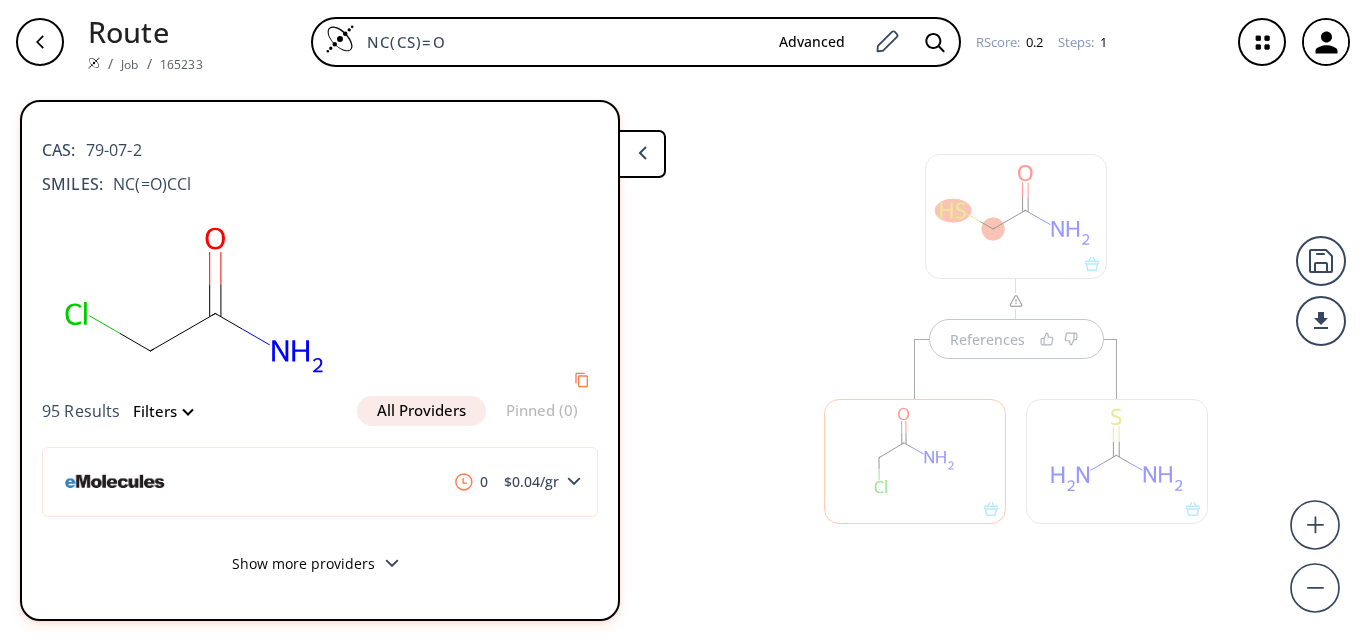 click on "Show more providers" at bounding box center (320, 566) 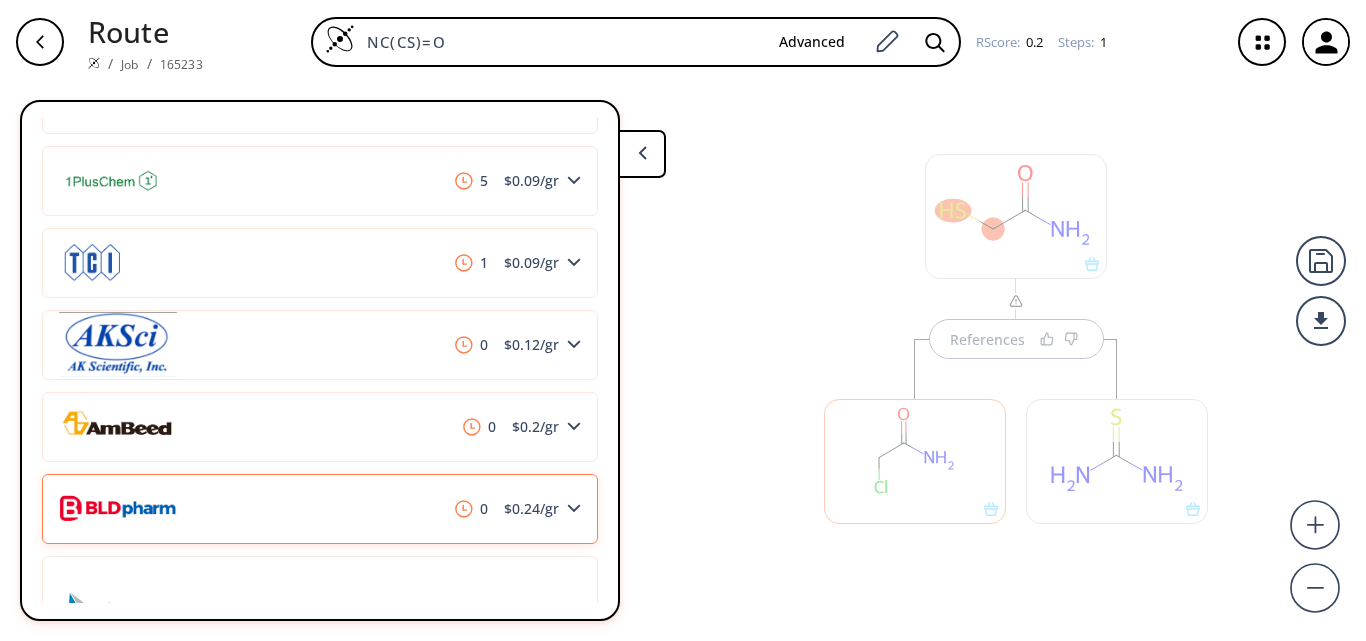 scroll, scrollTop: 900, scrollLeft: 0, axis: vertical 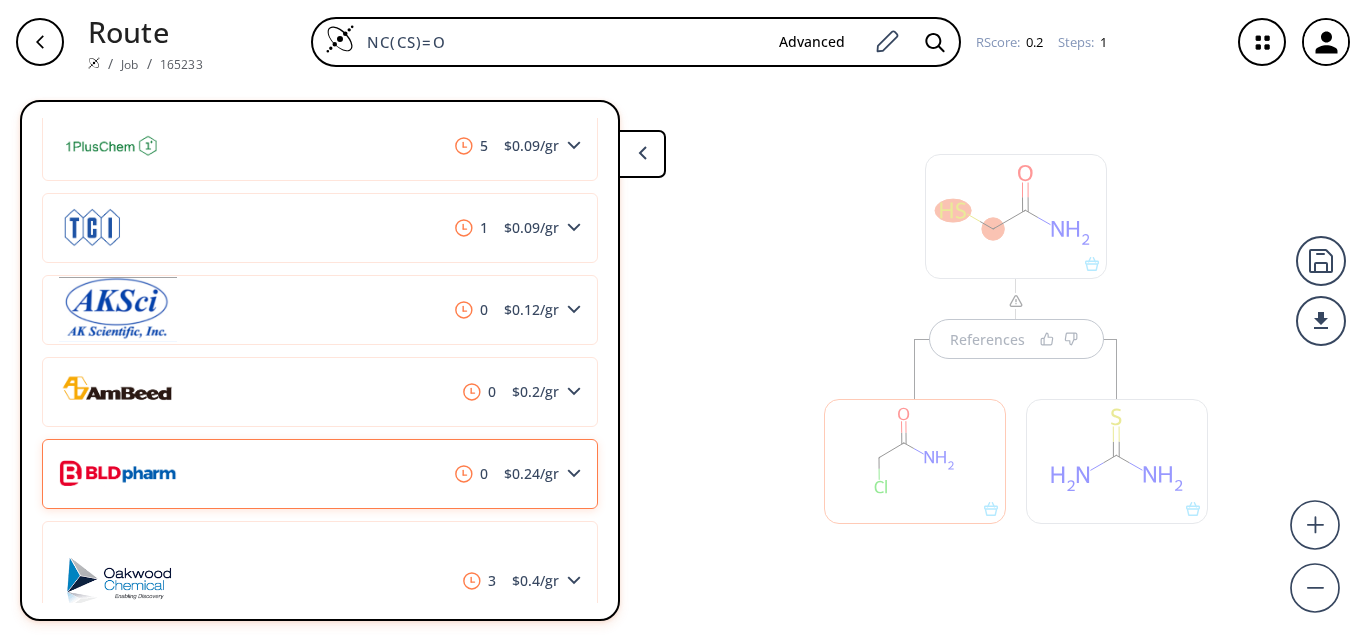 click on "0 $ 0.24 /gr" at bounding box center [320, 474] 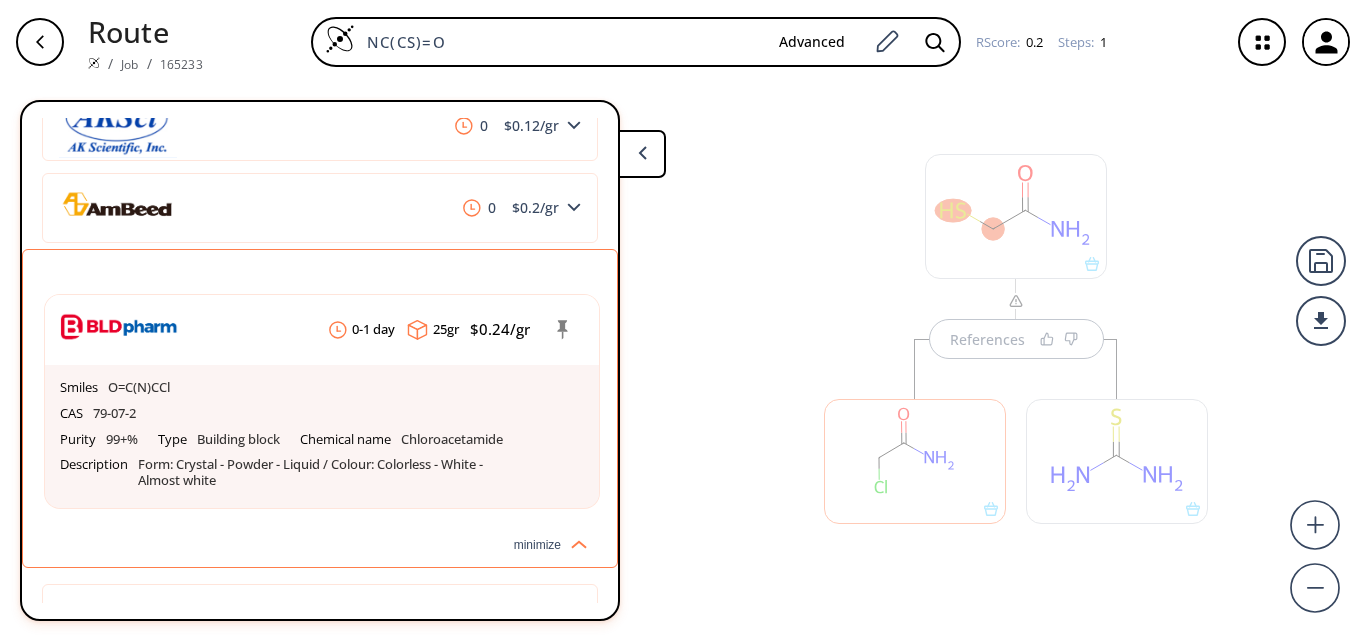 scroll, scrollTop: 1100, scrollLeft: 0, axis: vertical 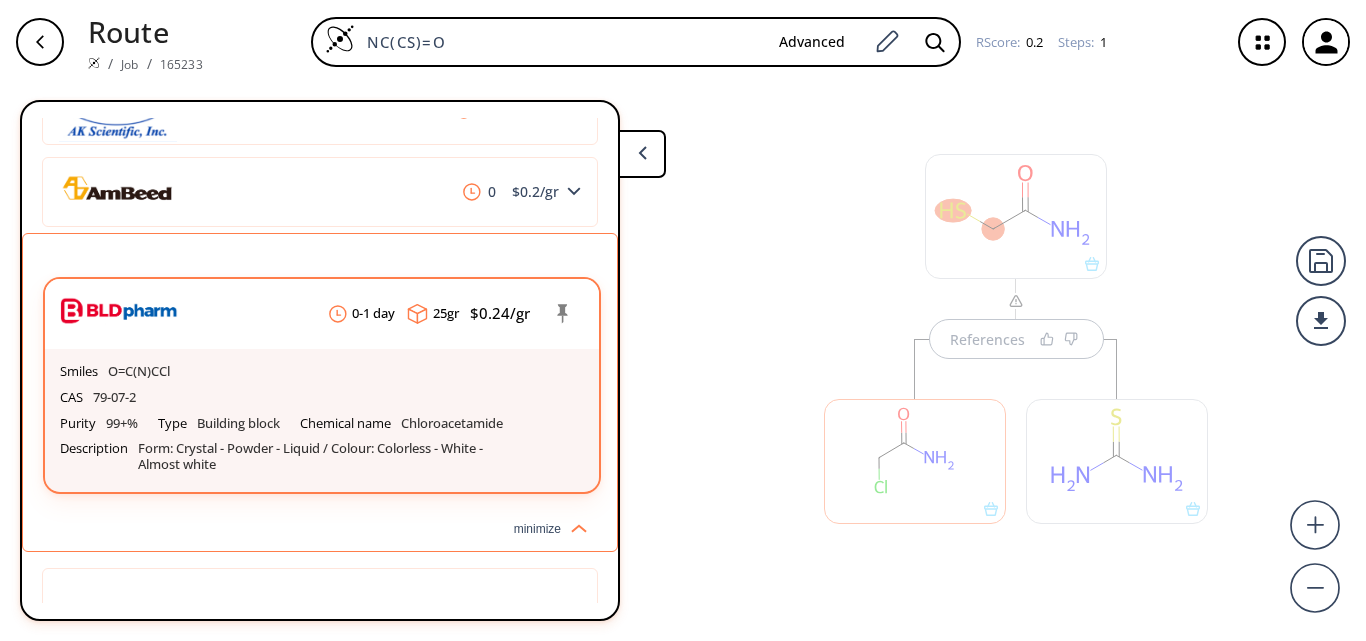 click on "CAS 79-07-2" at bounding box center (322, 398) 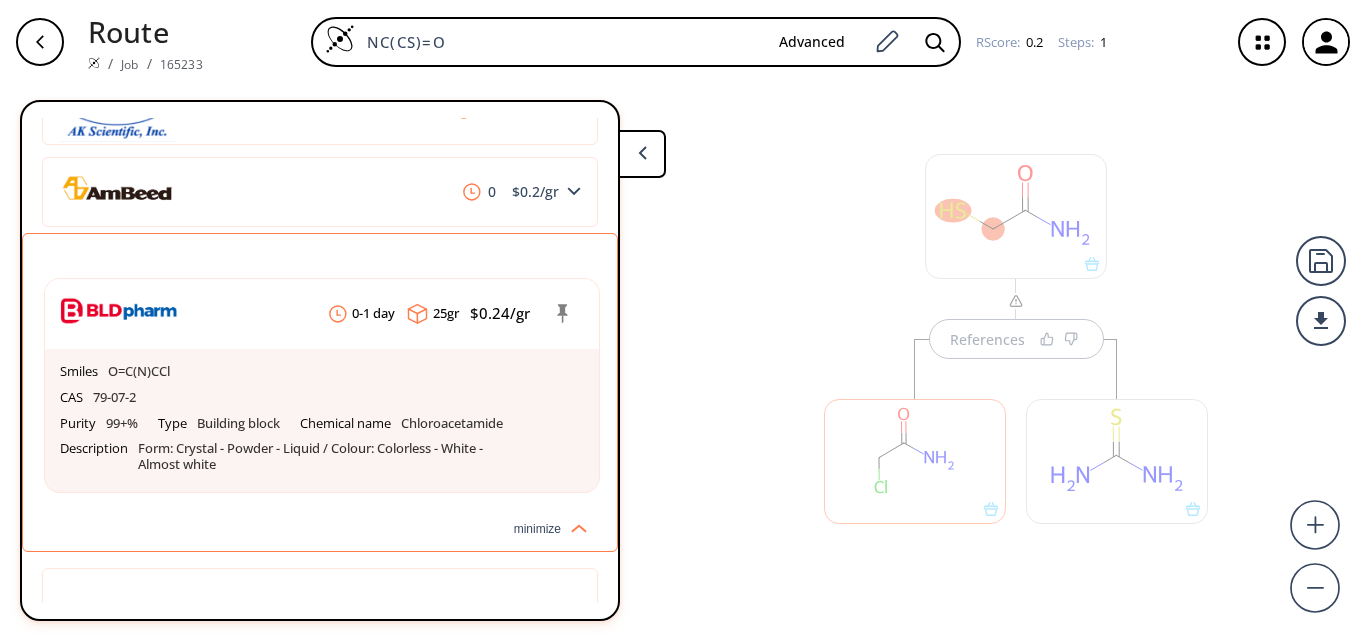 click at bounding box center (1117, 461) 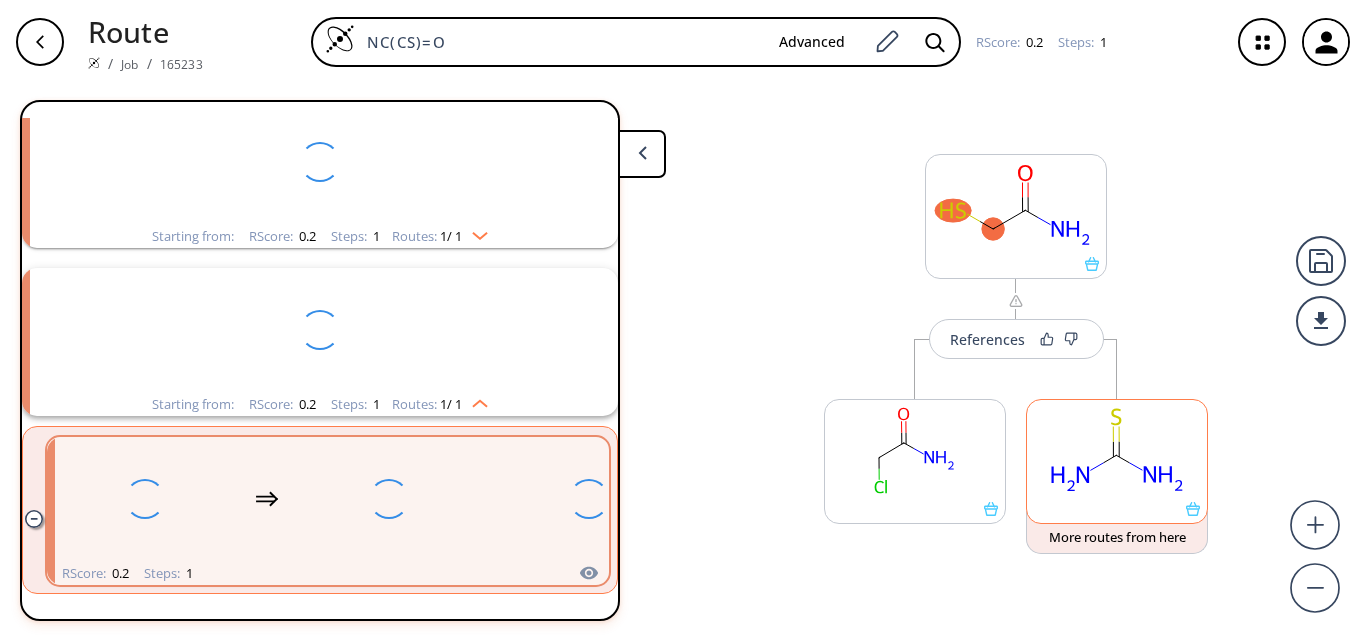 scroll, scrollTop: 275, scrollLeft: 0, axis: vertical 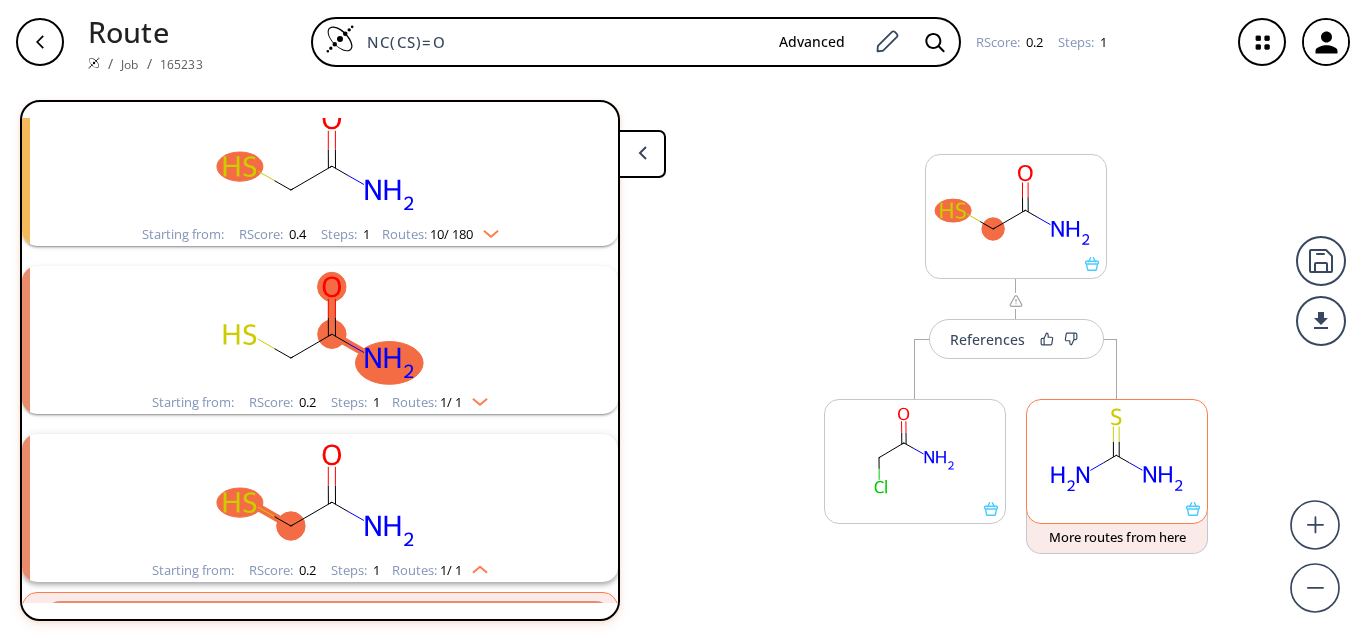 click 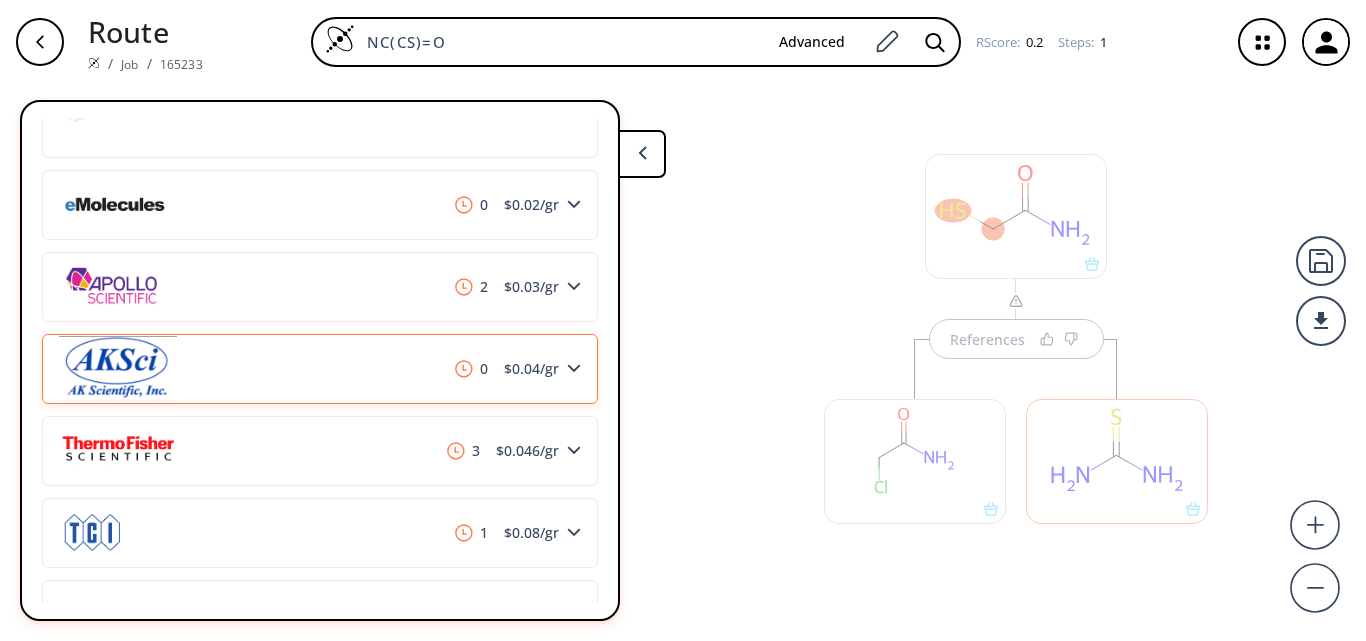 scroll, scrollTop: 400, scrollLeft: 0, axis: vertical 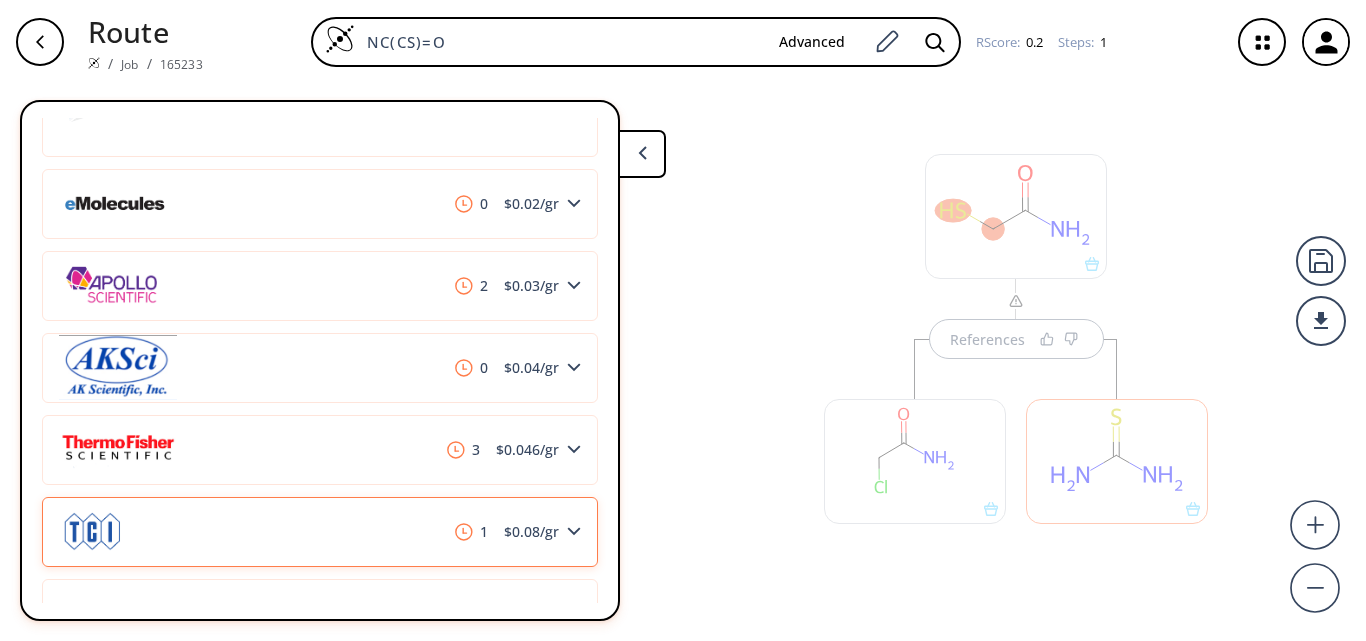 click on "1 $ 0.08 /gr" at bounding box center (320, 532) 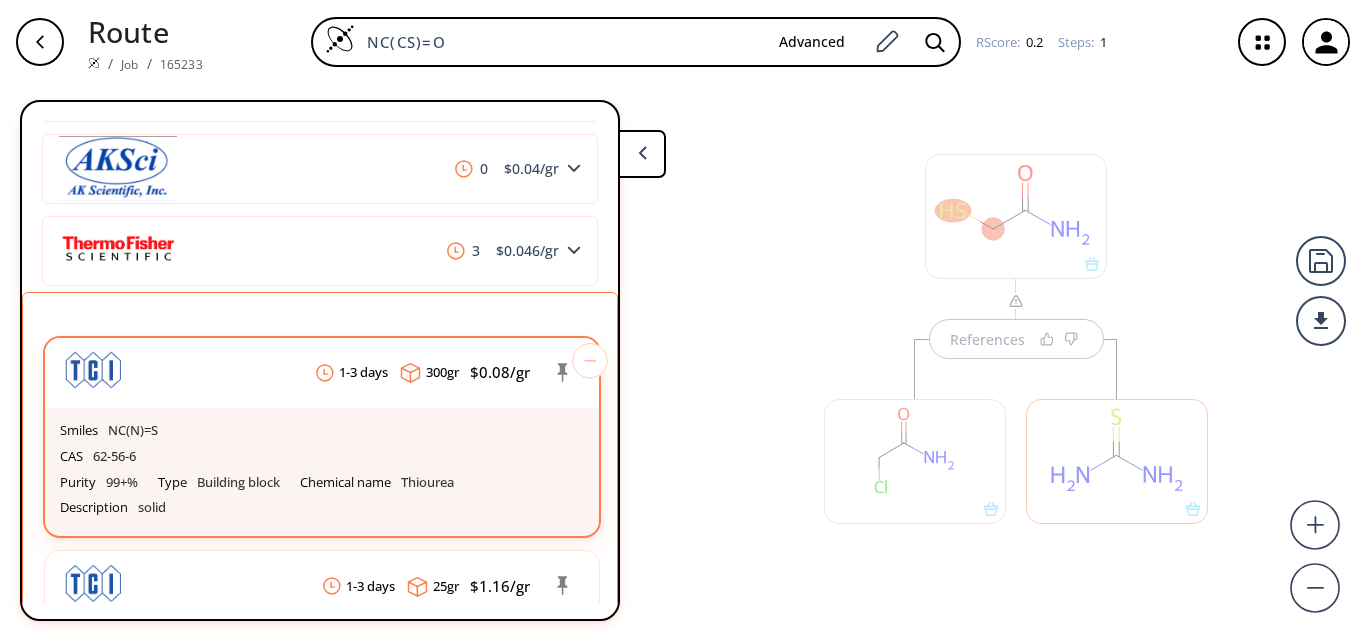 scroll, scrollTop: 600, scrollLeft: 0, axis: vertical 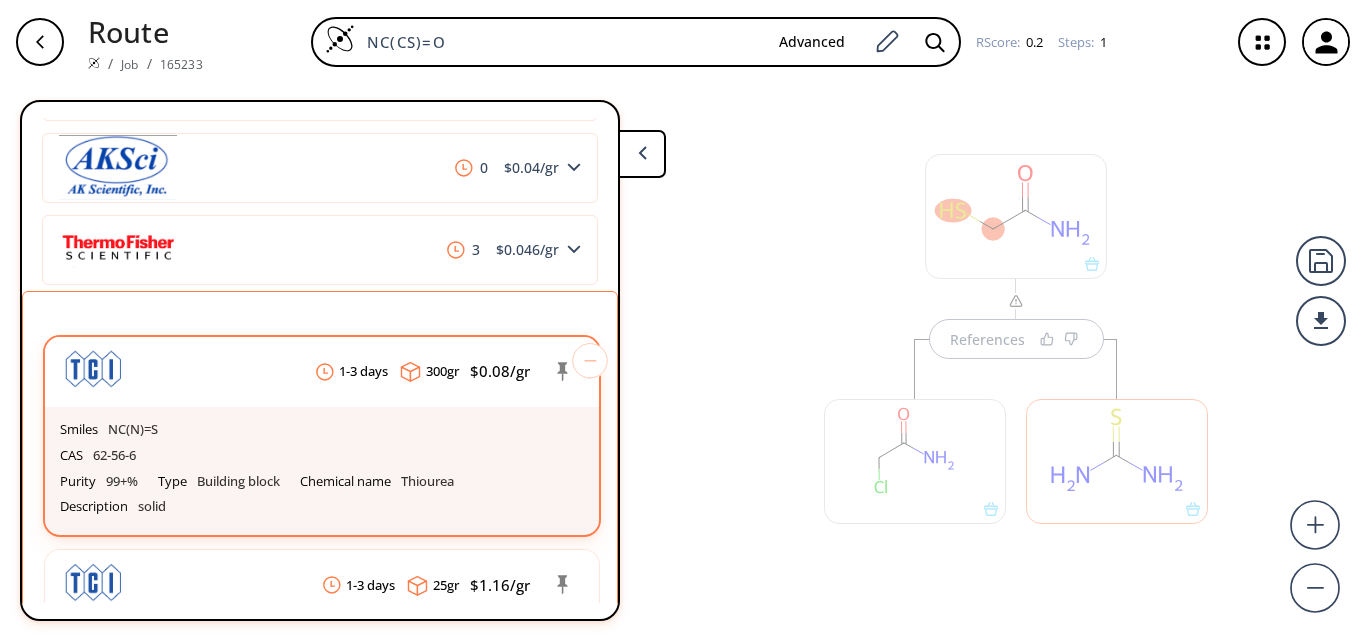 click on "Smiles NC(N)=S" at bounding box center [322, 430] 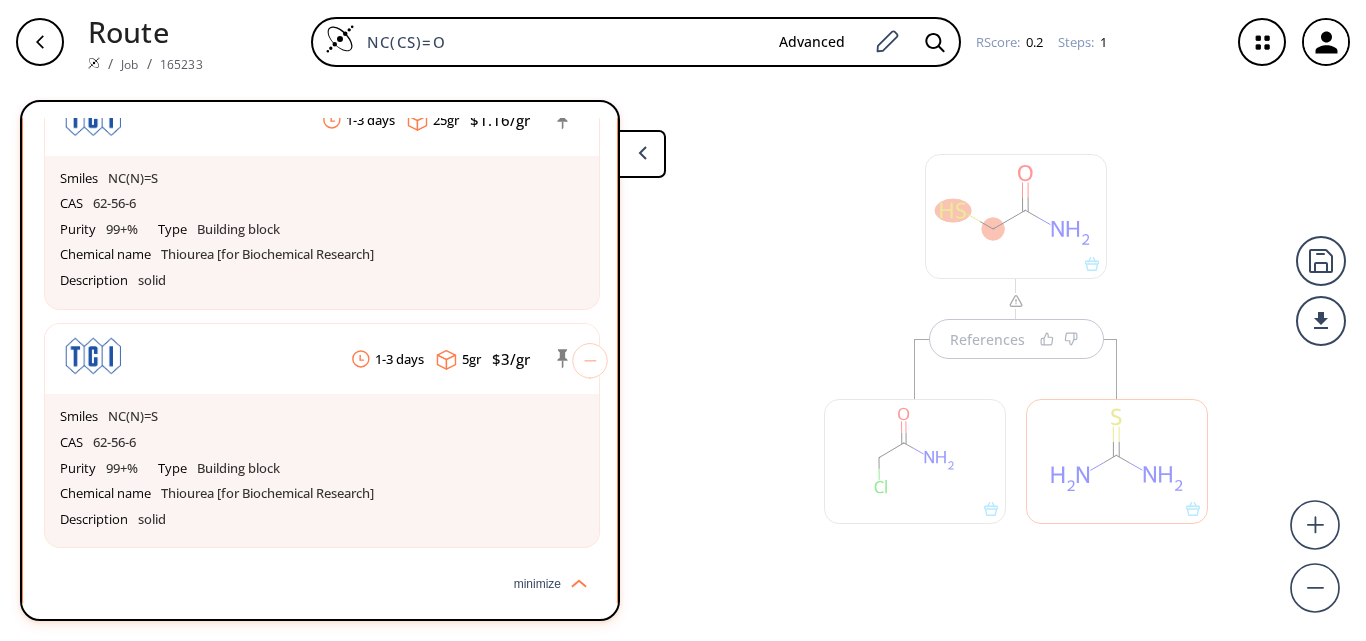scroll, scrollTop: 1100, scrollLeft: 0, axis: vertical 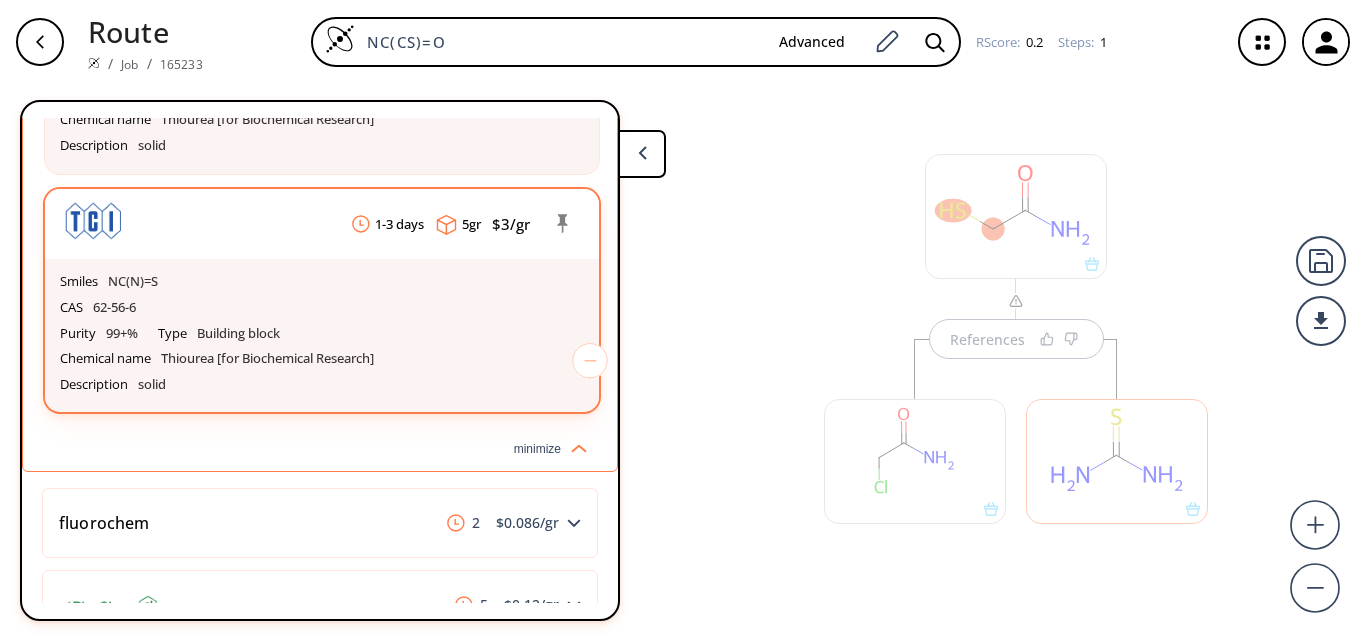 click on "CAS 62-56-6" at bounding box center (322, 308) 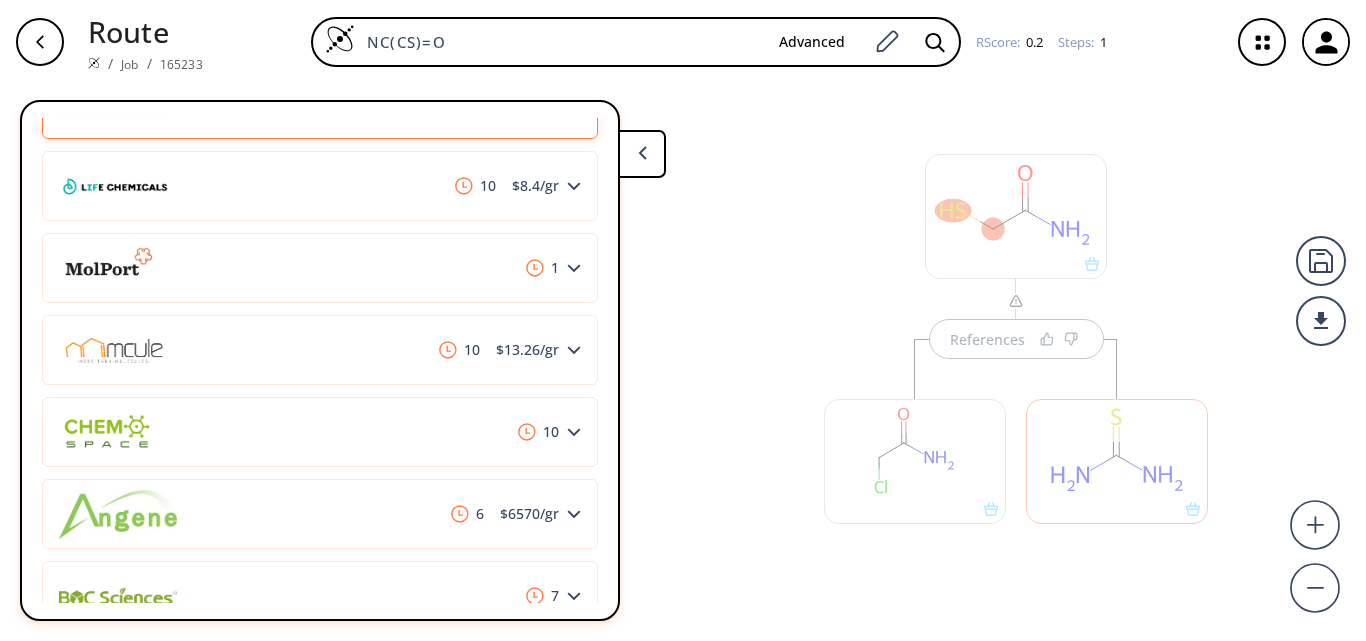 scroll, scrollTop: 1900, scrollLeft: 0, axis: vertical 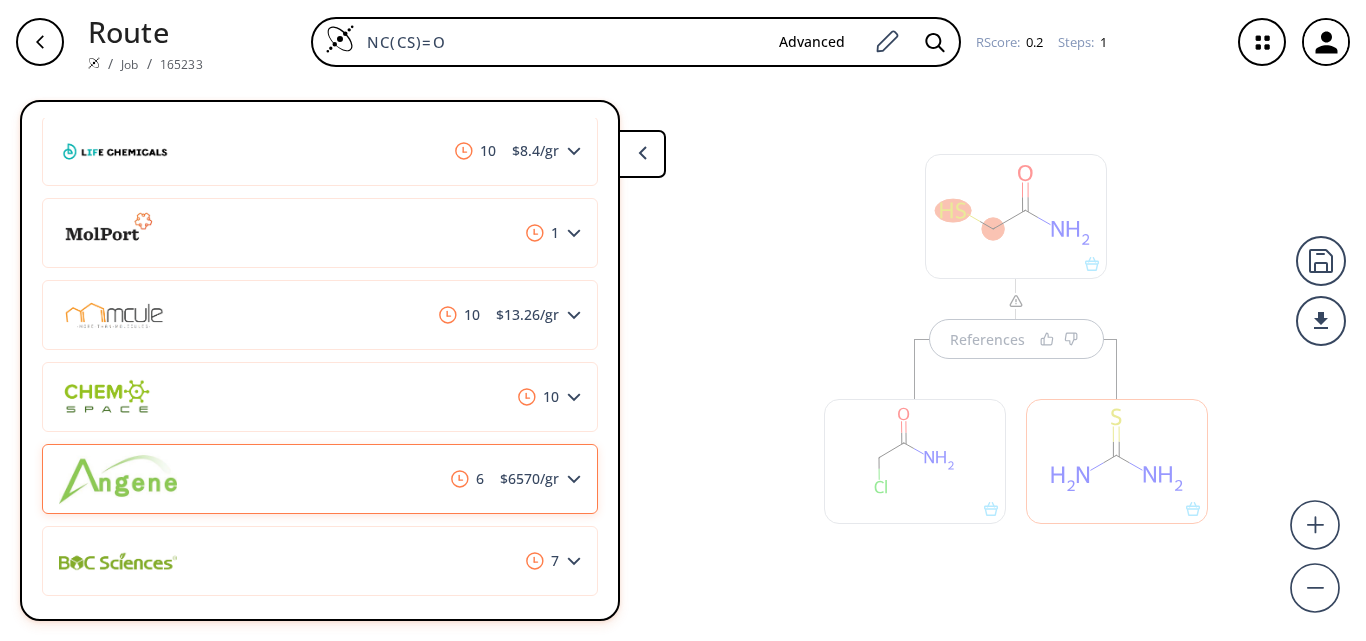 click on "6 $ 6570 /gr" at bounding box center (320, 479) 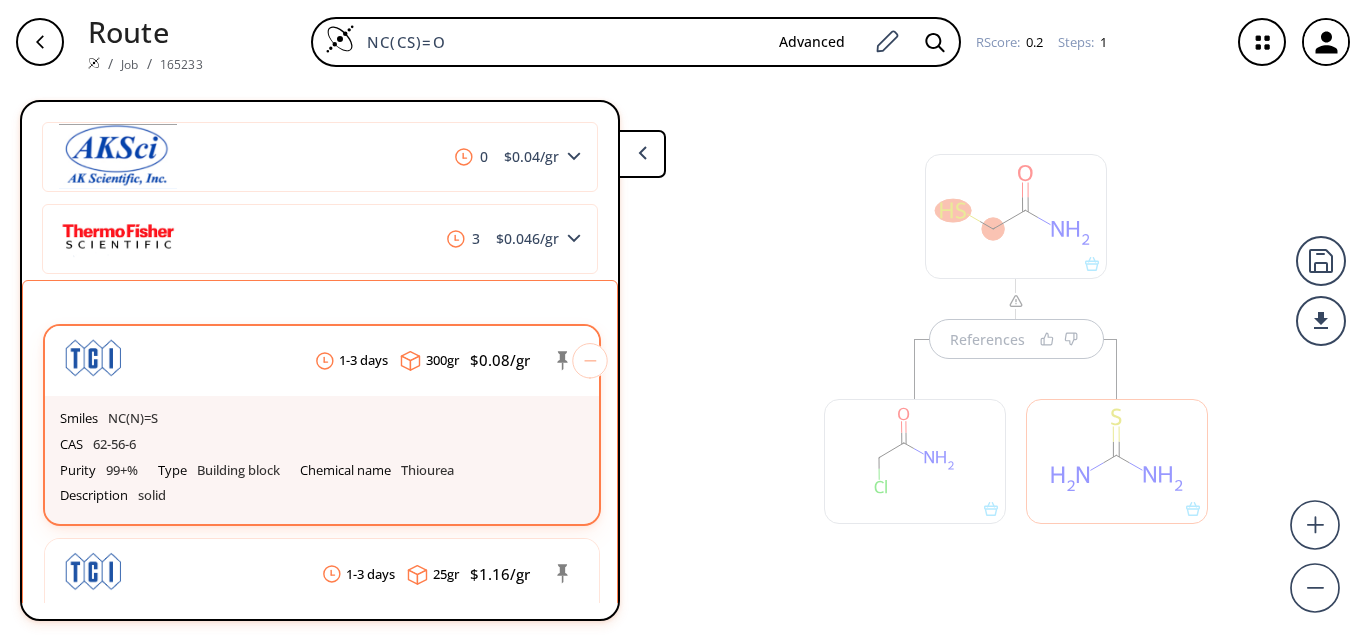 scroll, scrollTop: 576, scrollLeft: 0, axis: vertical 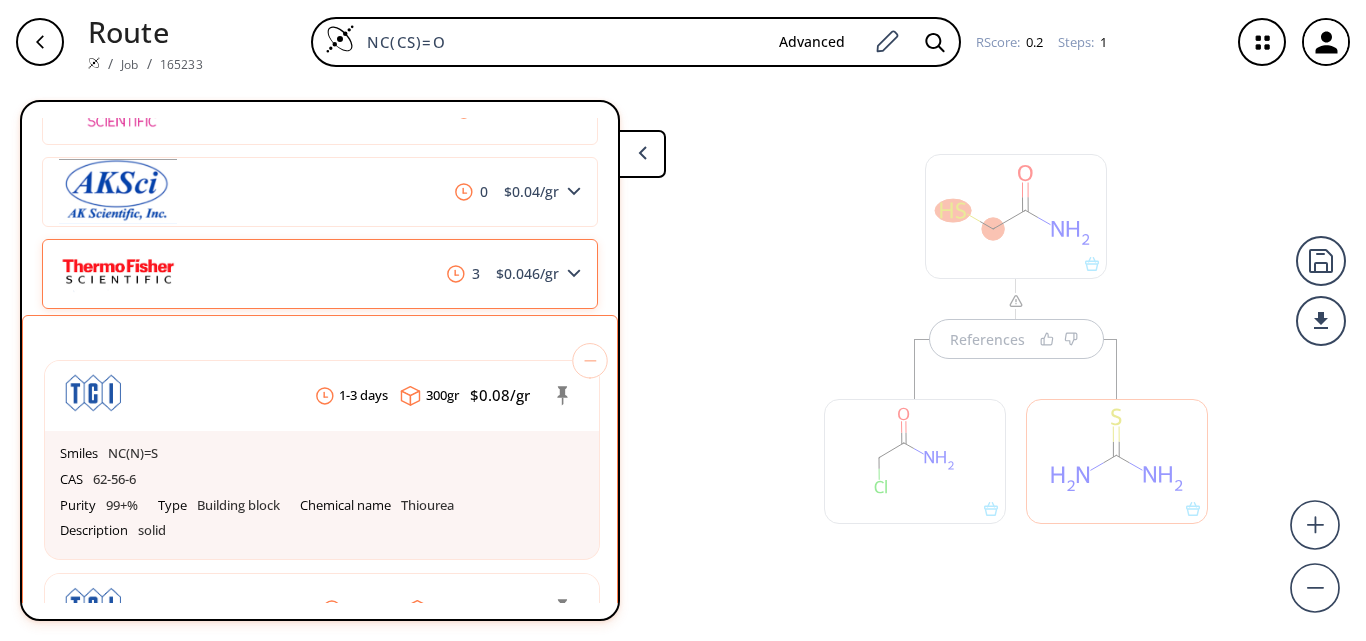 click at bounding box center (118, 273) 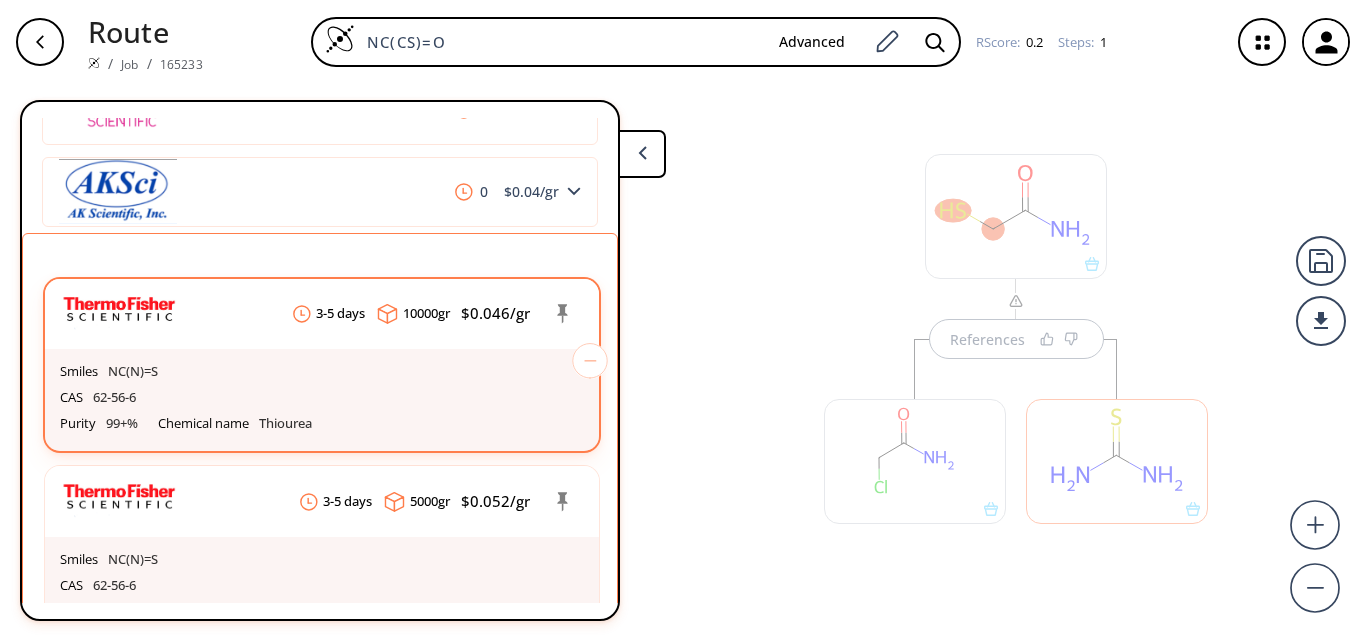 click on "3-5 days 10000 gr $ 0.046 /gr" at bounding box center [322, 314] 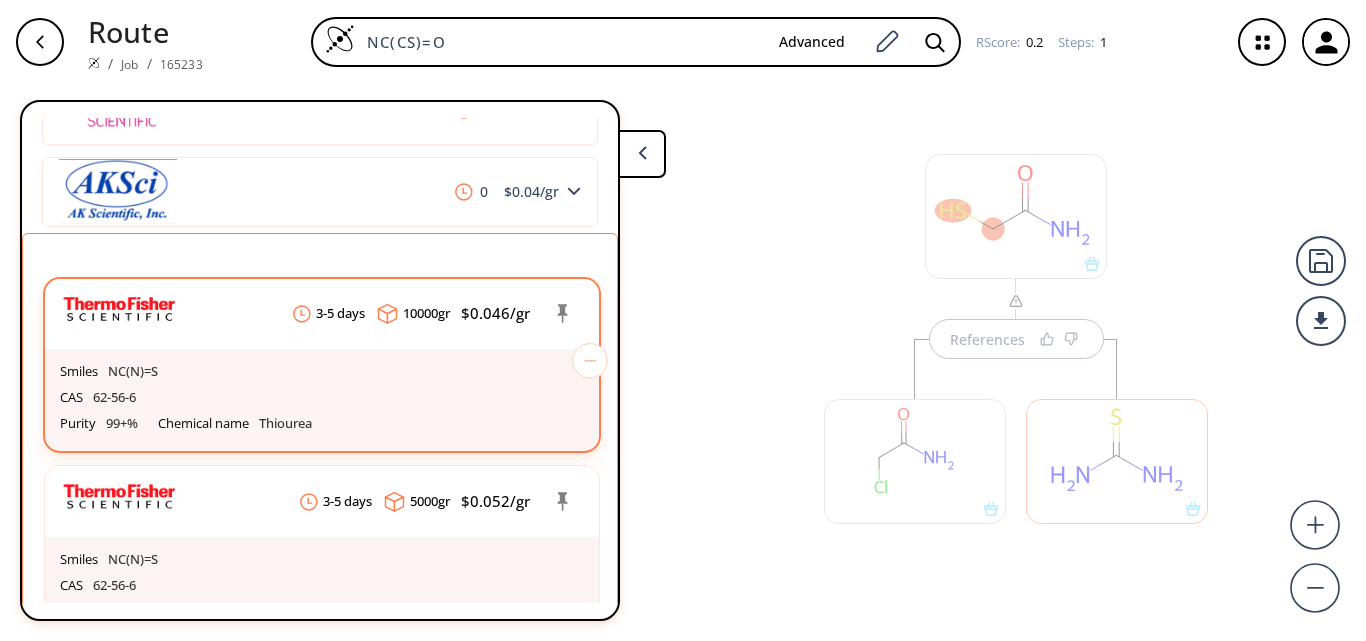 scroll, scrollTop: 676, scrollLeft: 0, axis: vertical 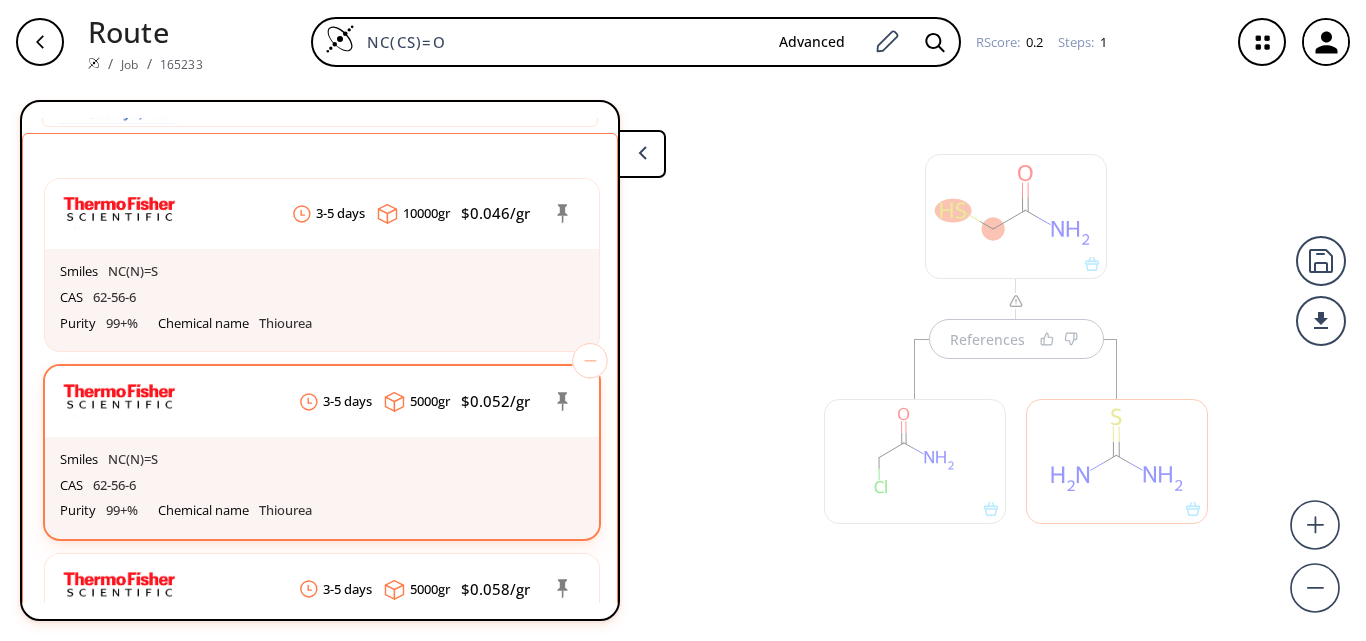 click on "3-5 days 5000 gr $ 0.052 /gr" at bounding box center [322, 401] 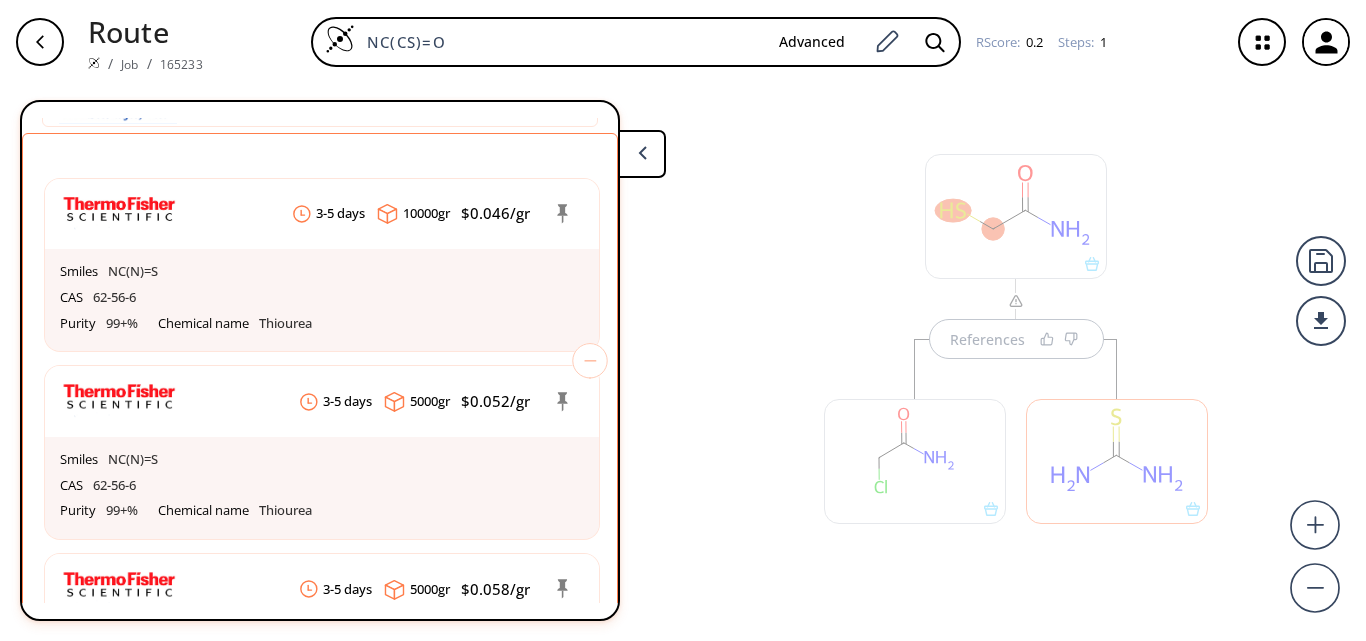 click at bounding box center [642, 154] 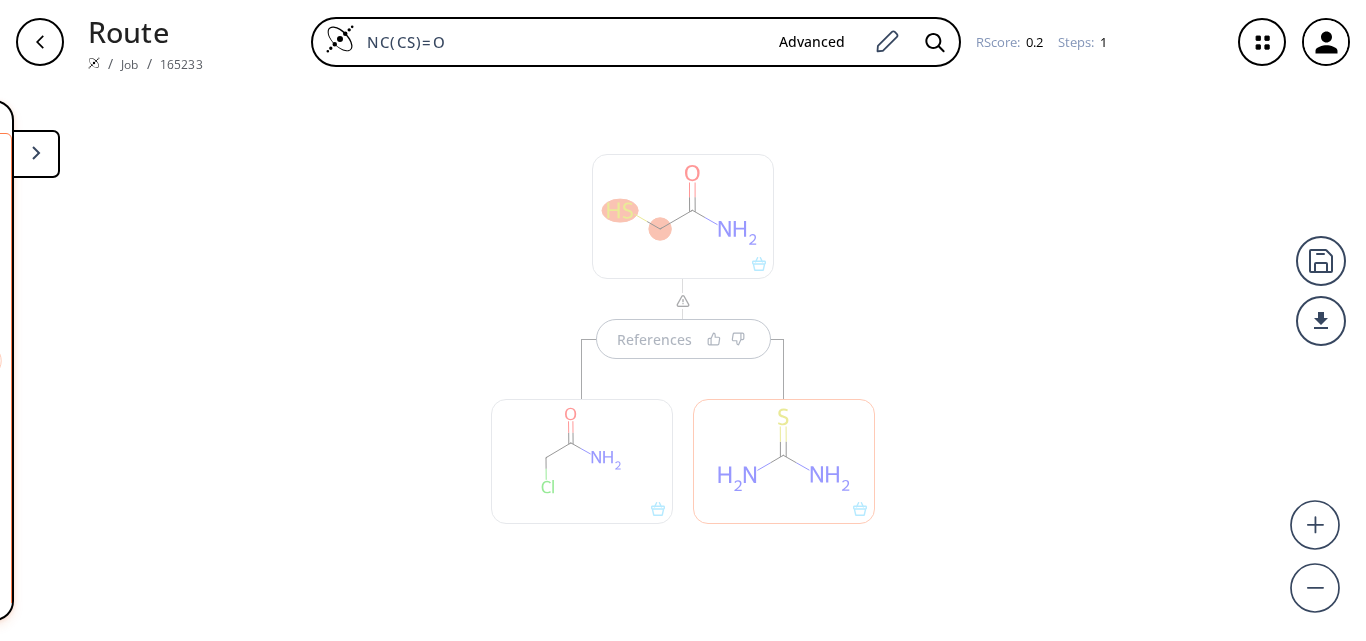 click at bounding box center [582, 451] 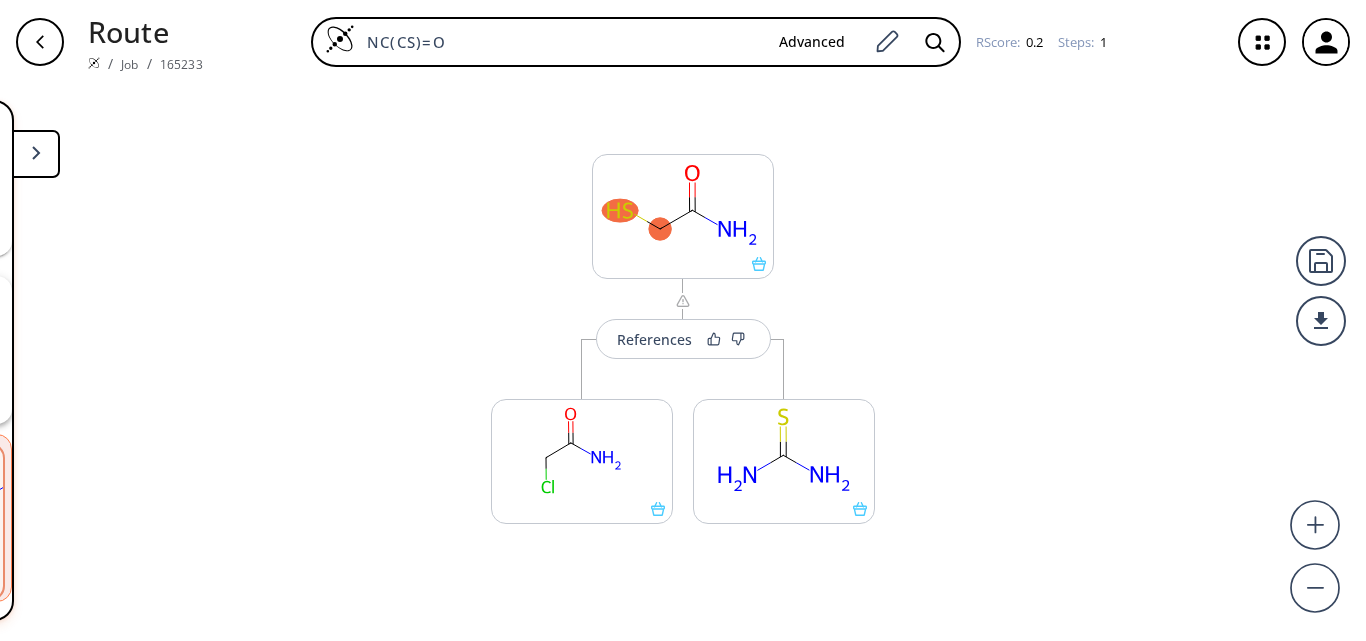 scroll, scrollTop: 449, scrollLeft: 0, axis: vertical 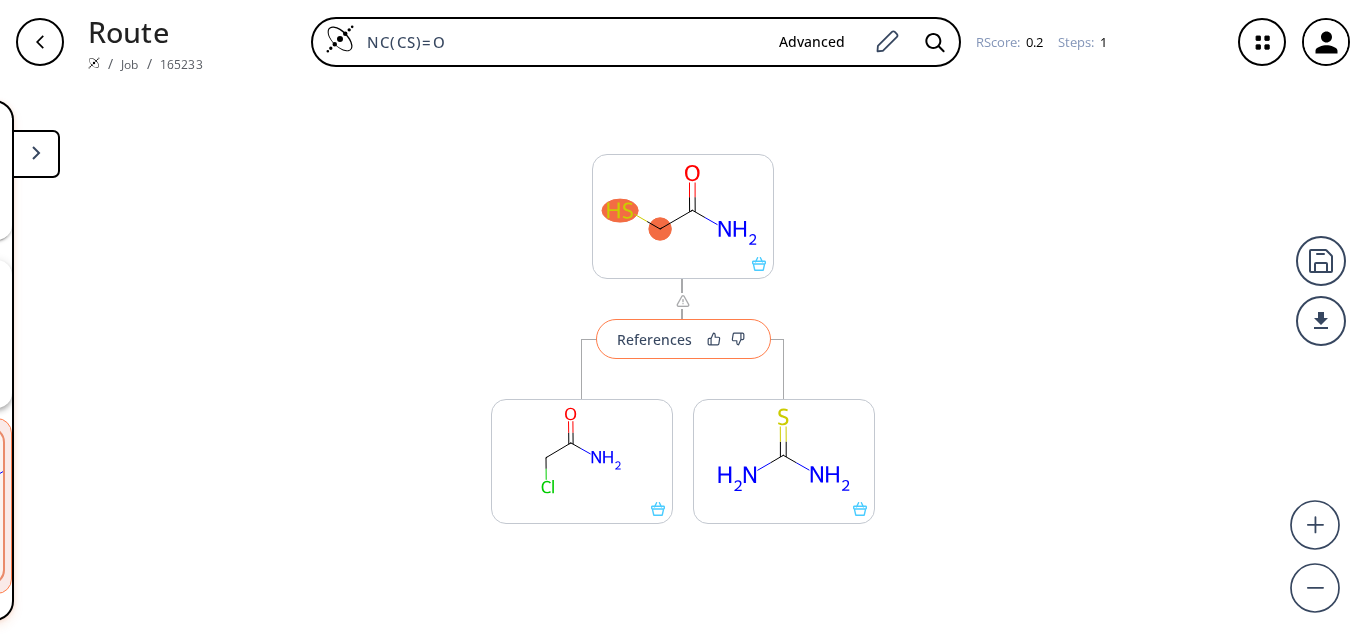 click on "References" at bounding box center (654, 339) 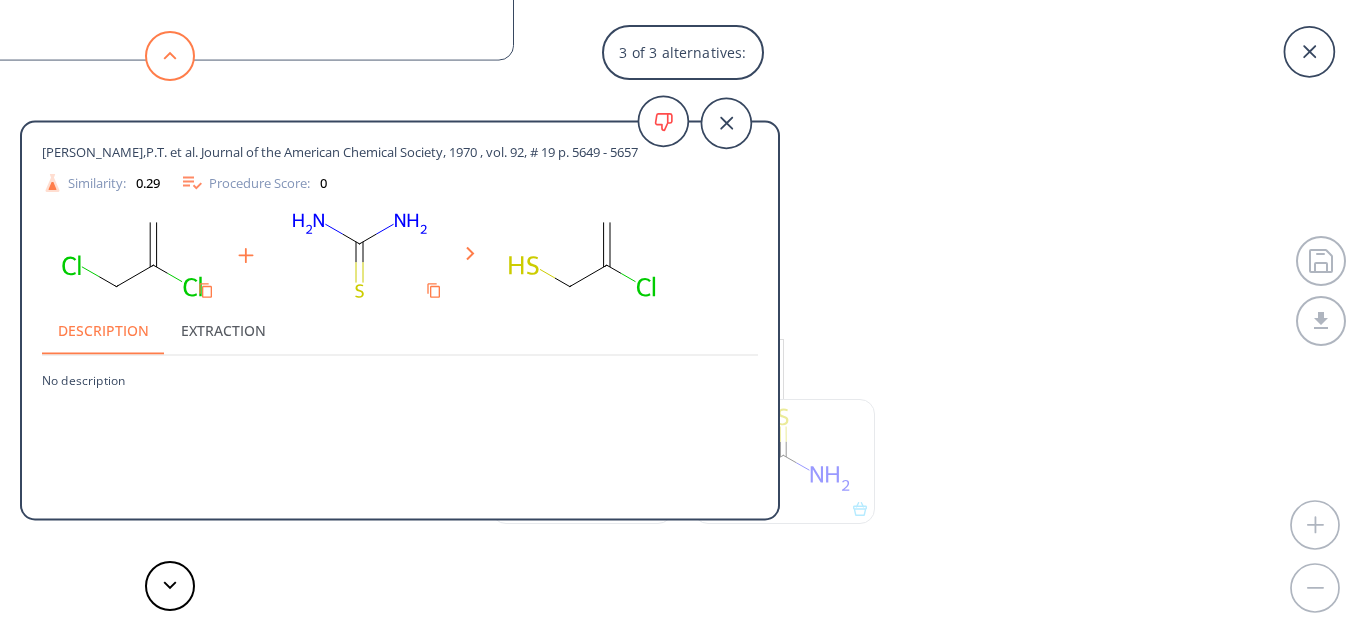 click at bounding box center [170, 56] 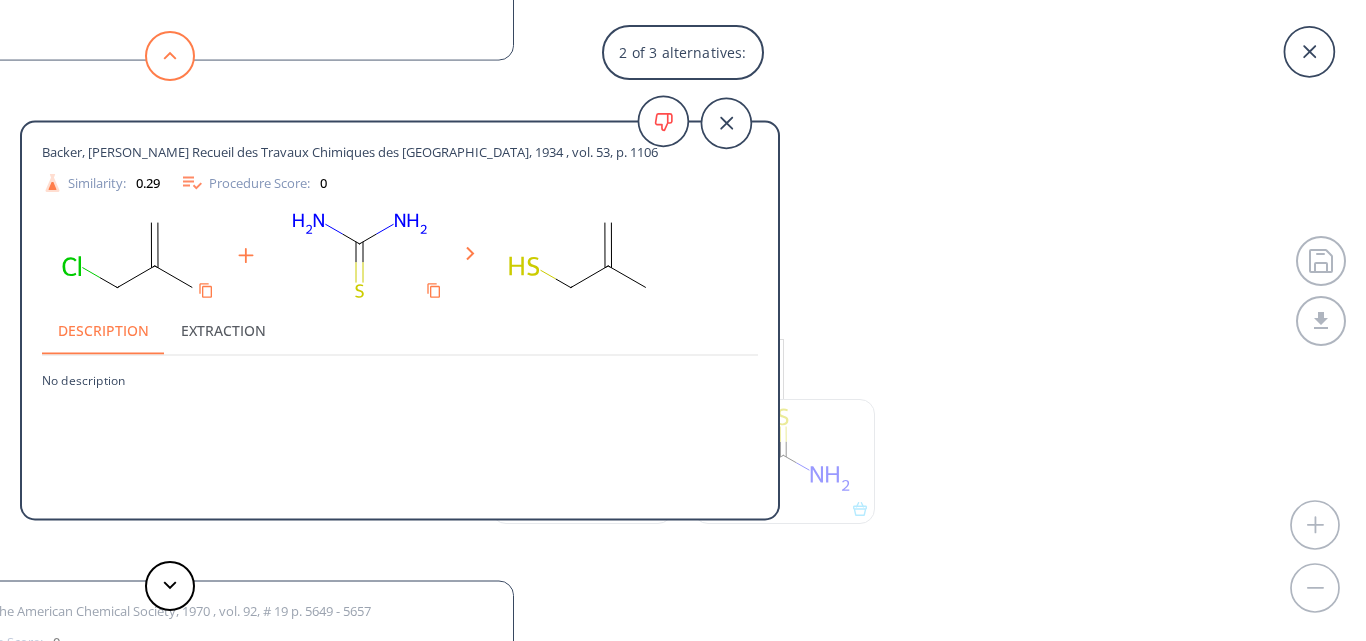 click at bounding box center (170, 56) 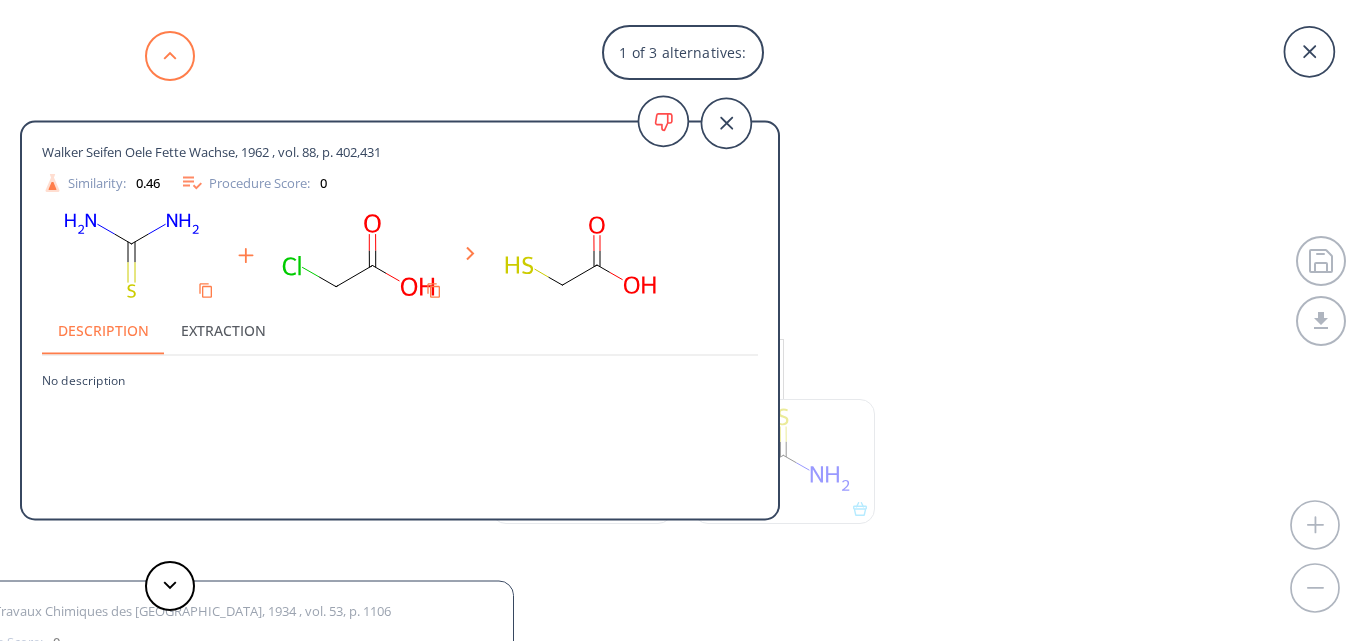 click at bounding box center (170, 56) 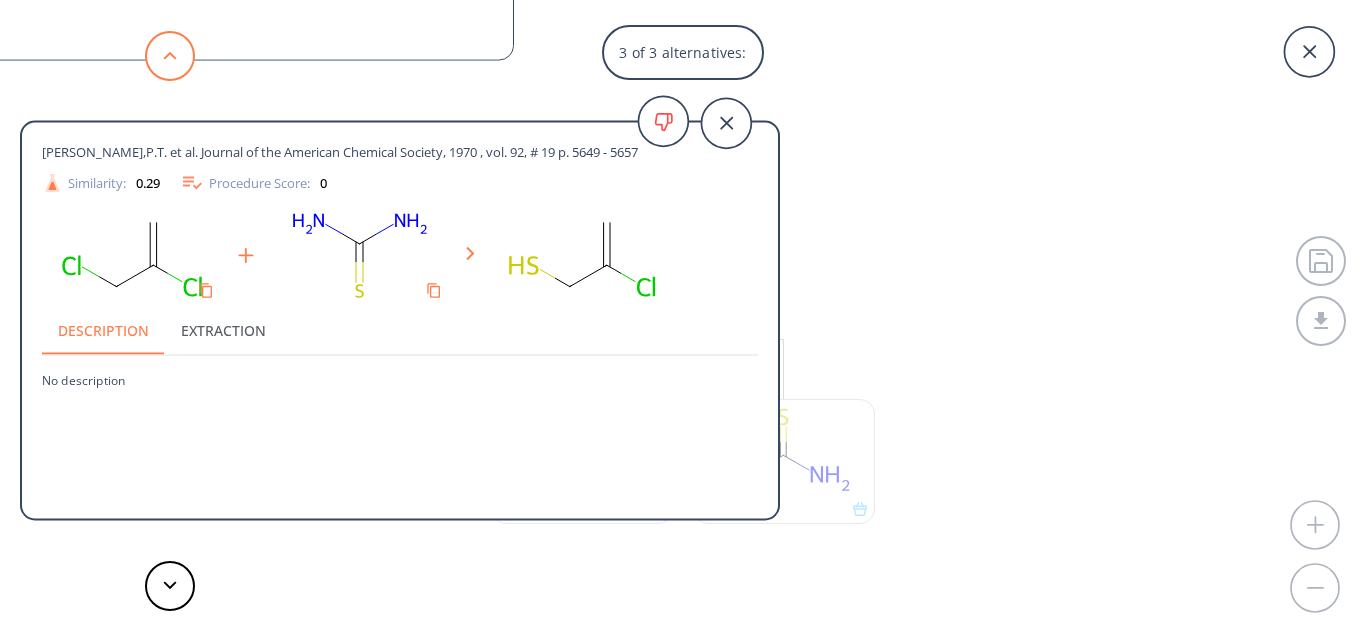 click at bounding box center [170, 56] 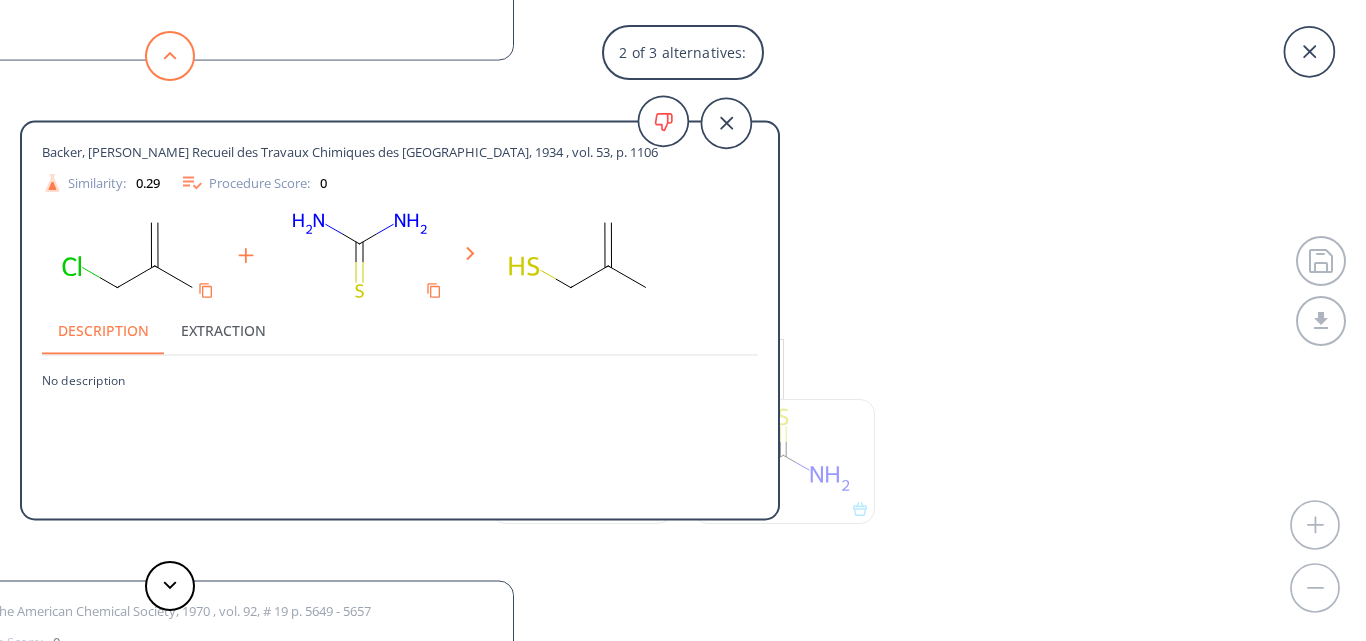 click at bounding box center (170, 56) 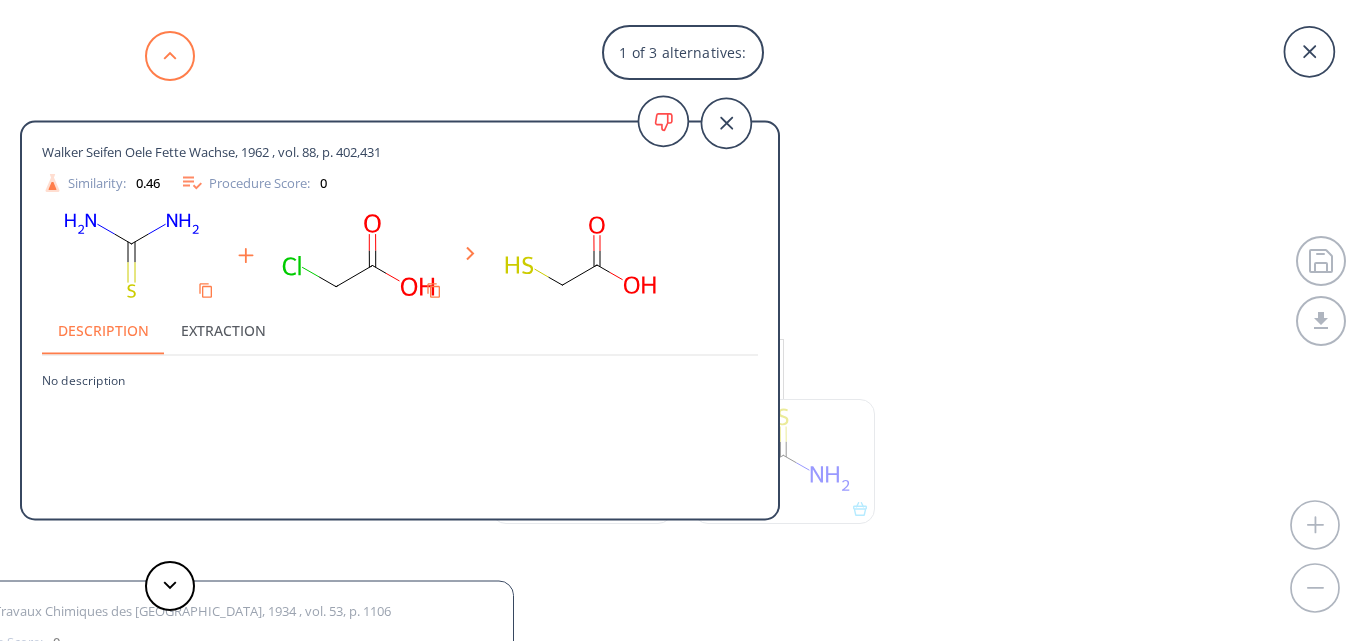 click at bounding box center [170, 56] 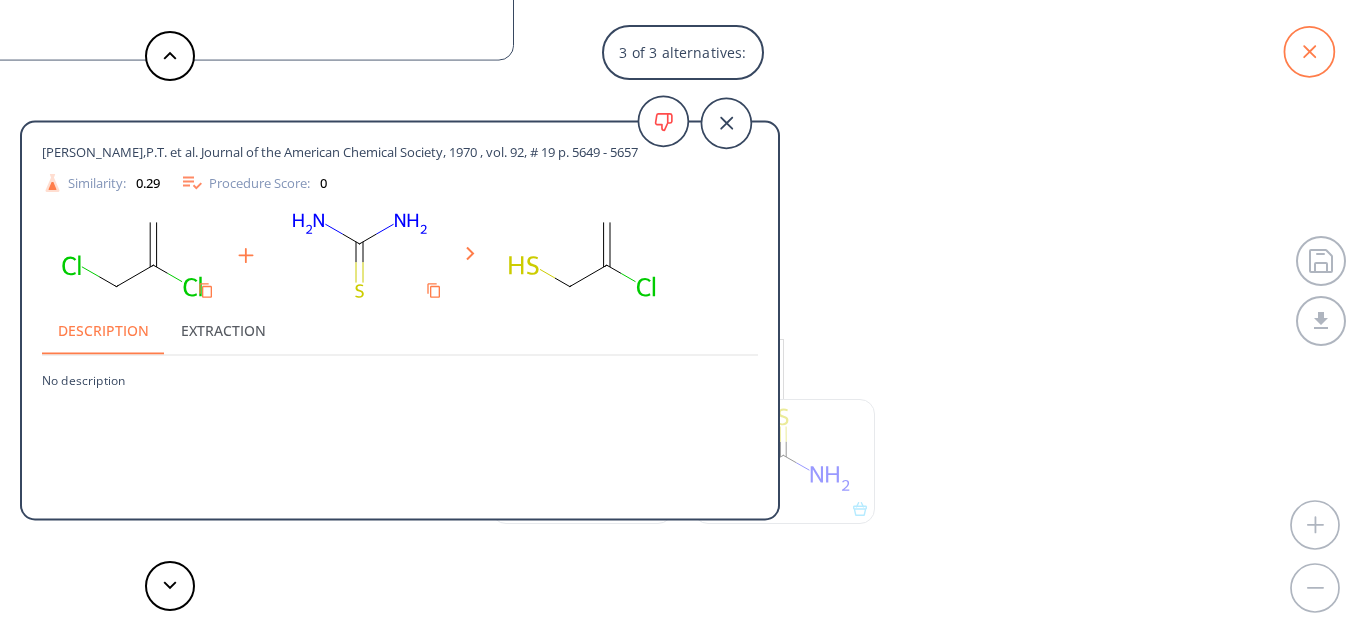 click 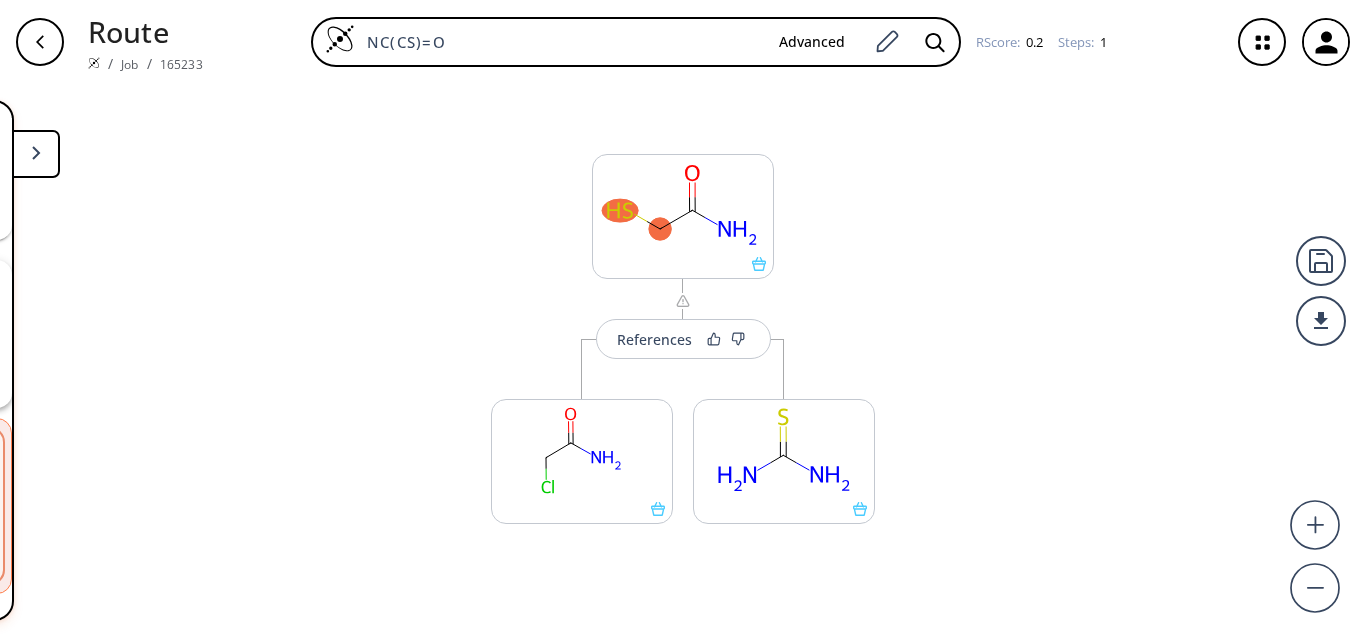 click 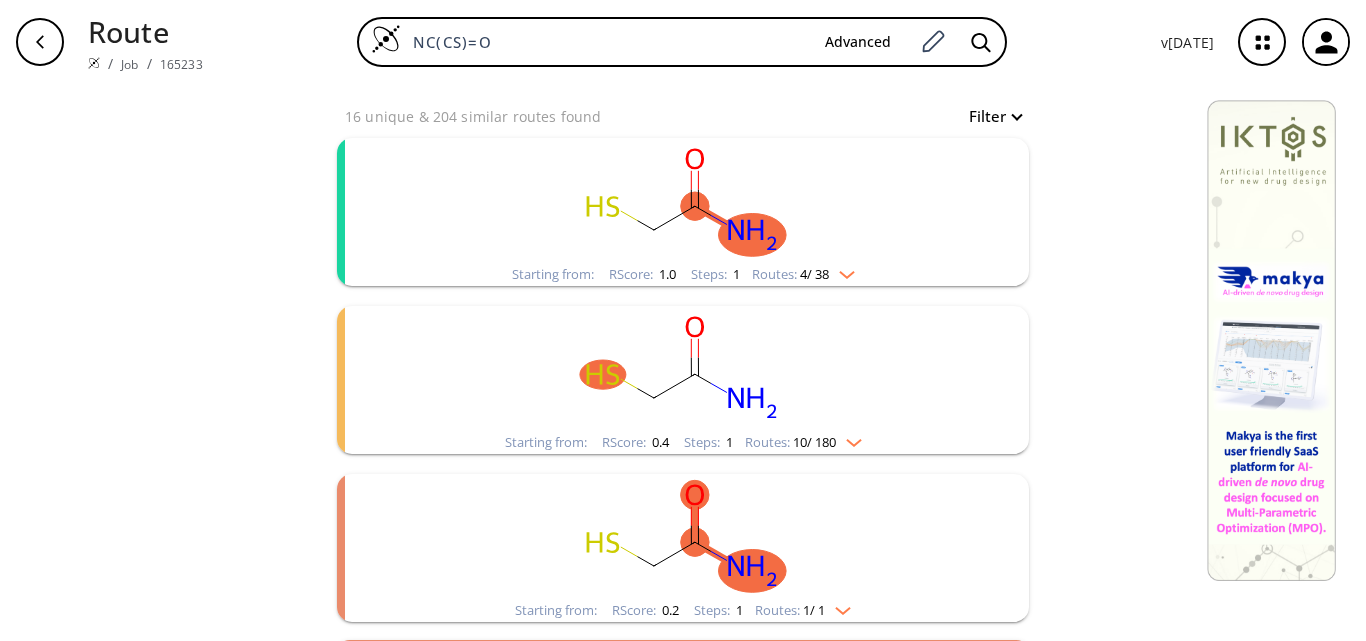 scroll, scrollTop: 359, scrollLeft: 0, axis: vertical 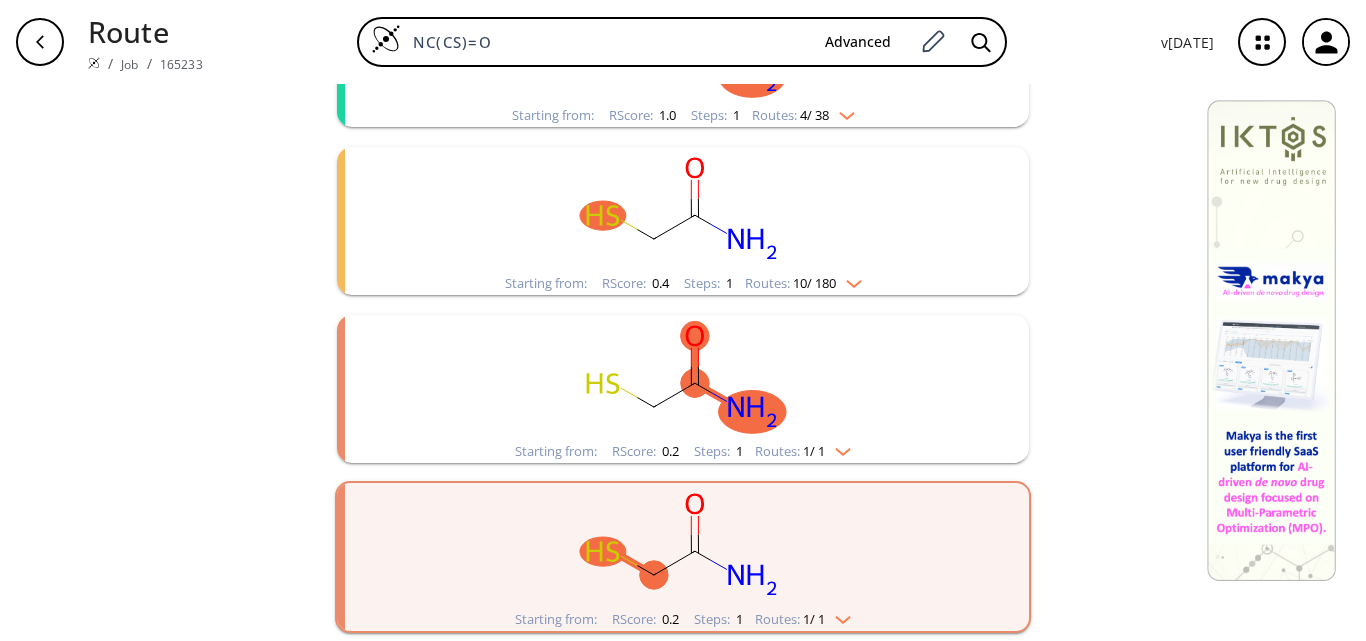 drag, startPoint x: 519, startPoint y: 43, endPoint x: 304, endPoint y: 41, distance: 215.00931 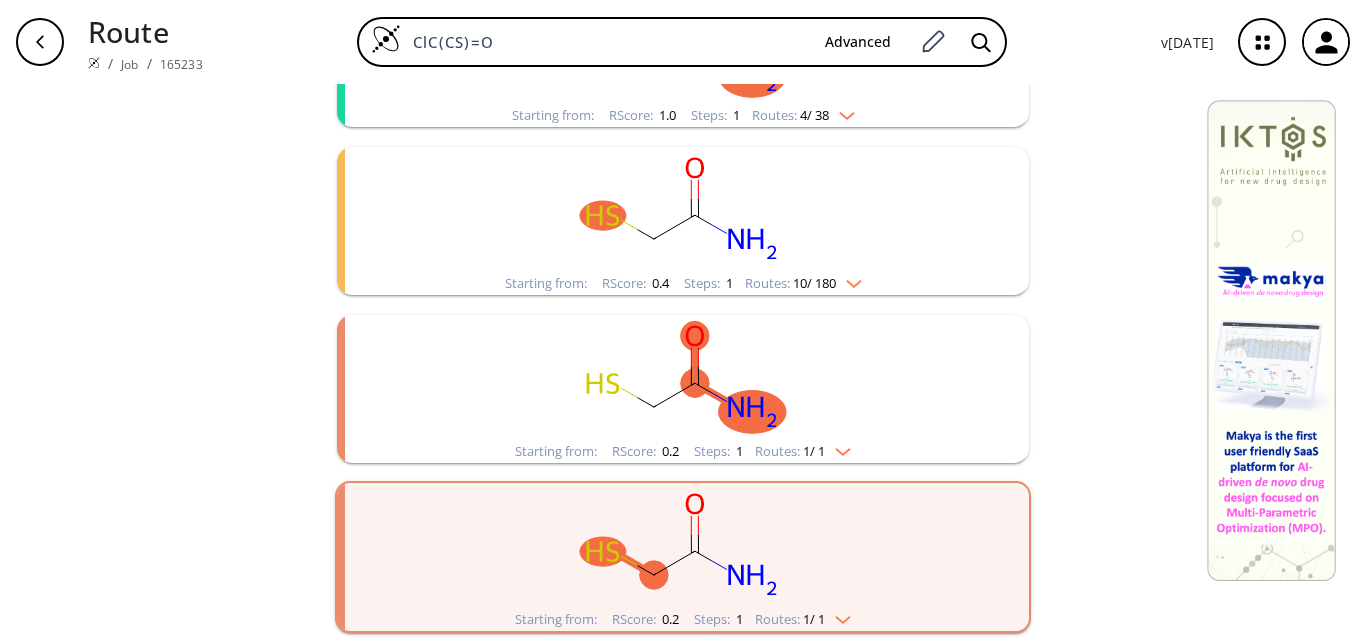 type on "ClC(CS)=O" 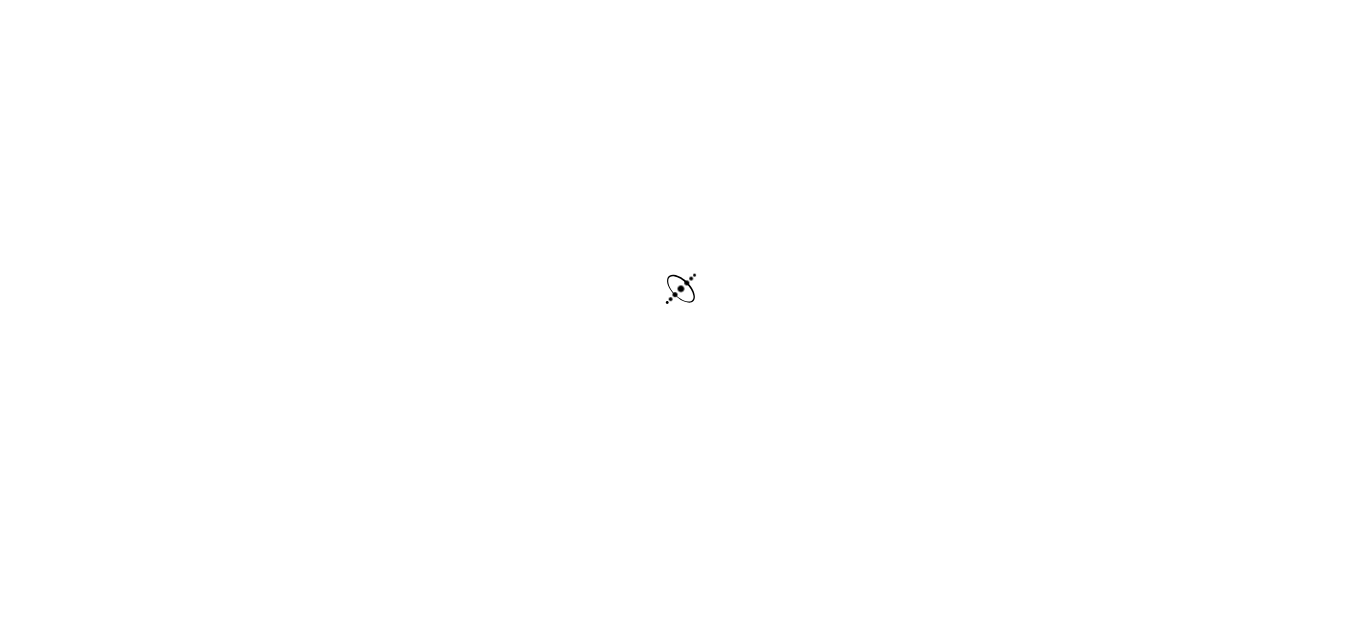 scroll, scrollTop: 59, scrollLeft: 0, axis: vertical 